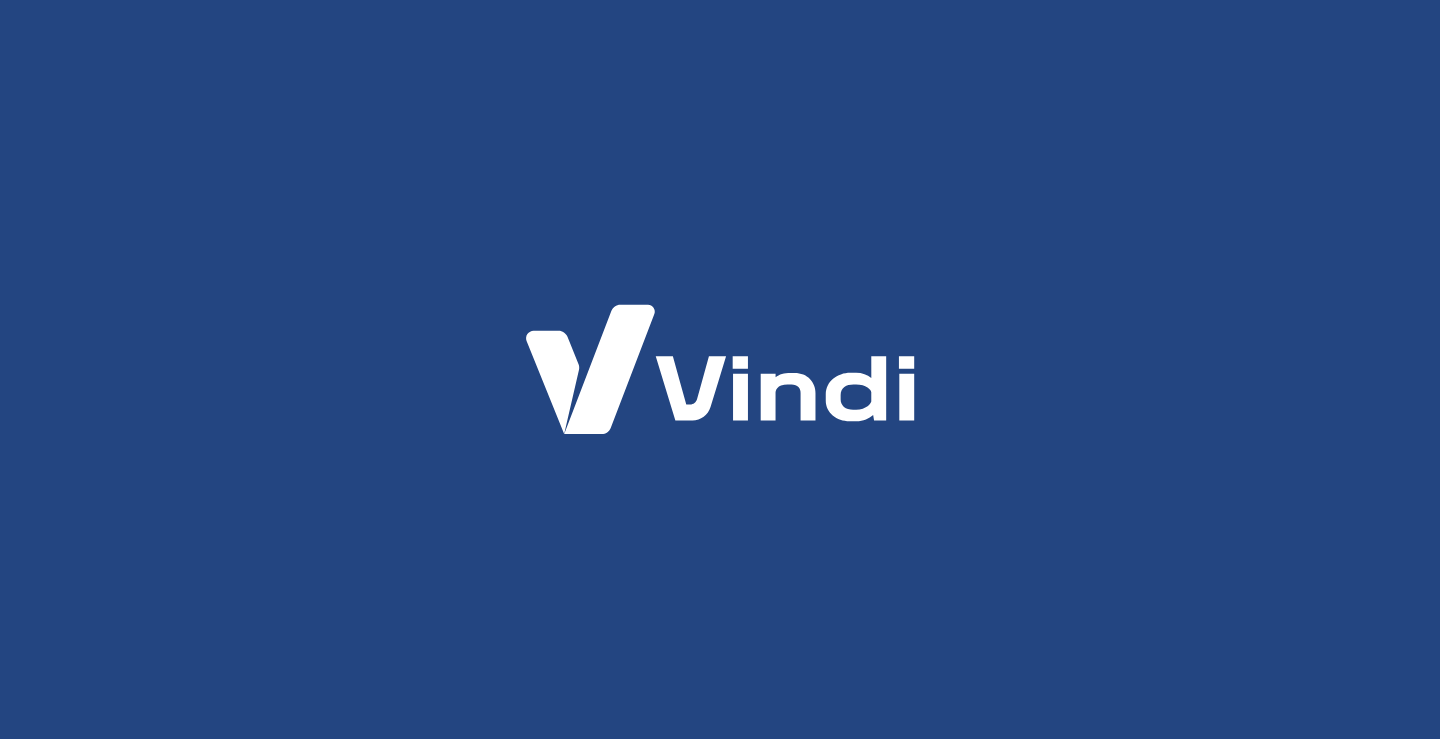 scroll, scrollTop: 0, scrollLeft: 0, axis: both 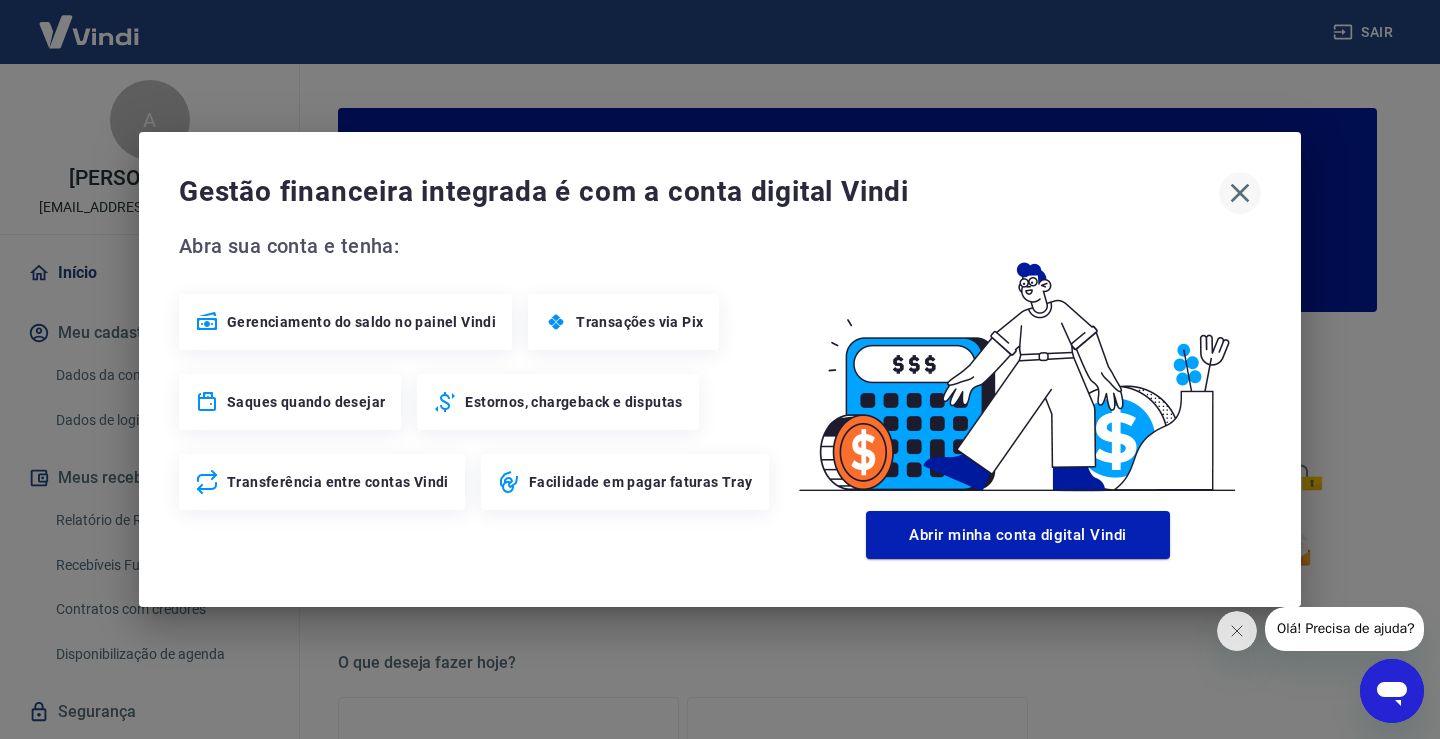 click 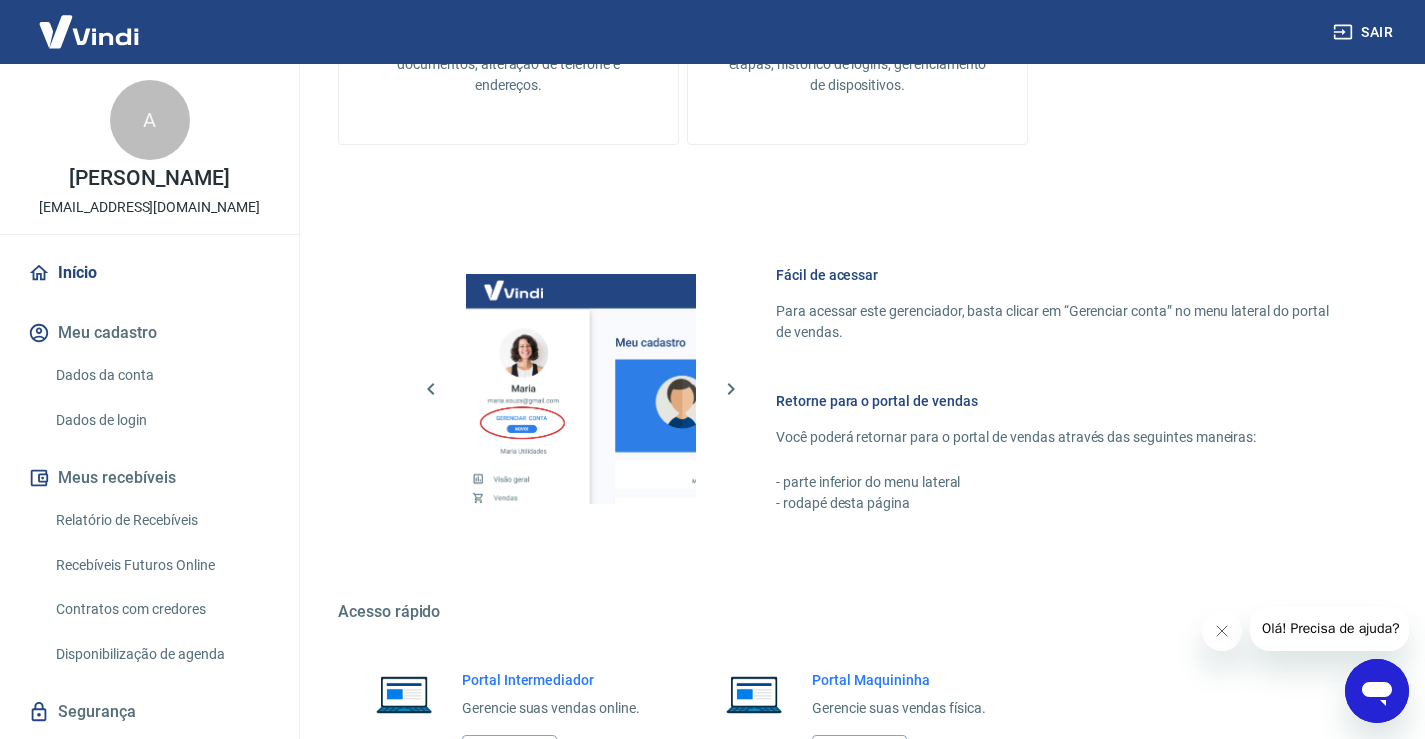 scroll, scrollTop: 1000, scrollLeft: 0, axis: vertical 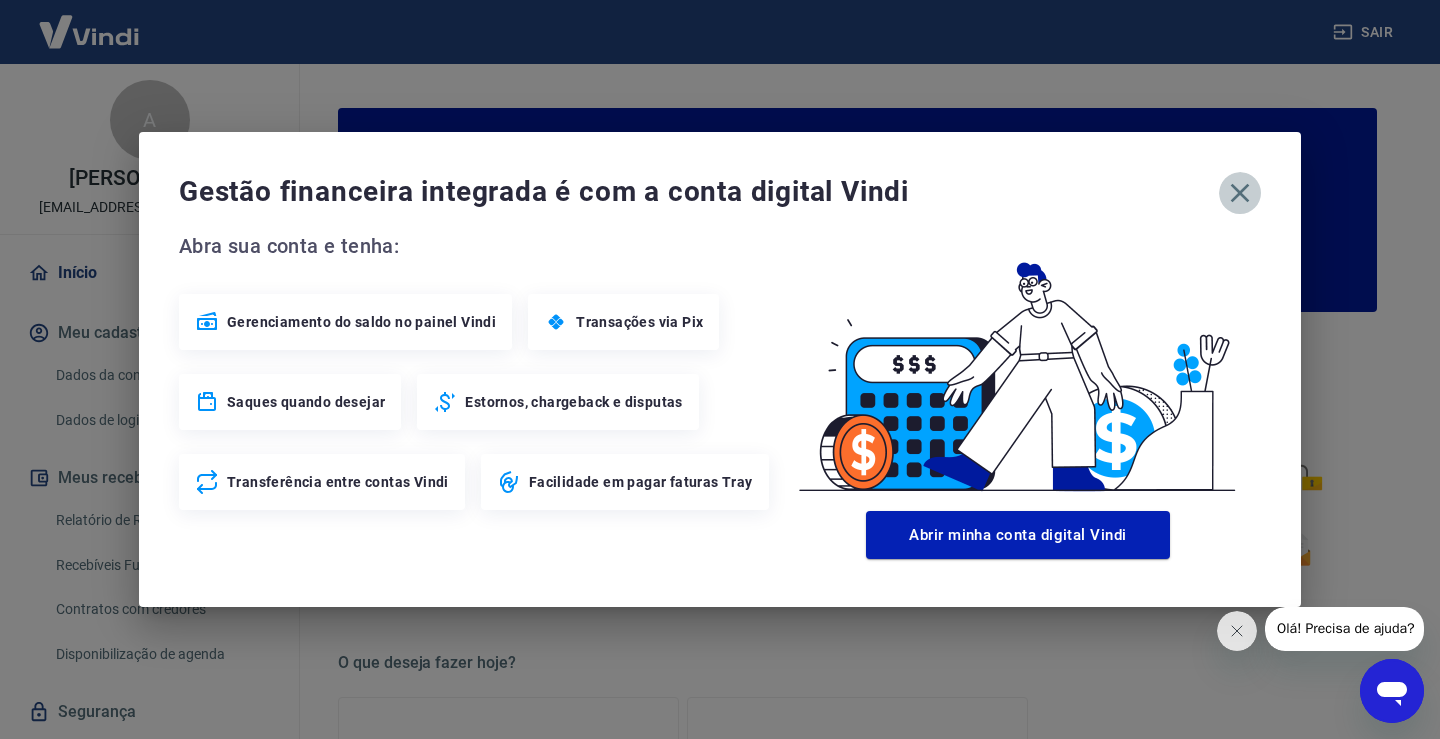 click 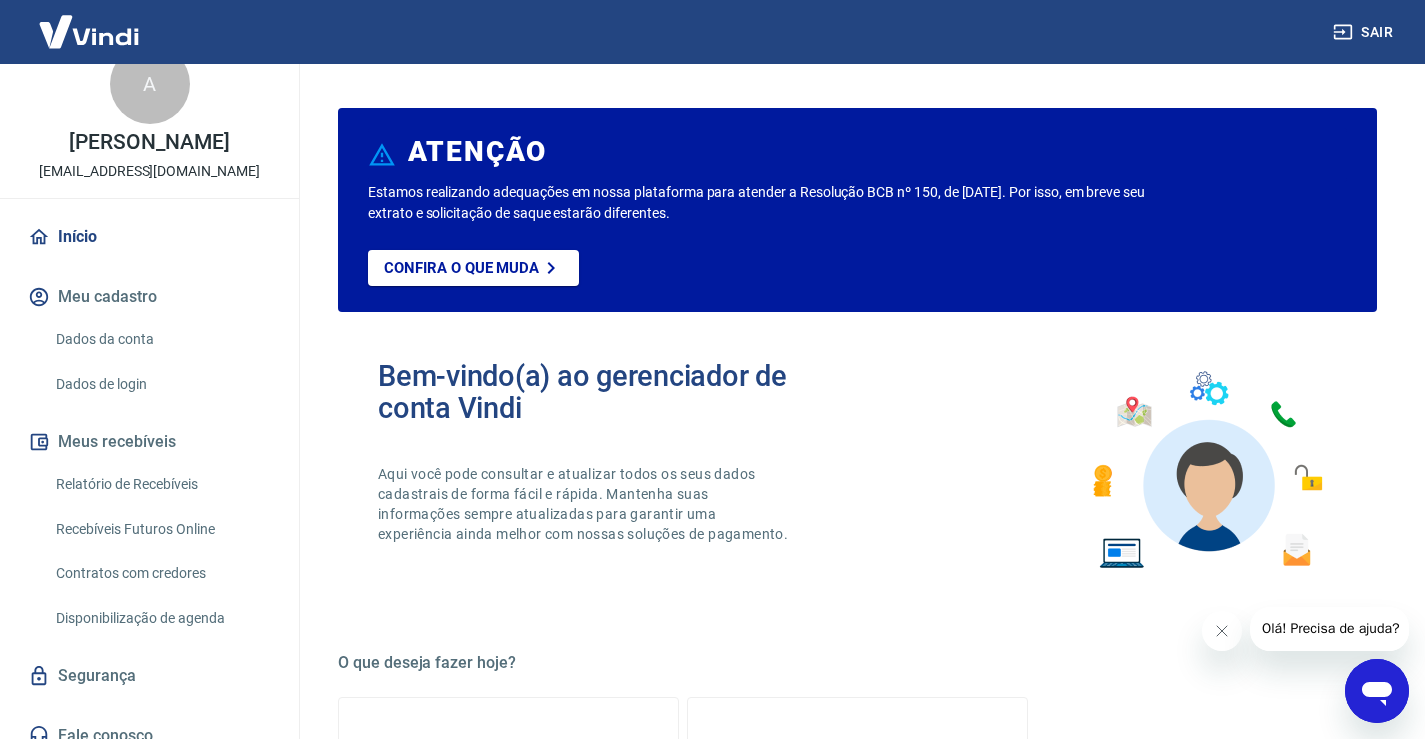 scroll, scrollTop: 55, scrollLeft: 0, axis: vertical 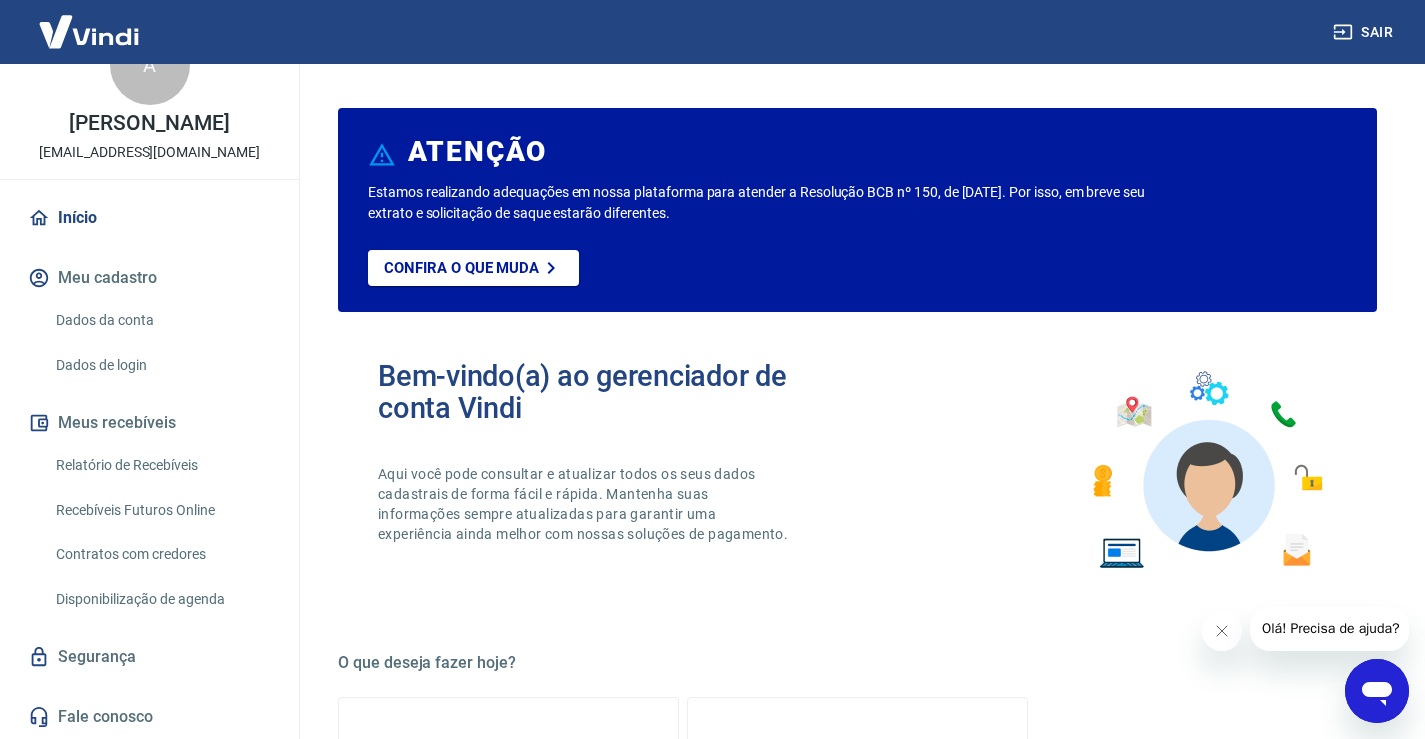 click on "Meus recebíveis" at bounding box center [149, 423] 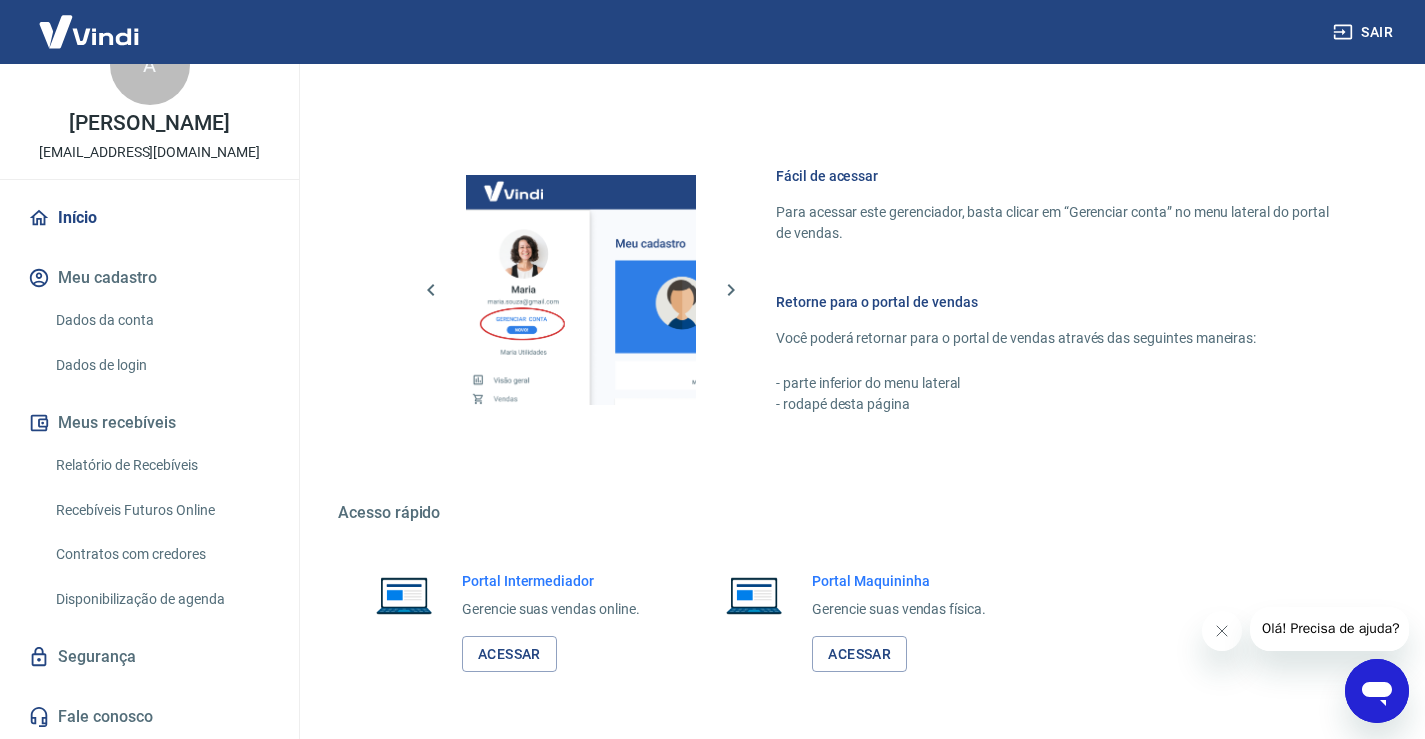 scroll, scrollTop: 1067, scrollLeft: 0, axis: vertical 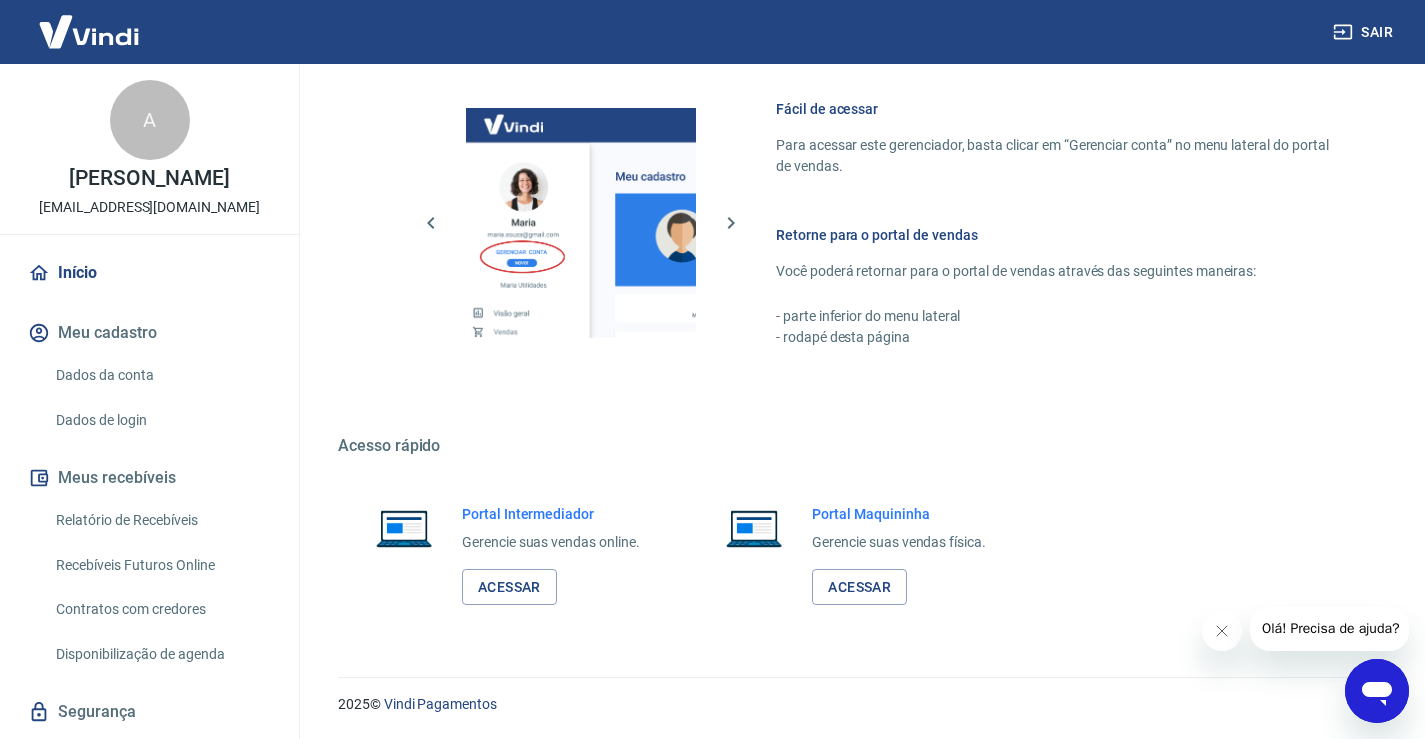 click on "A" at bounding box center [150, 120] 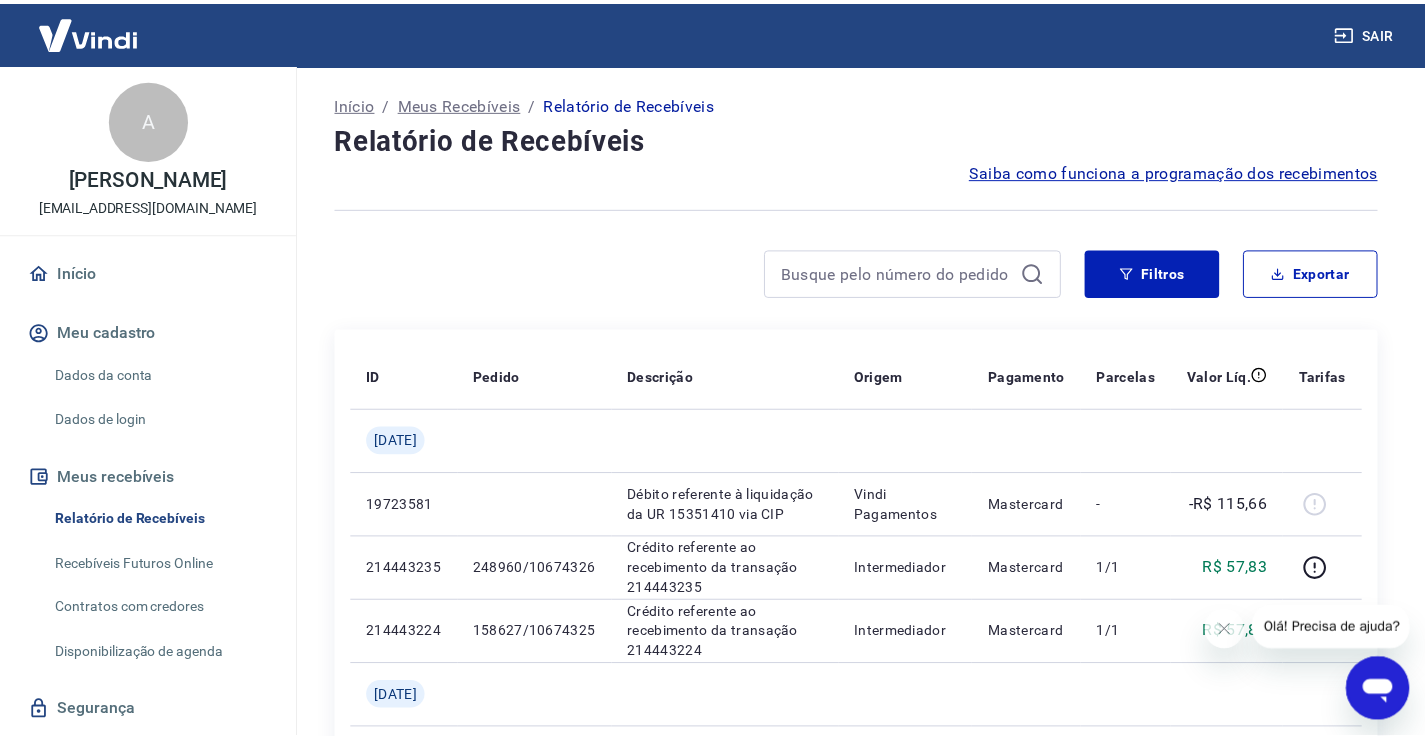 scroll, scrollTop: 300, scrollLeft: 0, axis: vertical 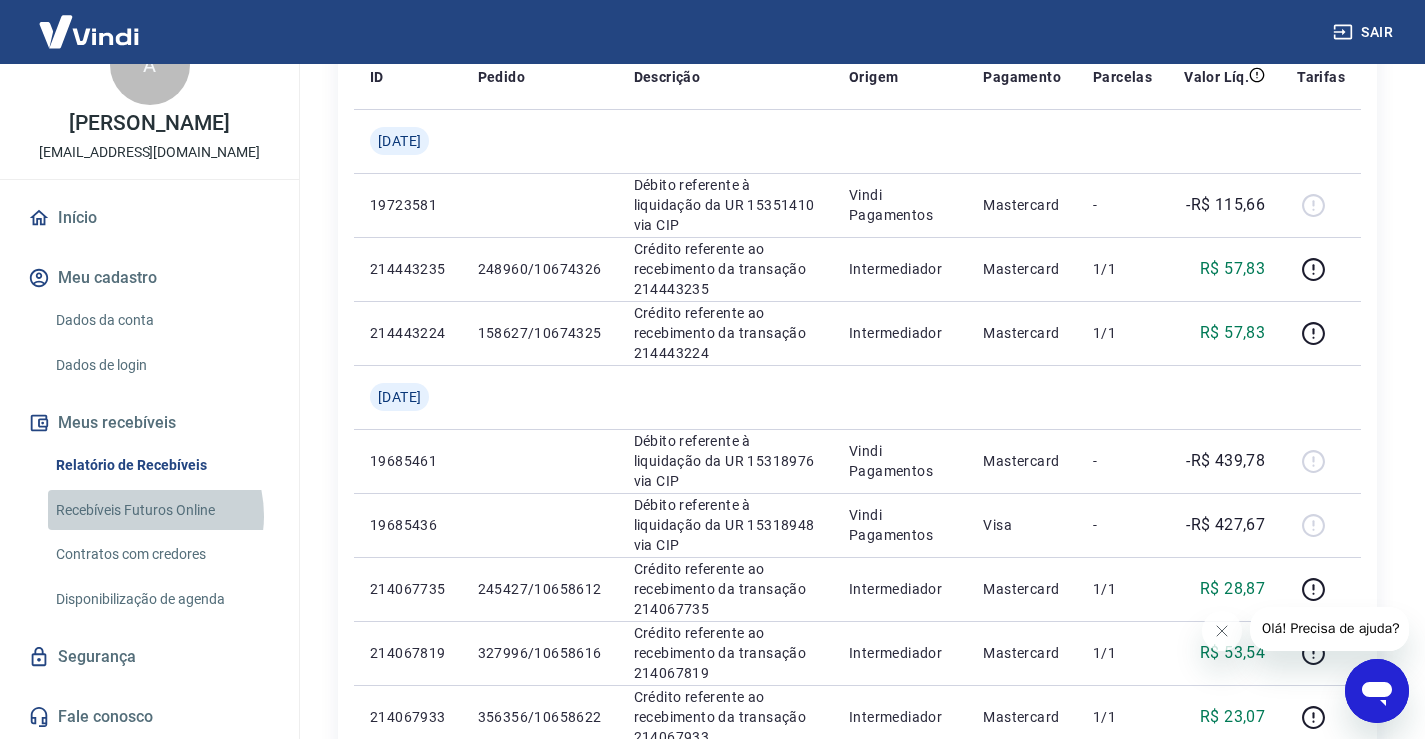 click on "Recebíveis Futuros Online" at bounding box center (161, 510) 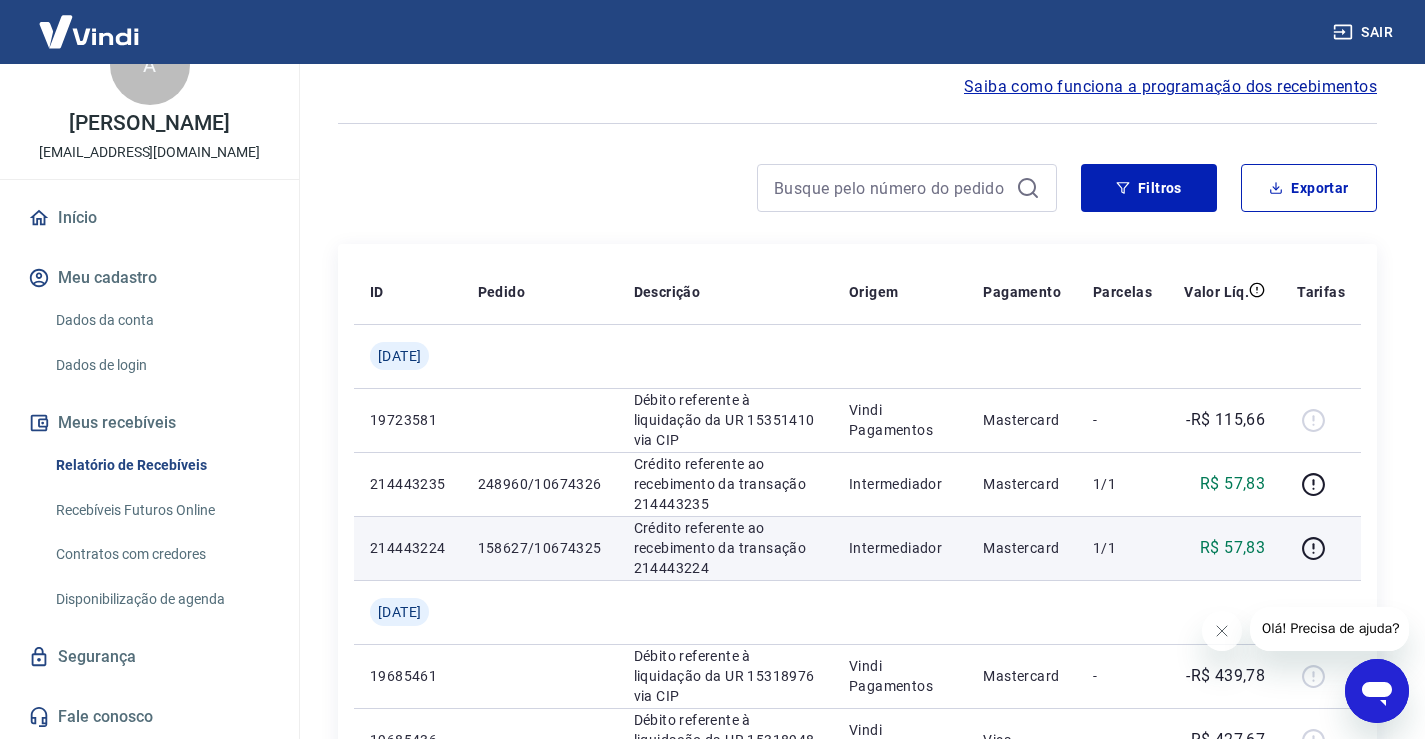 scroll, scrollTop: 0, scrollLeft: 0, axis: both 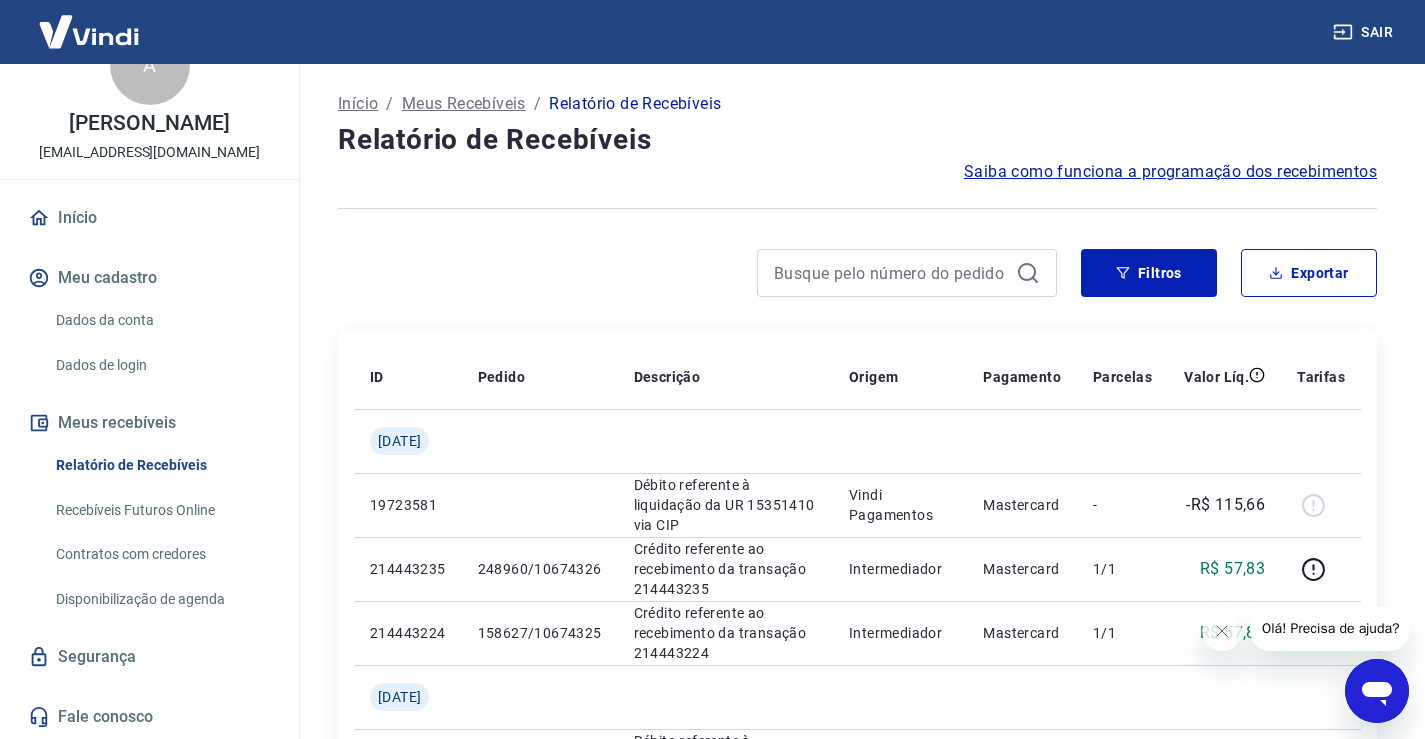 click on "Início" at bounding box center (358, 104) 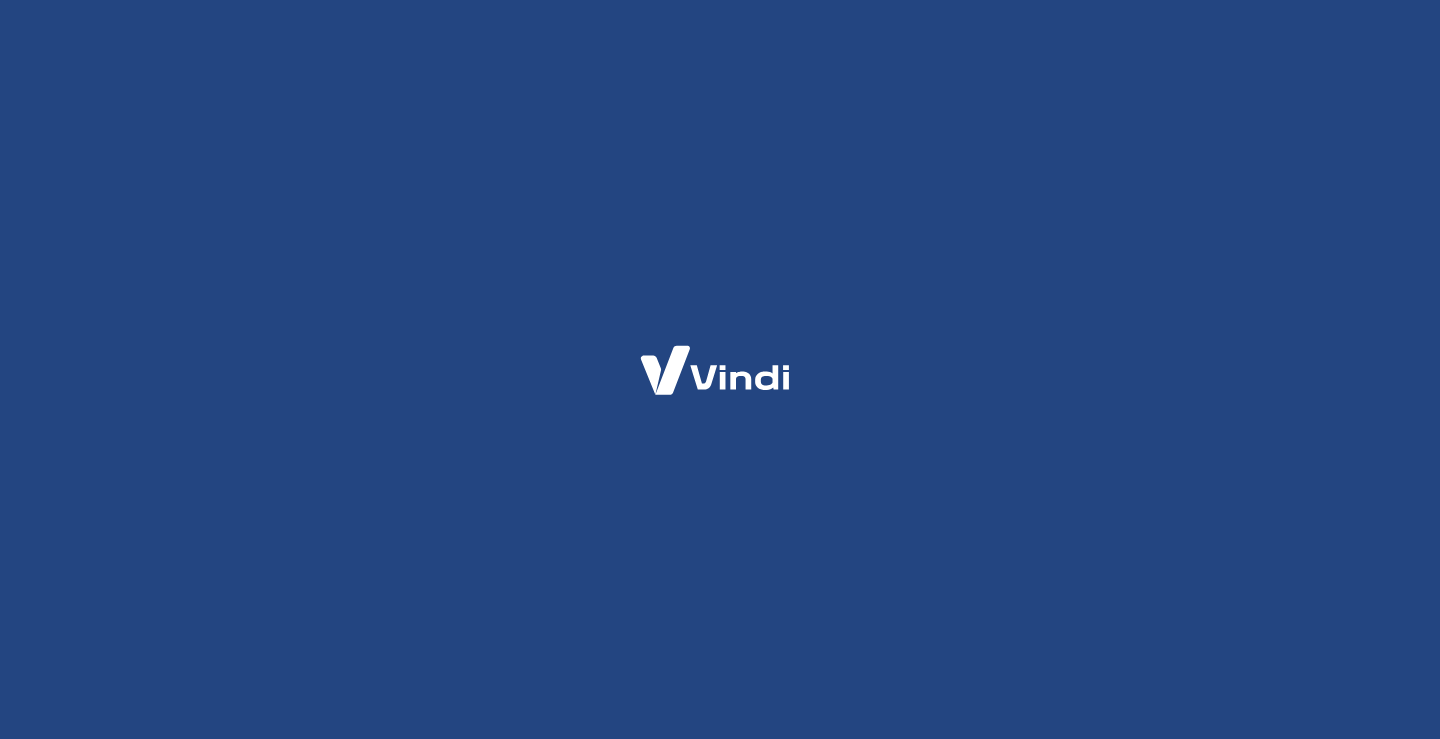 scroll, scrollTop: 0, scrollLeft: 0, axis: both 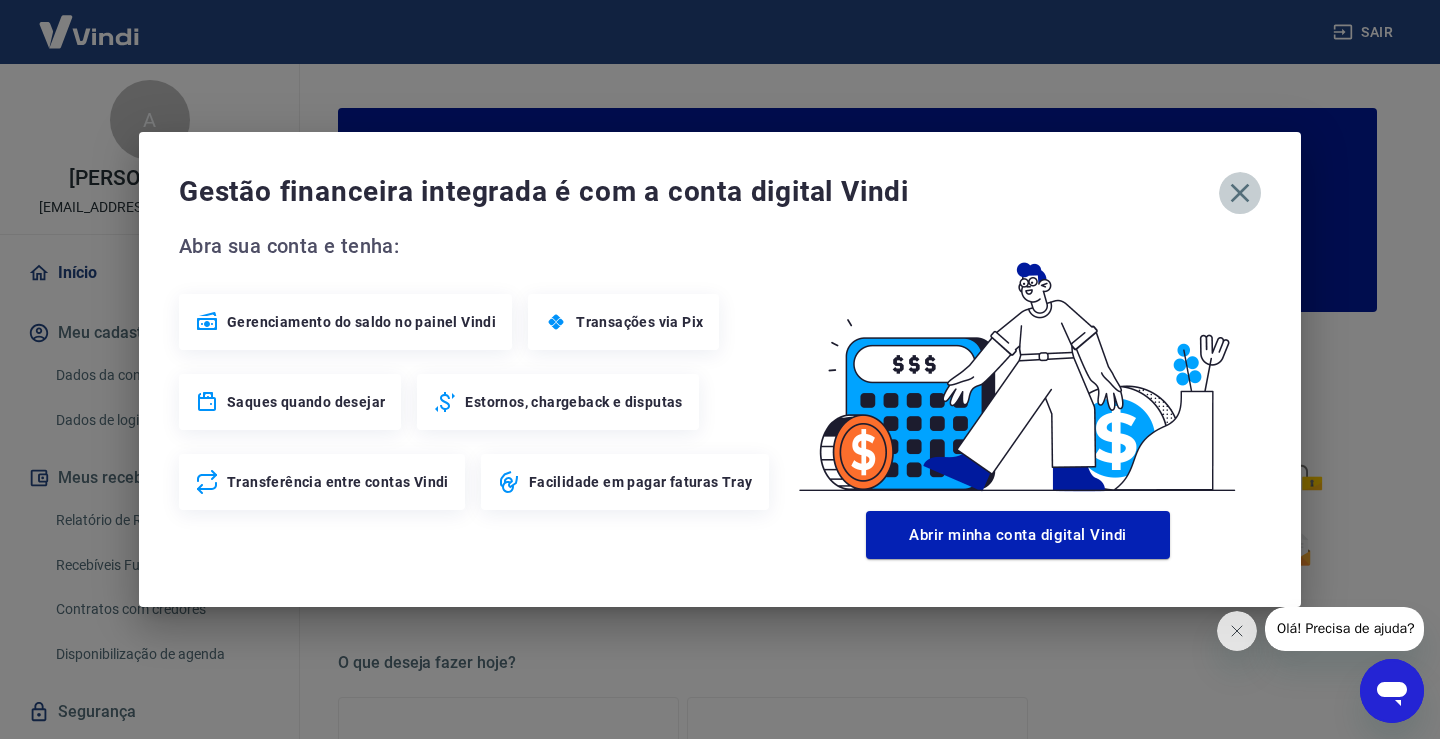 click 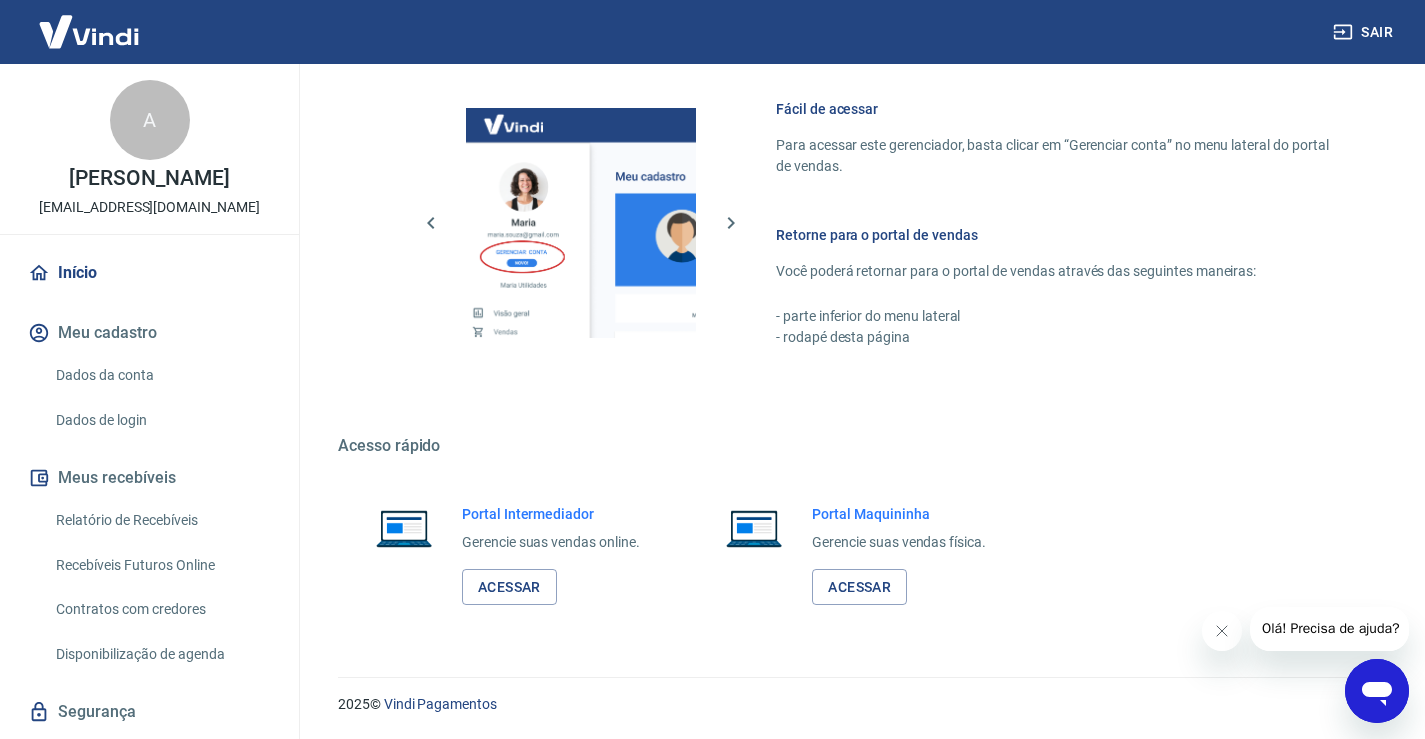 scroll, scrollTop: 0, scrollLeft: 0, axis: both 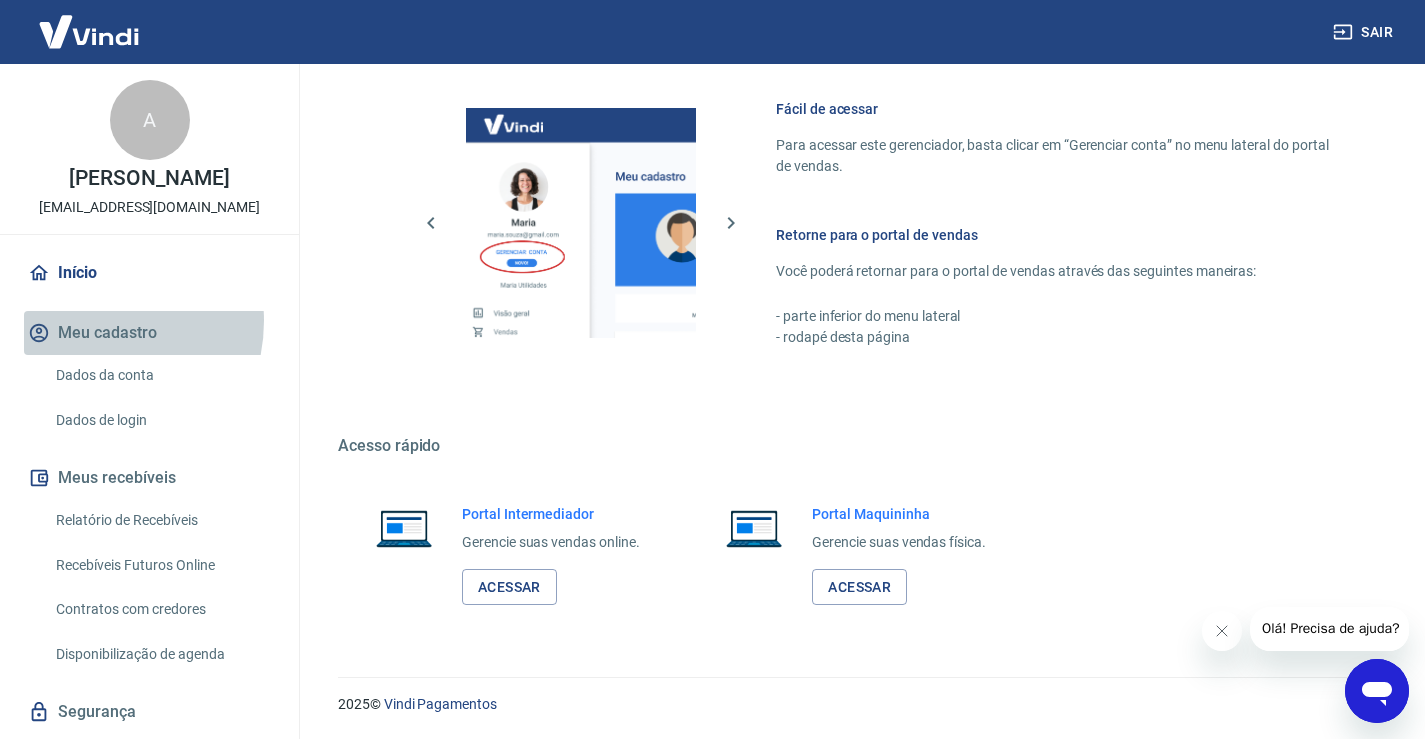 click on "Meu cadastro" at bounding box center (149, 333) 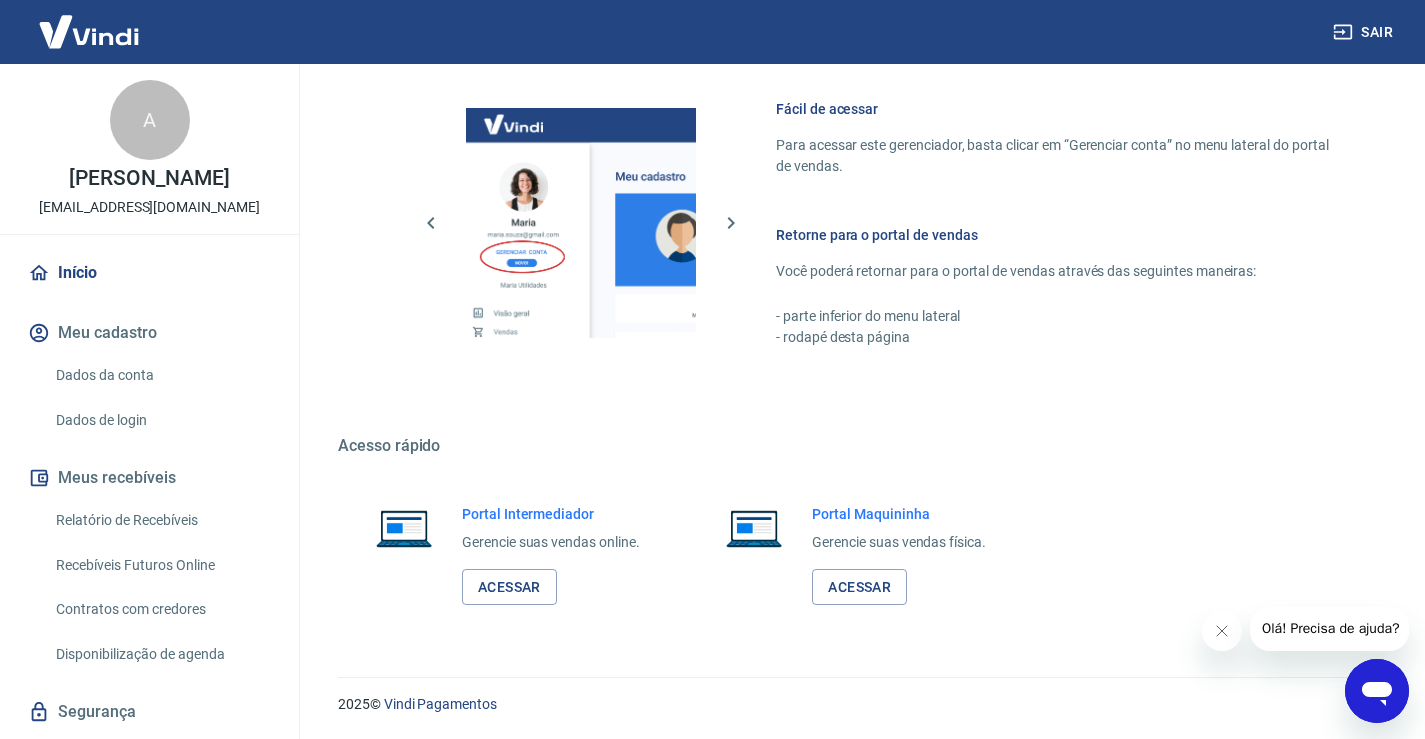 click on "Início" at bounding box center (149, 273) 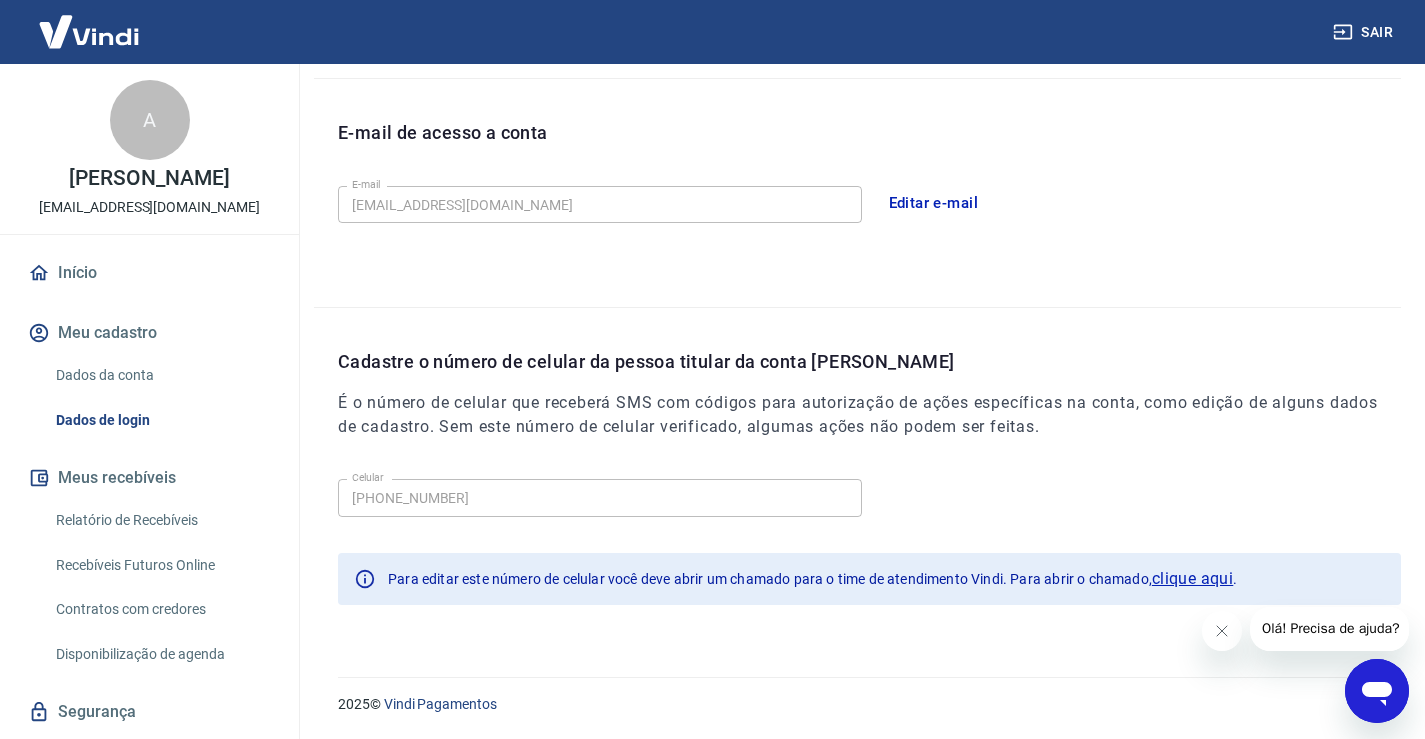 scroll, scrollTop: 526, scrollLeft: 0, axis: vertical 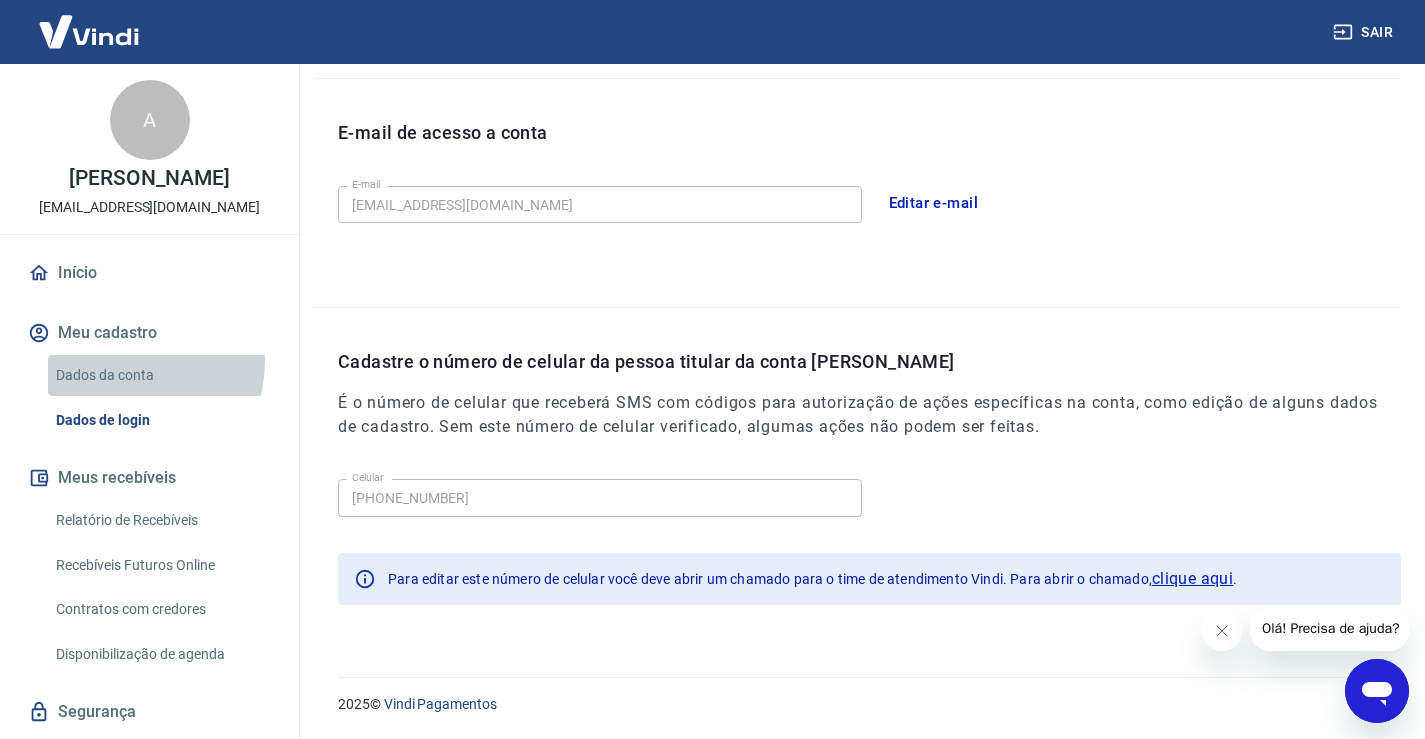 click on "Dados da conta" at bounding box center (161, 375) 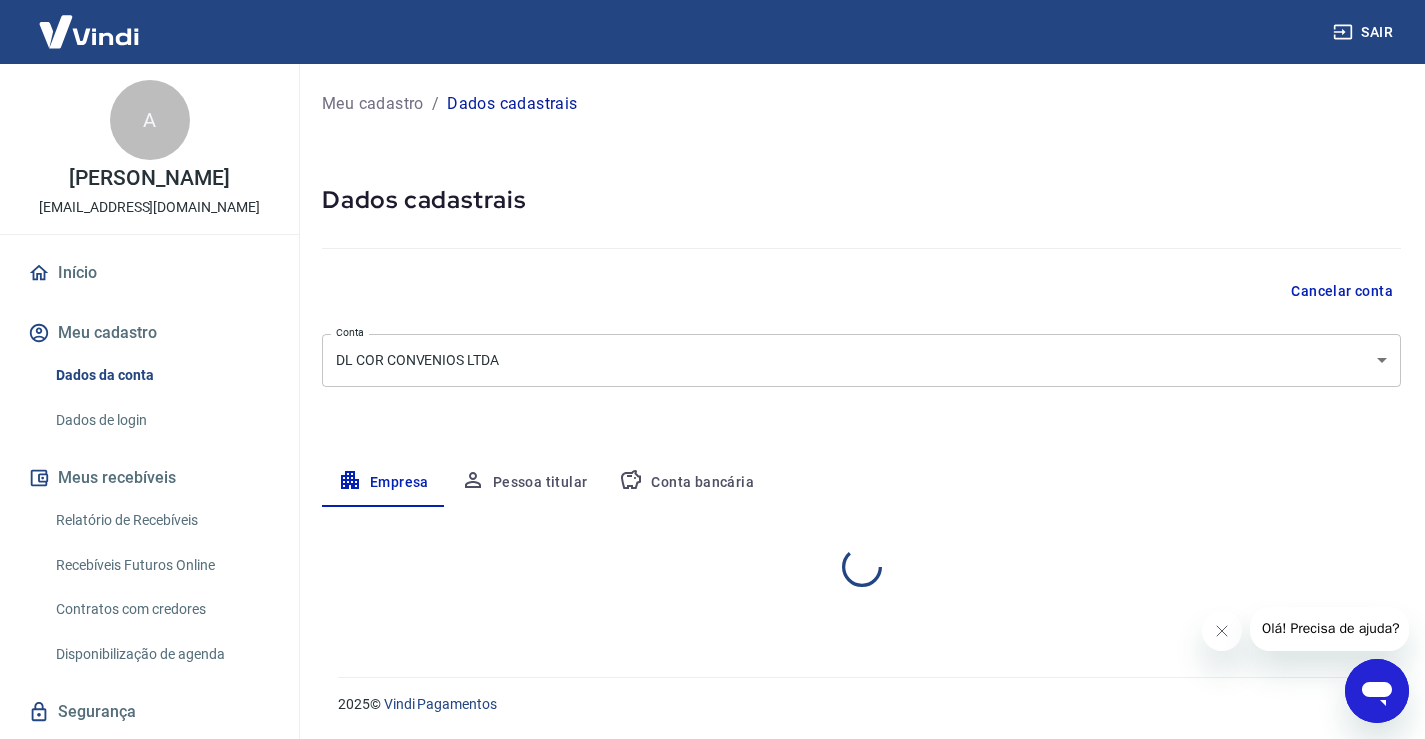 scroll, scrollTop: 0, scrollLeft: 0, axis: both 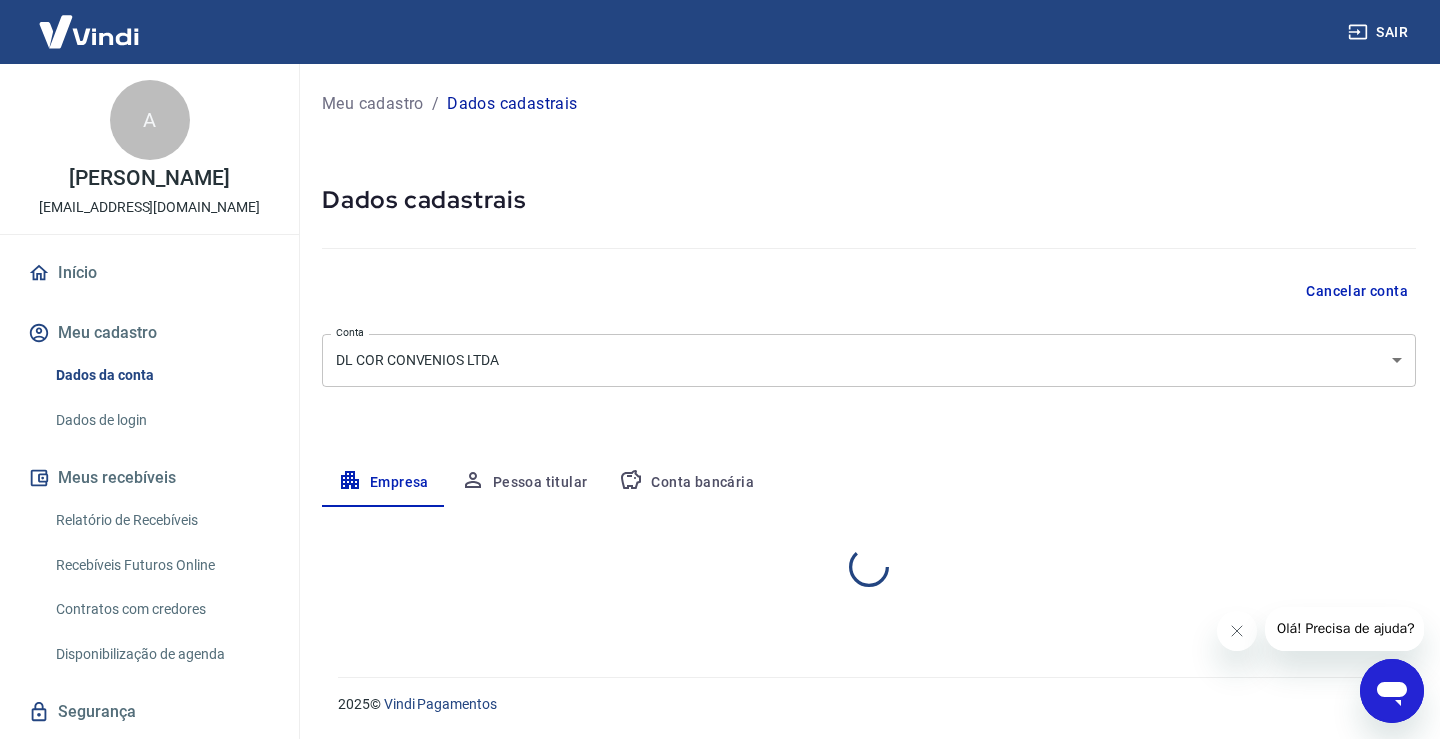 select on "SC" 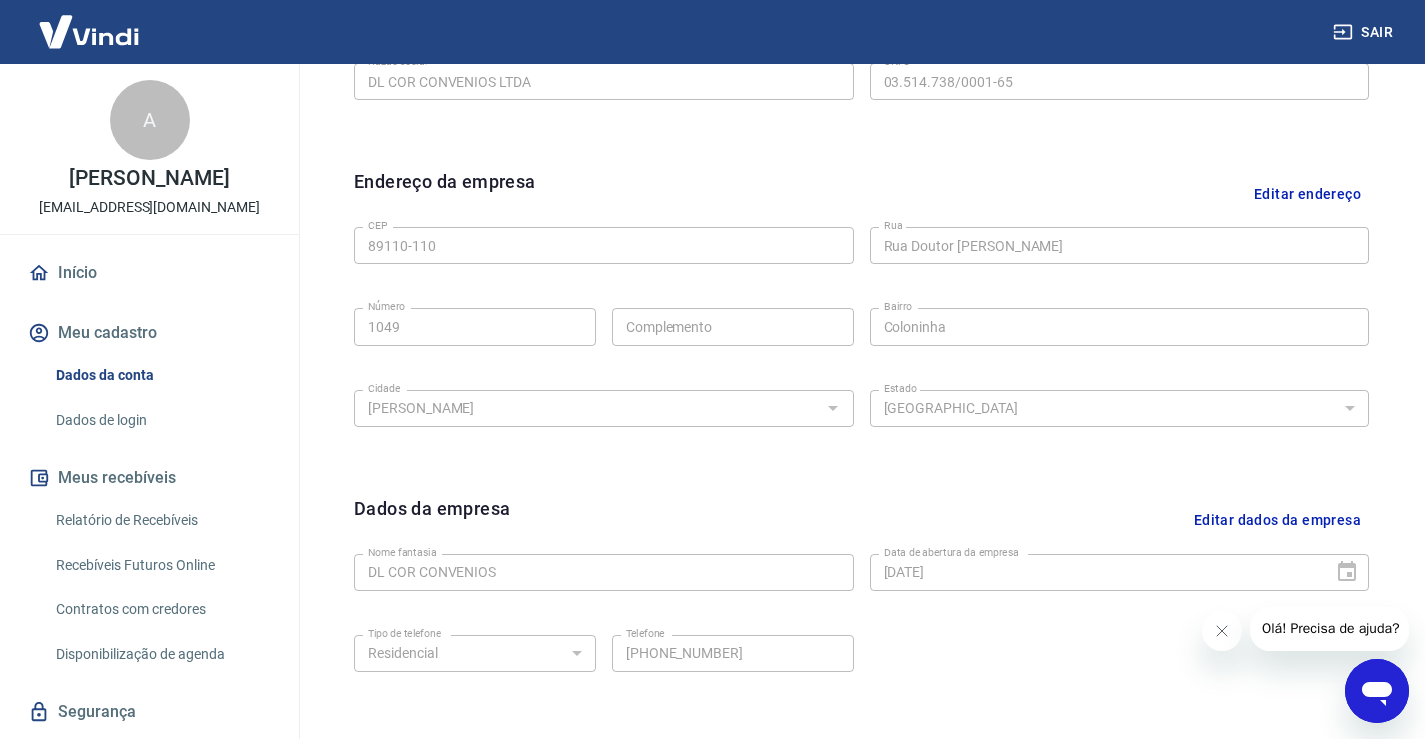 scroll, scrollTop: 703, scrollLeft: 0, axis: vertical 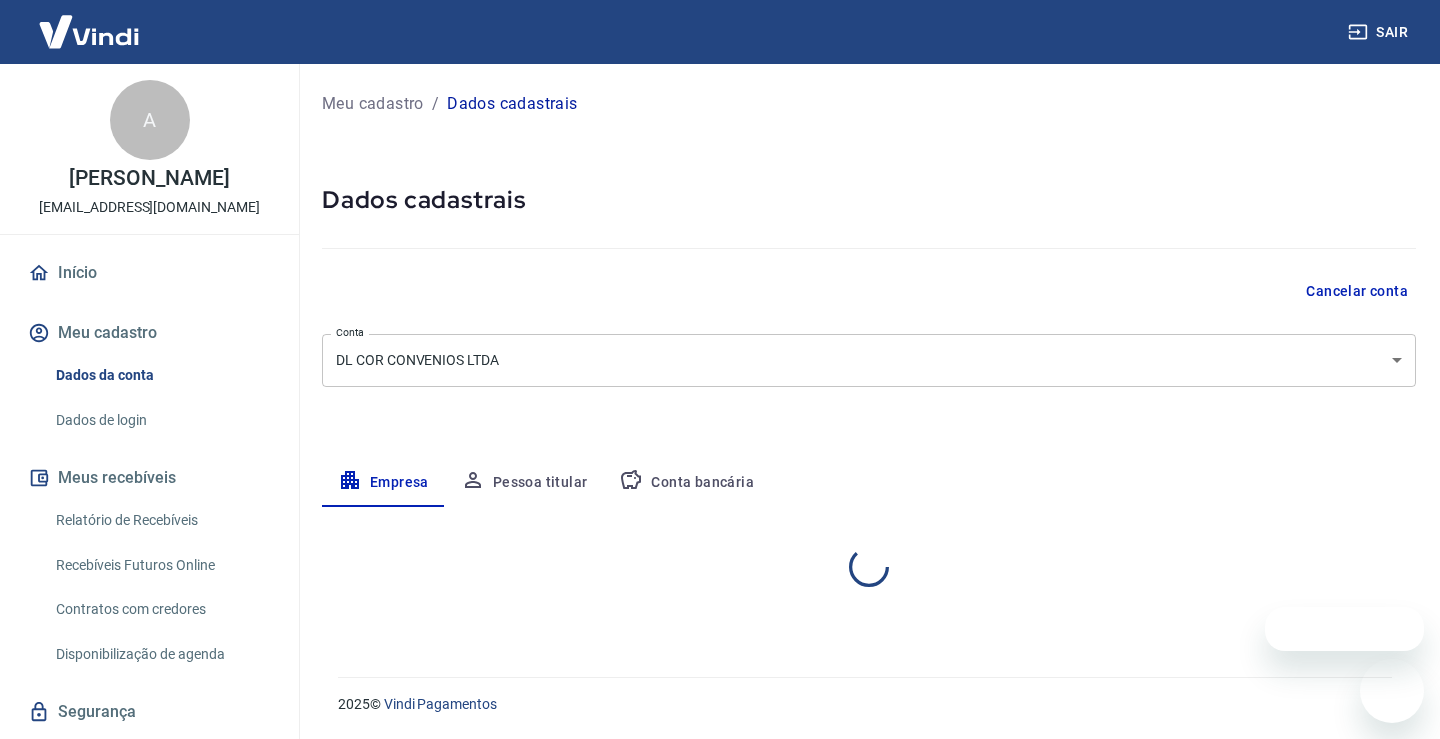 select on "SC" 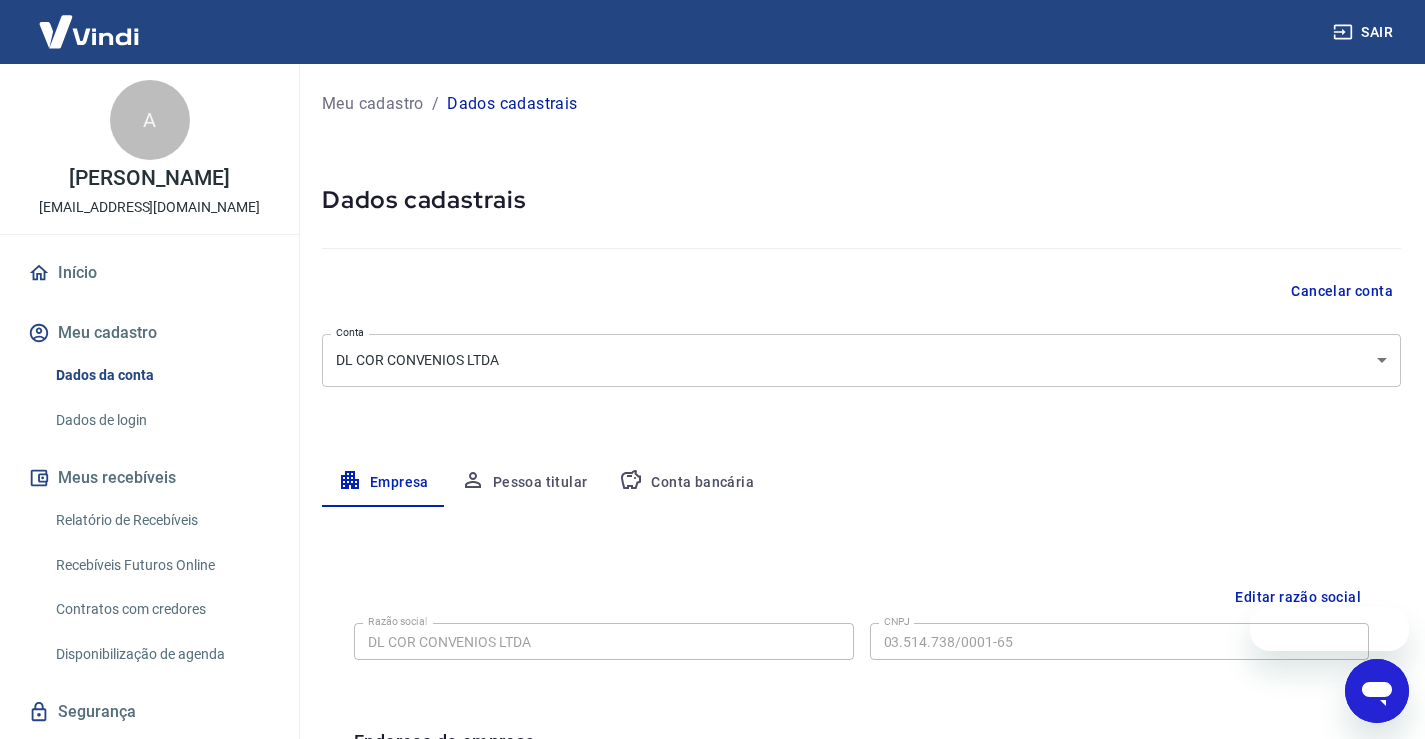 scroll, scrollTop: 0, scrollLeft: 0, axis: both 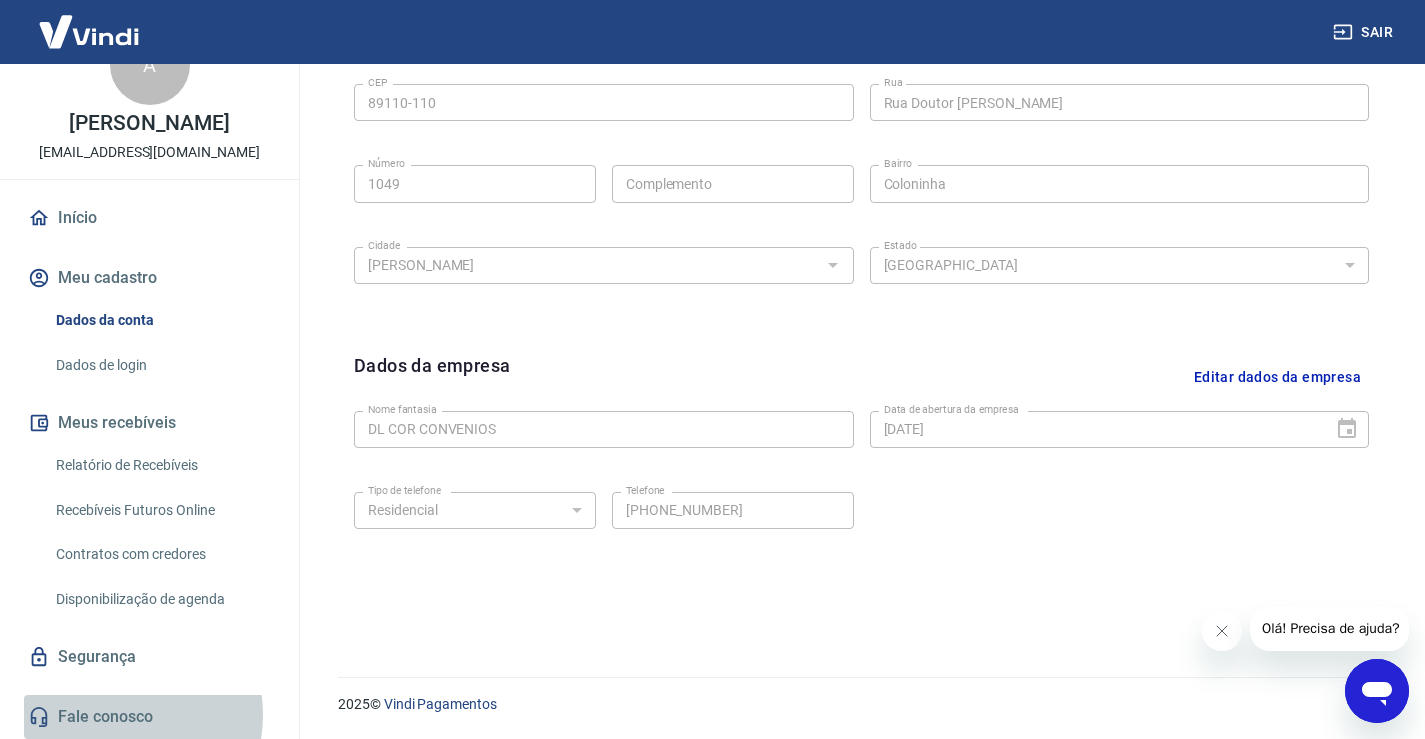 click on "Fale conosco" at bounding box center (149, 717) 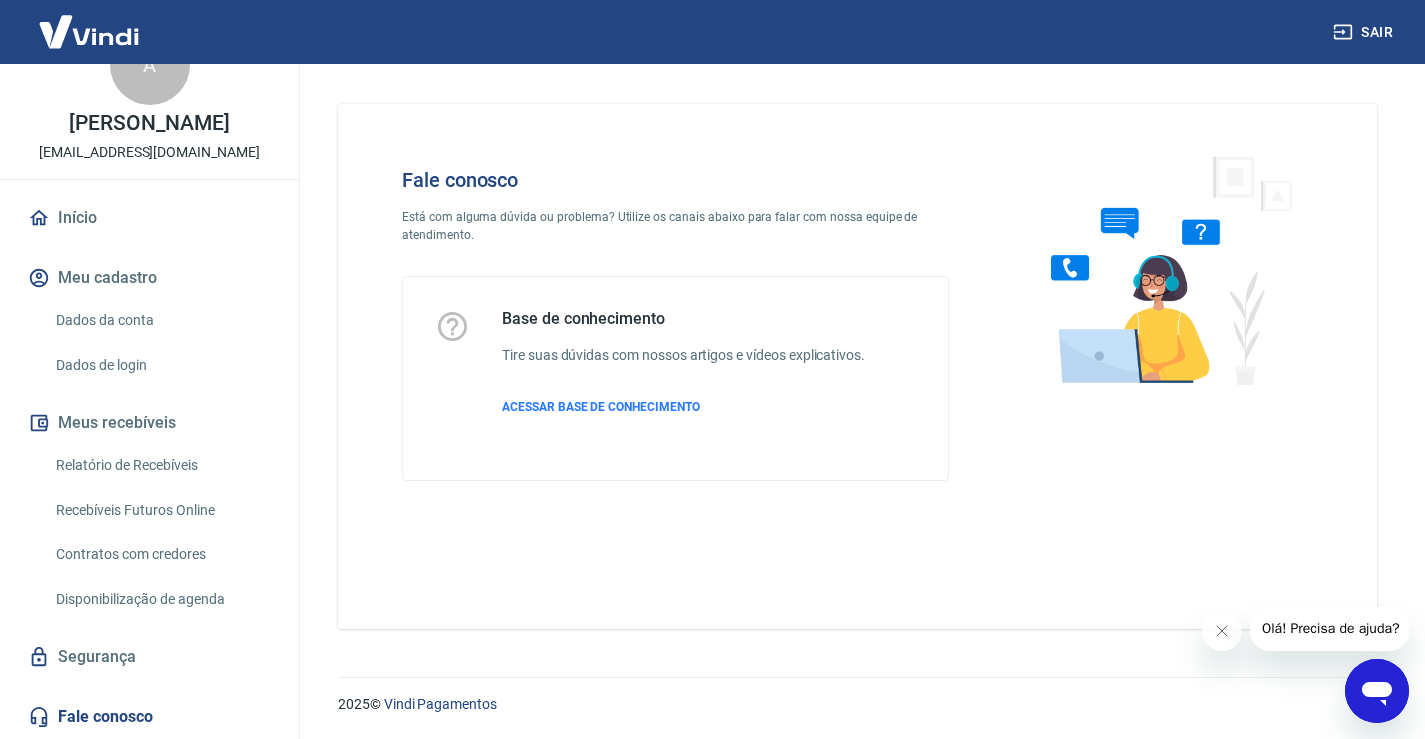scroll, scrollTop: 0, scrollLeft: 0, axis: both 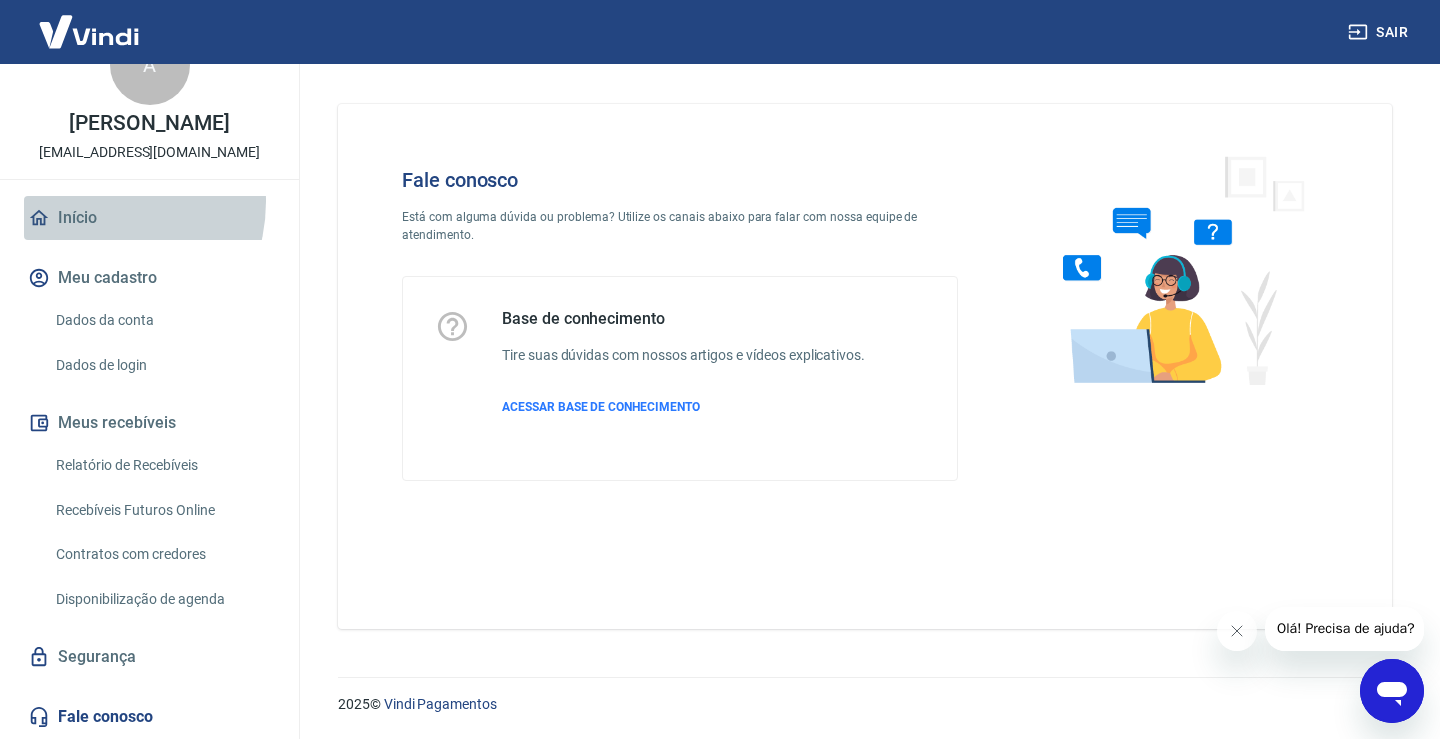 click on "Início" at bounding box center (149, 218) 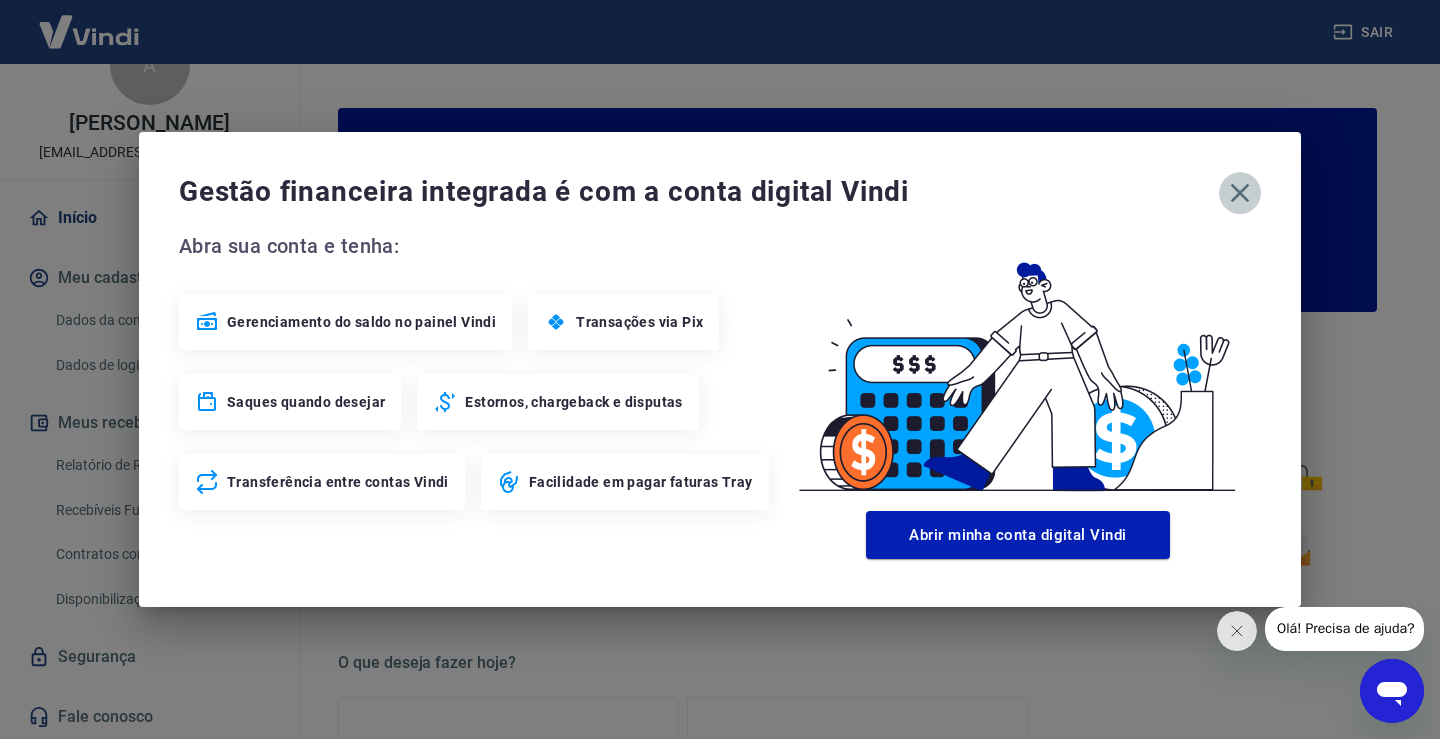 click 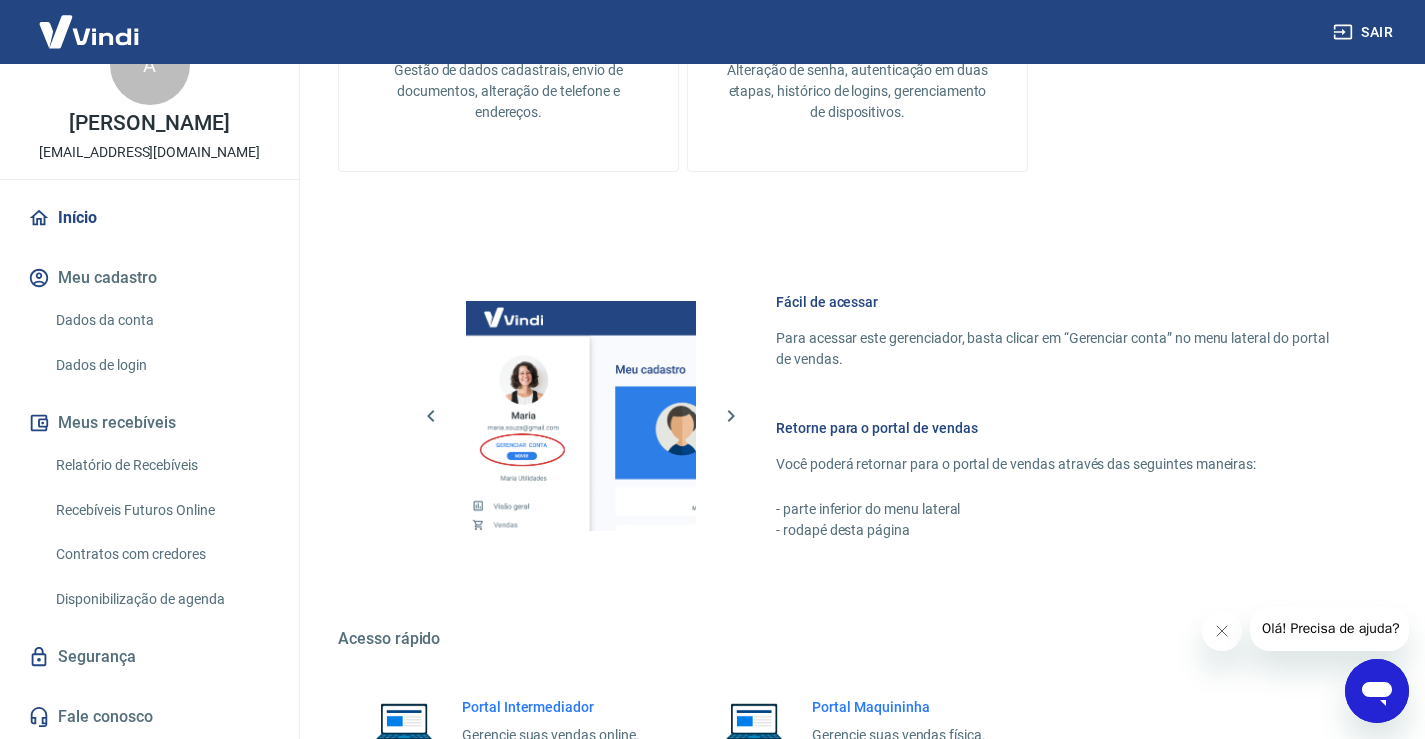 scroll, scrollTop: 1067, scrollLeft: 0, axis: vertical 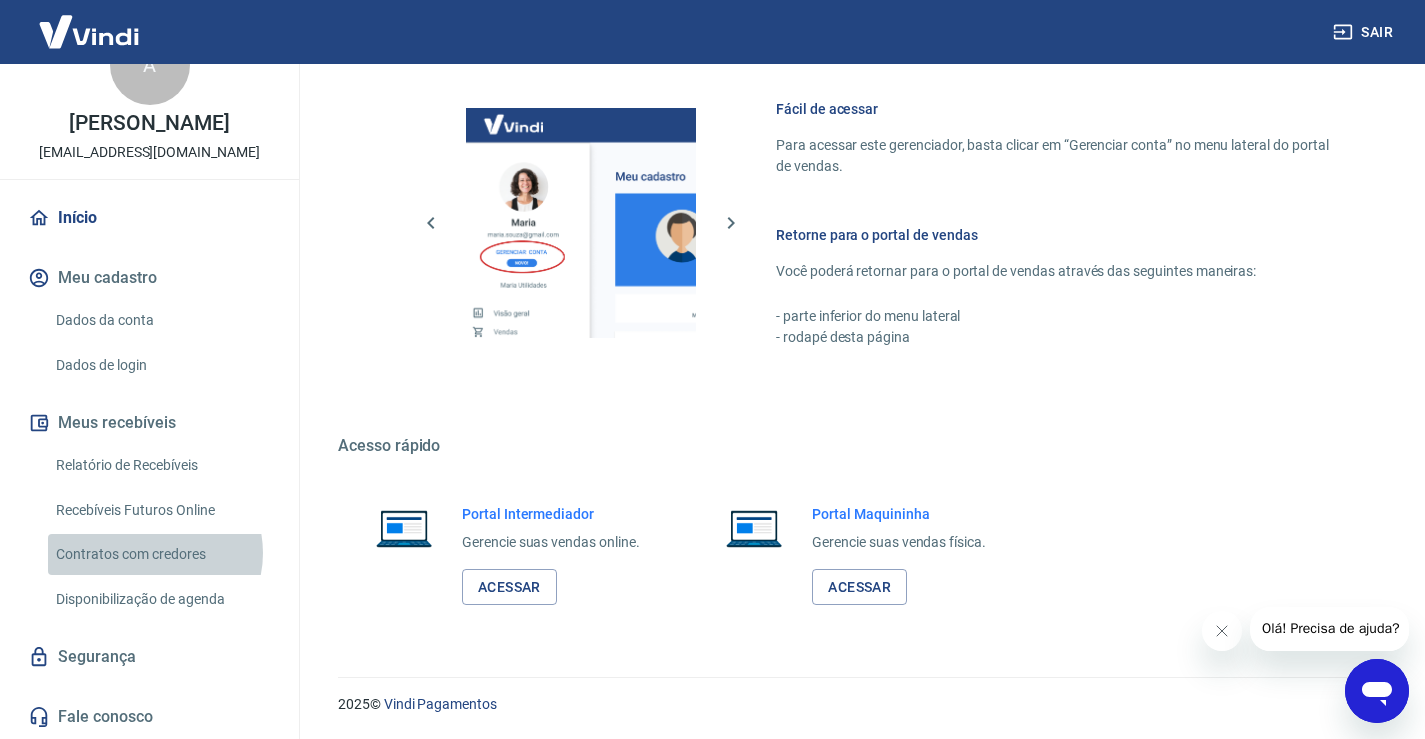 click on "Contratos com credores" at bounding box center [161, 554] 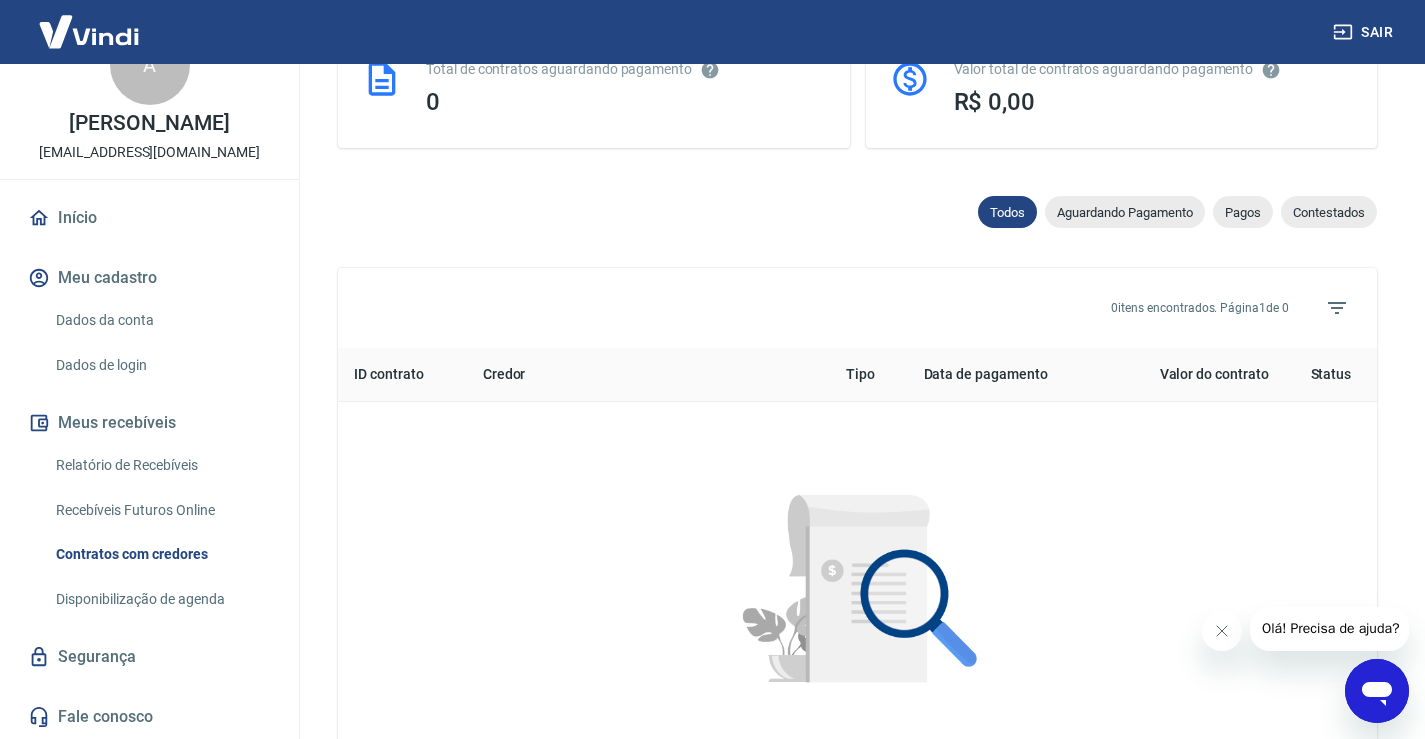 scroll, scrollTop: 880, scrollLeft: 0, axis: vertical 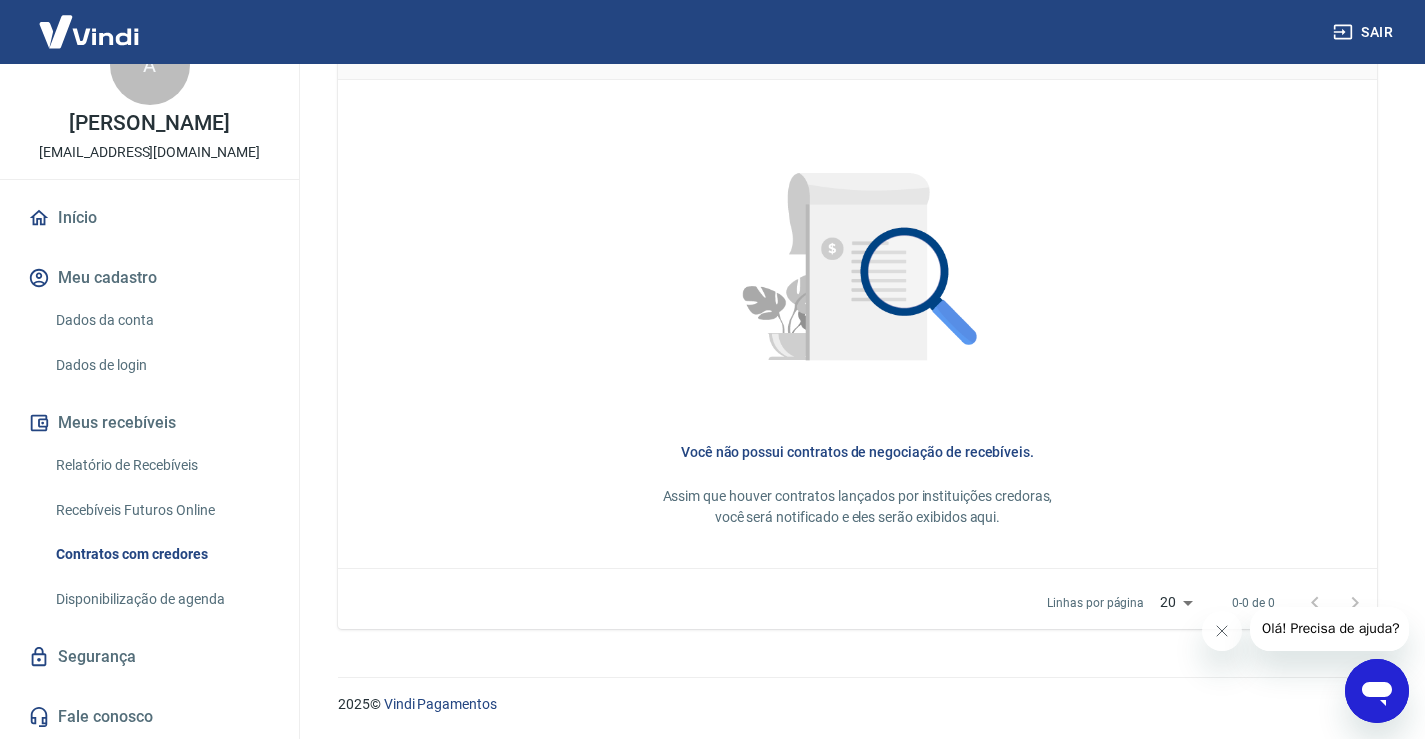click on "Relatório de Recebíveis" at bounding box center (161, 465) 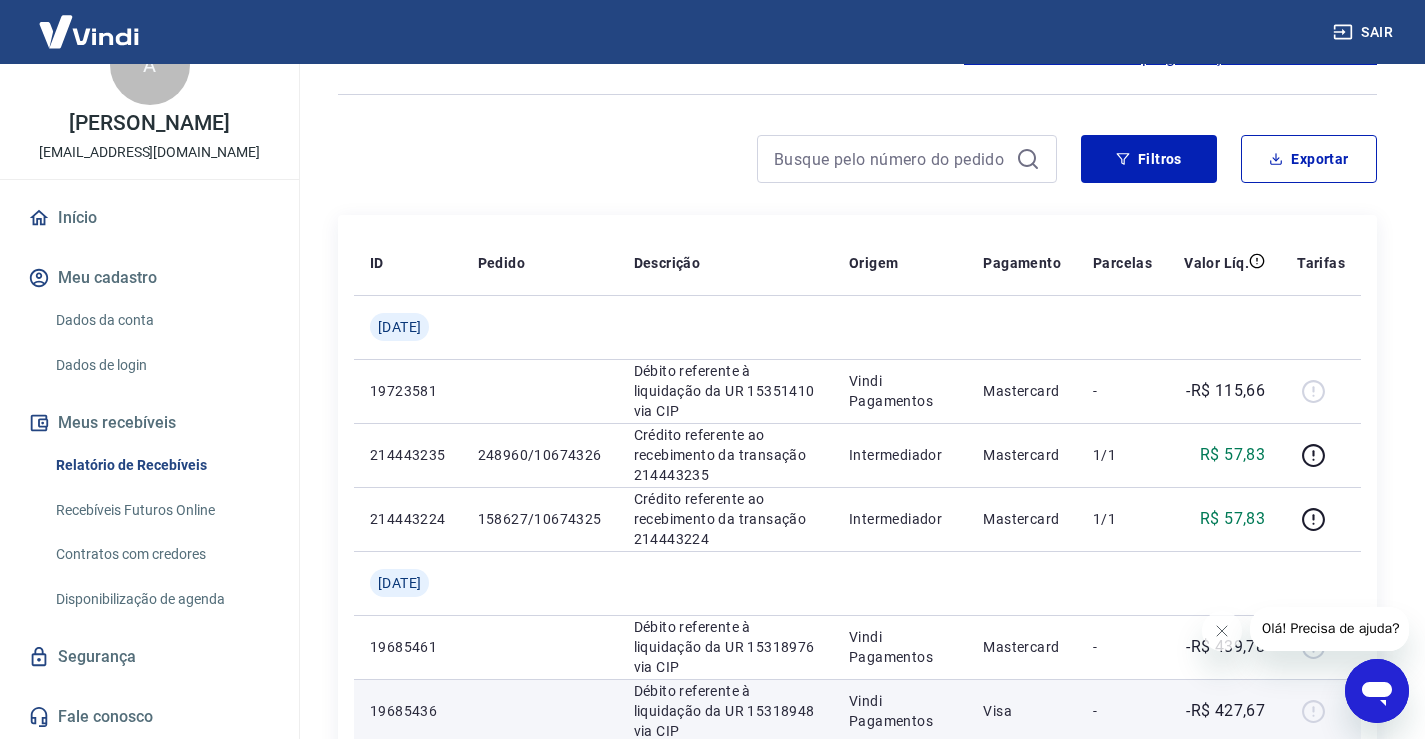 scroll, scrollTop: 0, scrollLeft: 0, axis: both 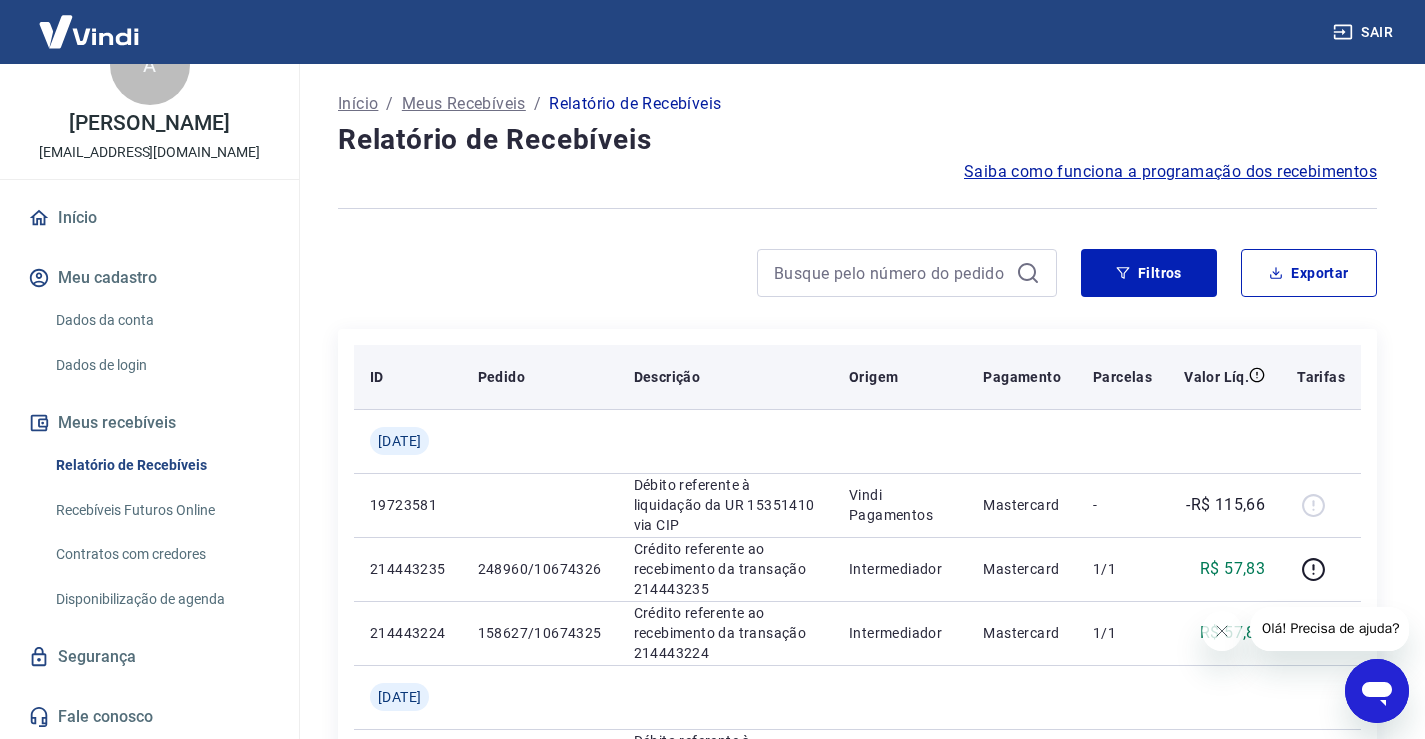 click on "ID" at bounding box center (377, 377) 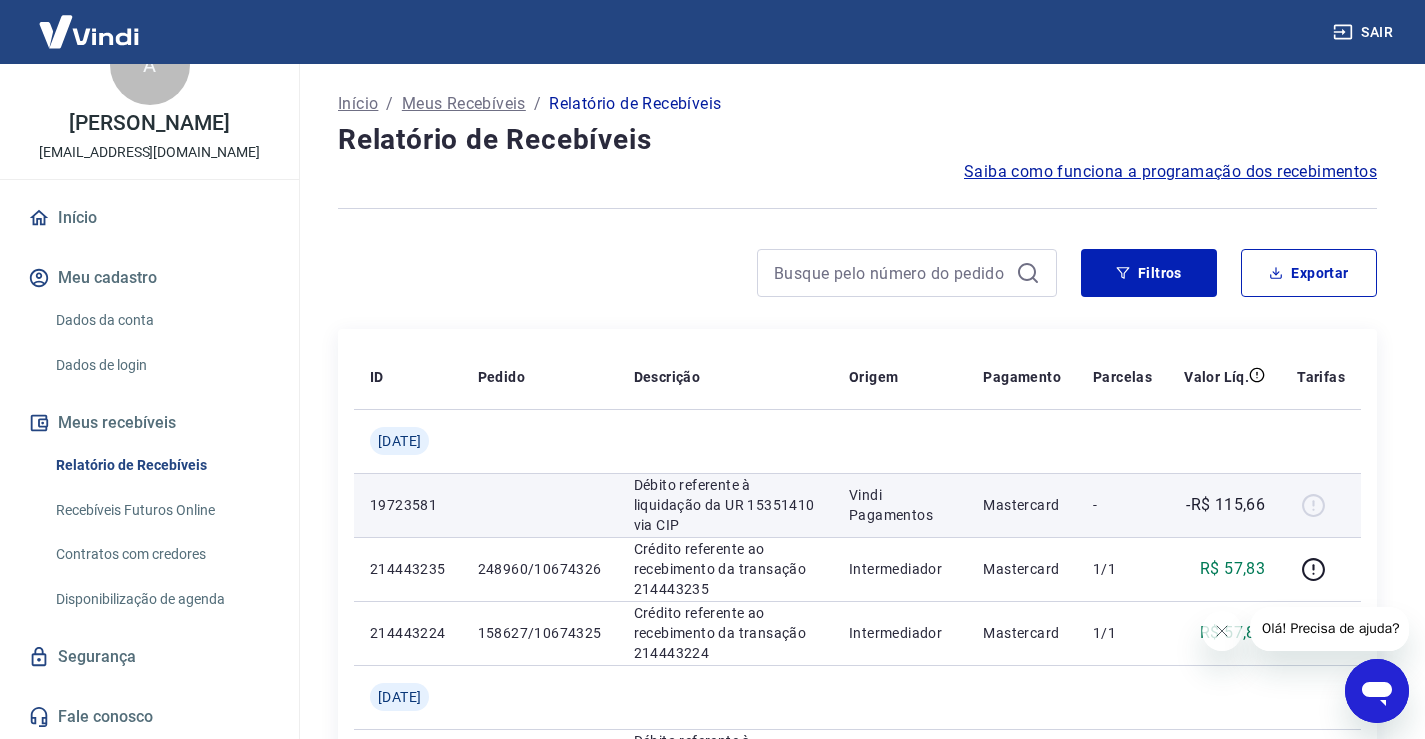 click on "19723581" at bounding box center [408, 505] 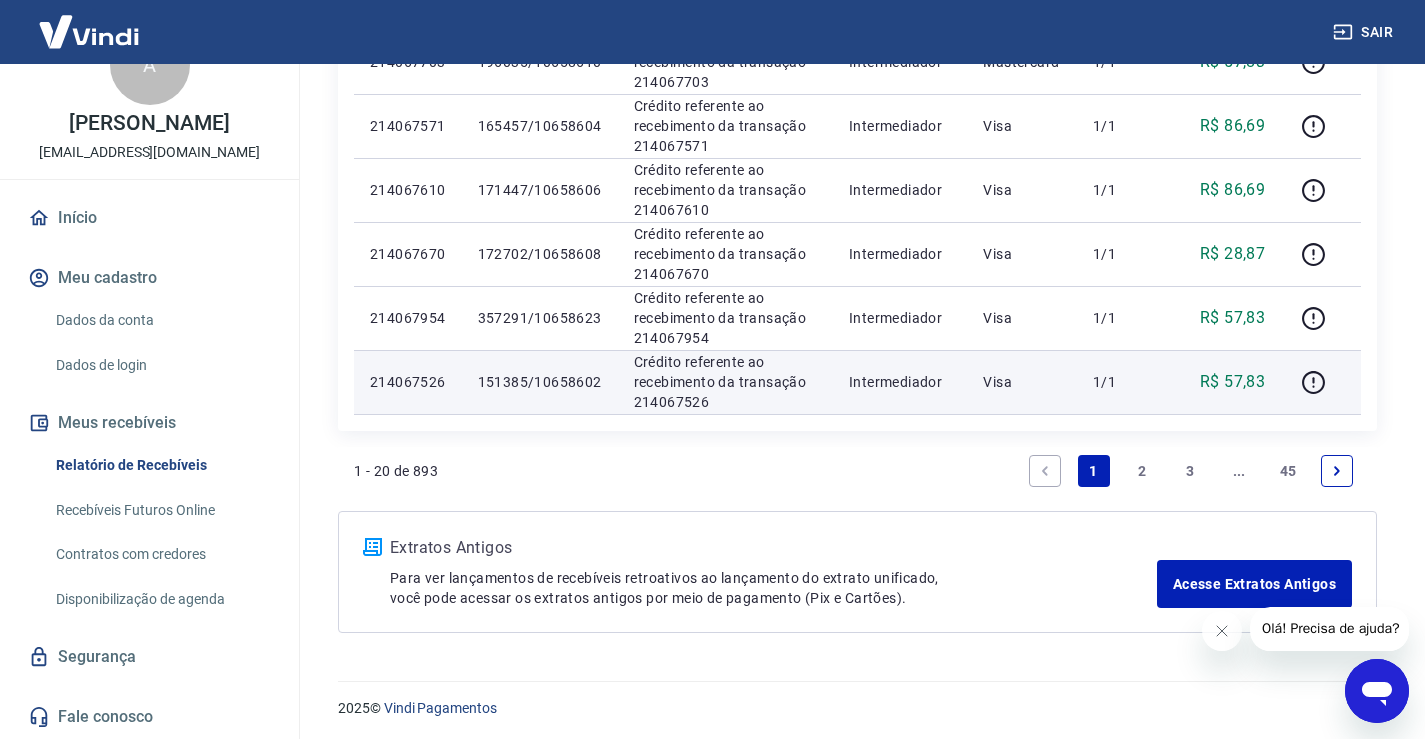 scroll, scrollTop: 1407, scrollLeft: 0, axis: vertical 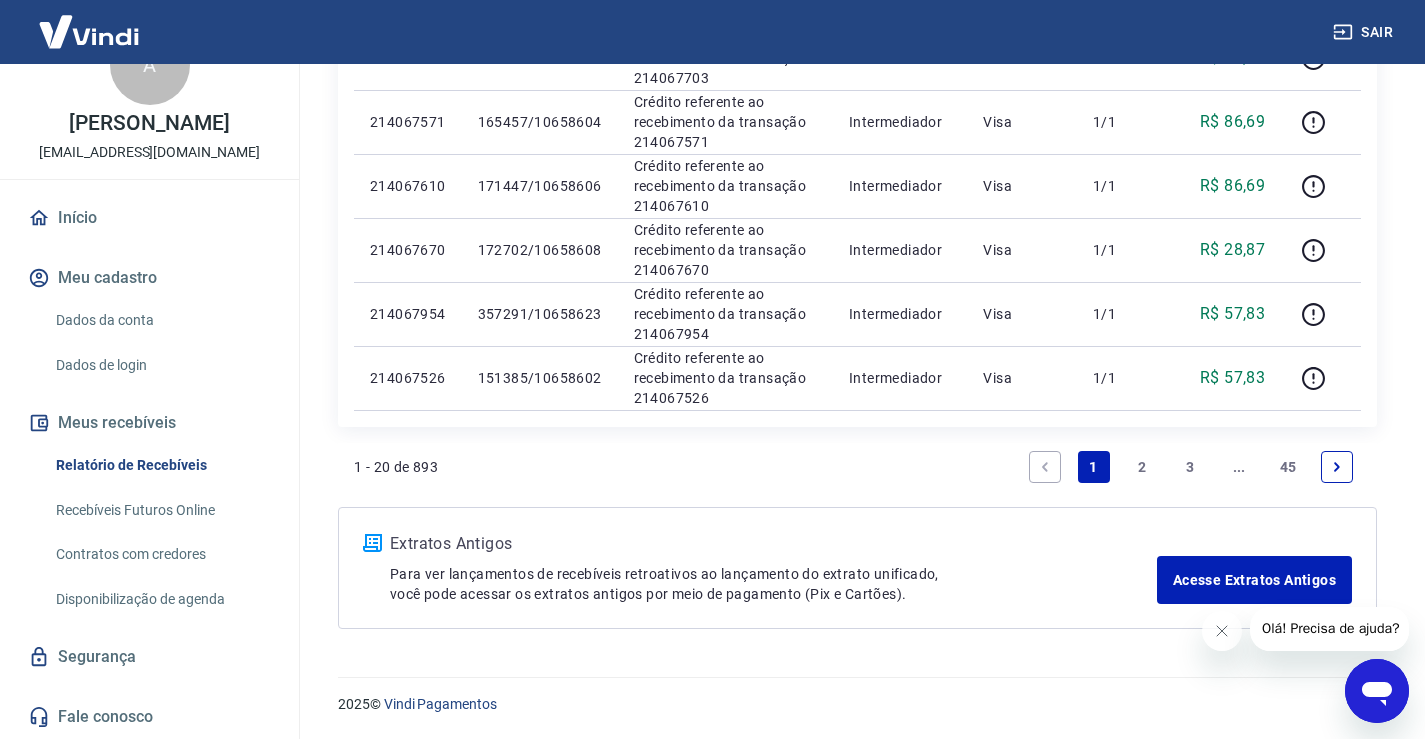 click 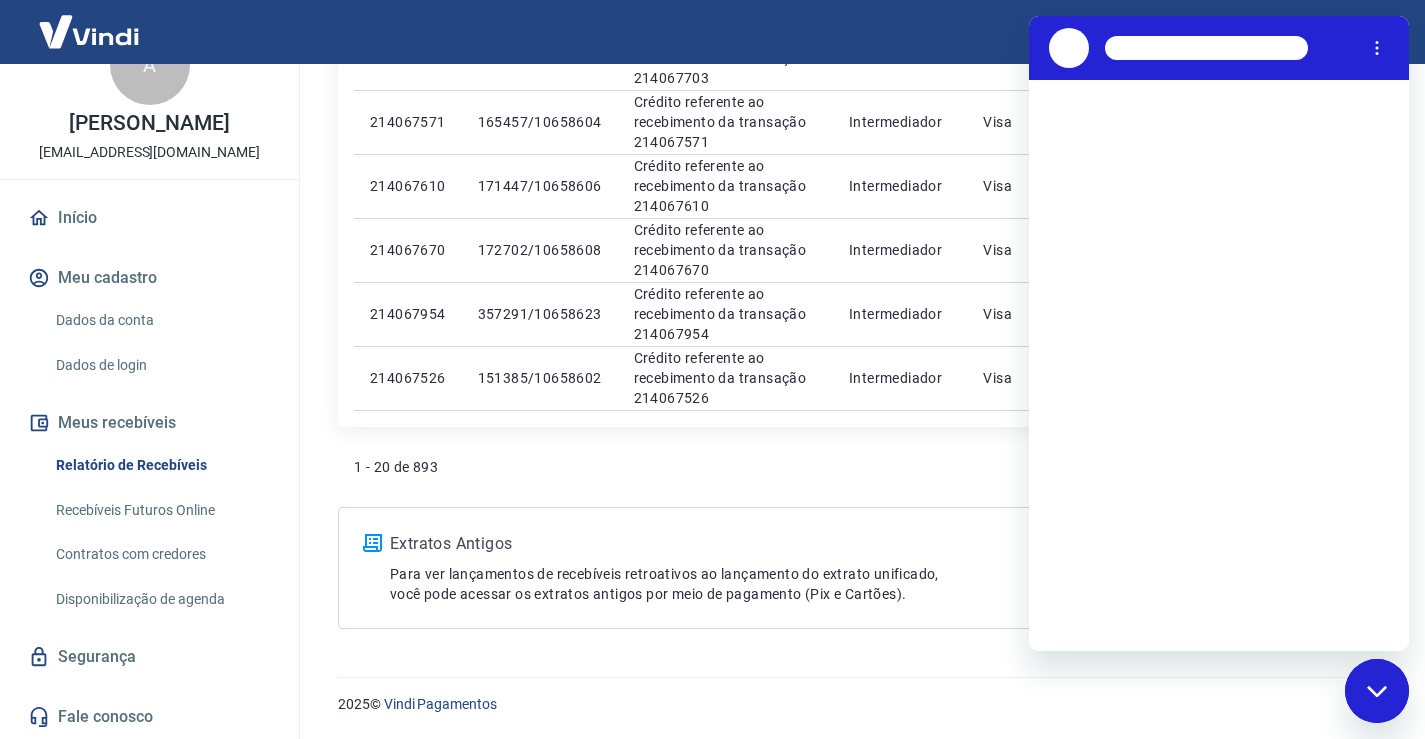 scroll, scrollTop: 0, scrollLeft: 0, axis: both 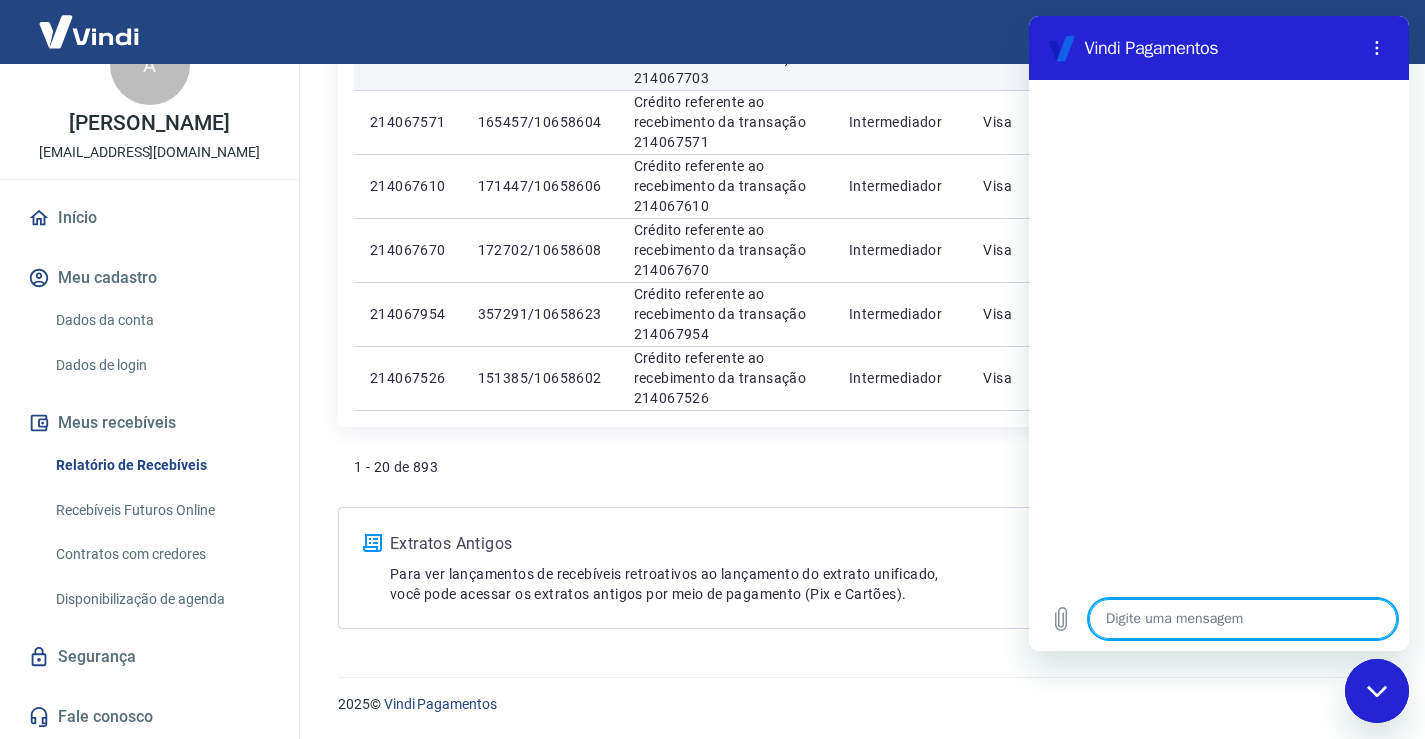 type on "b" 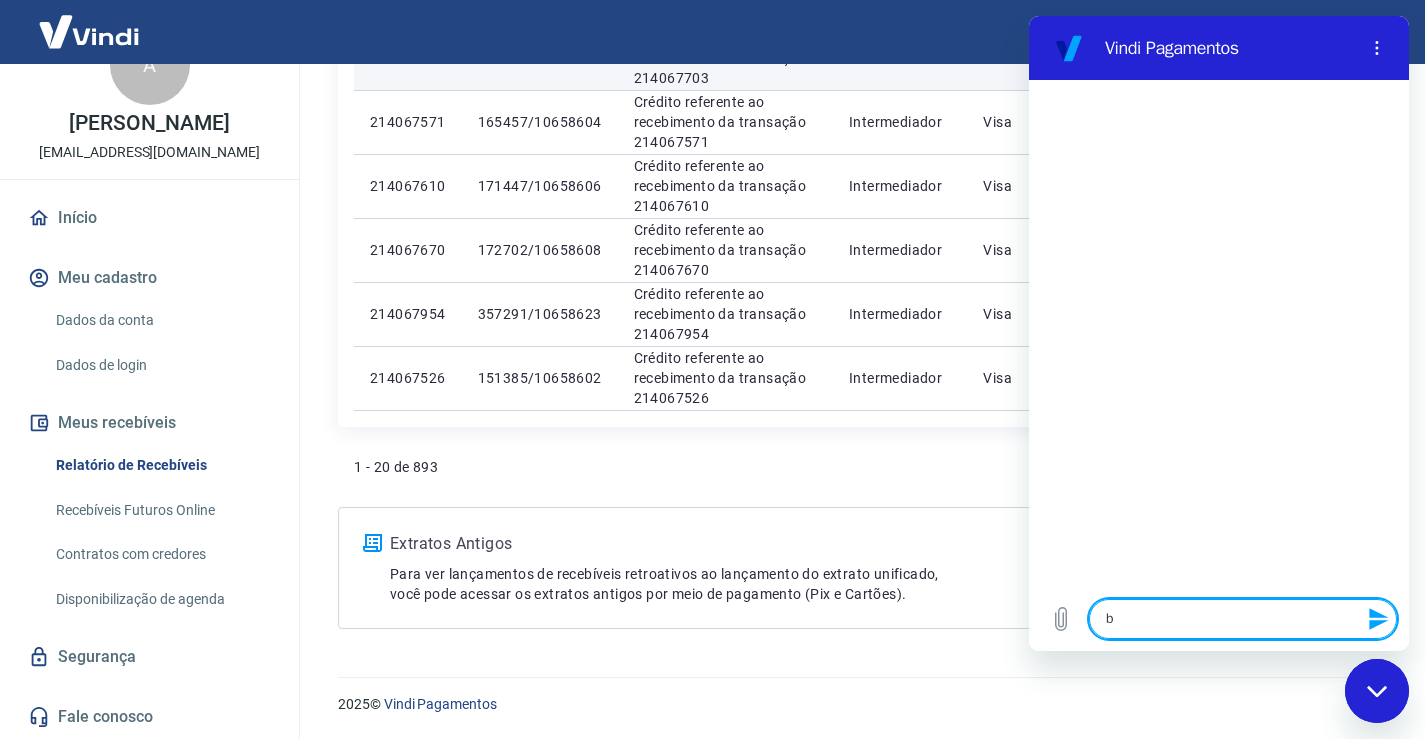 type on "bo" 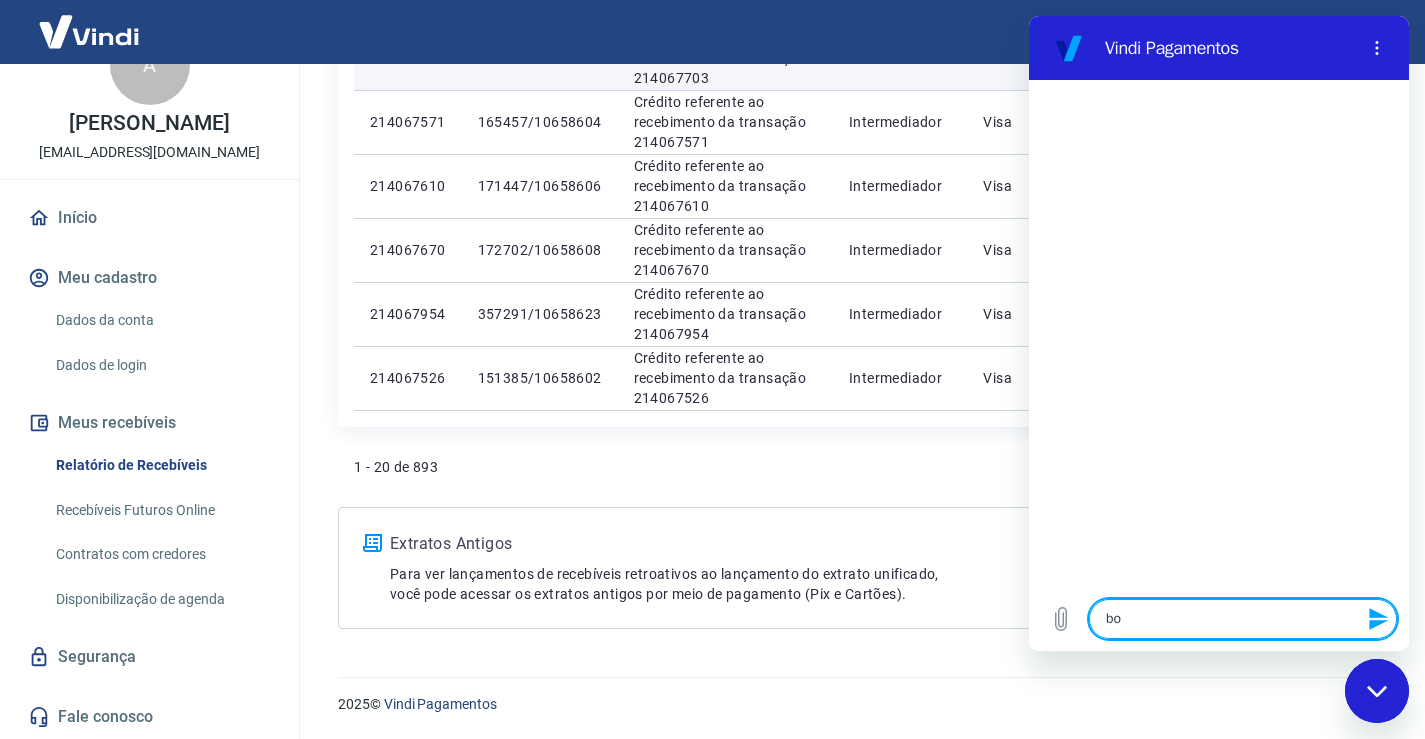 type on "x" 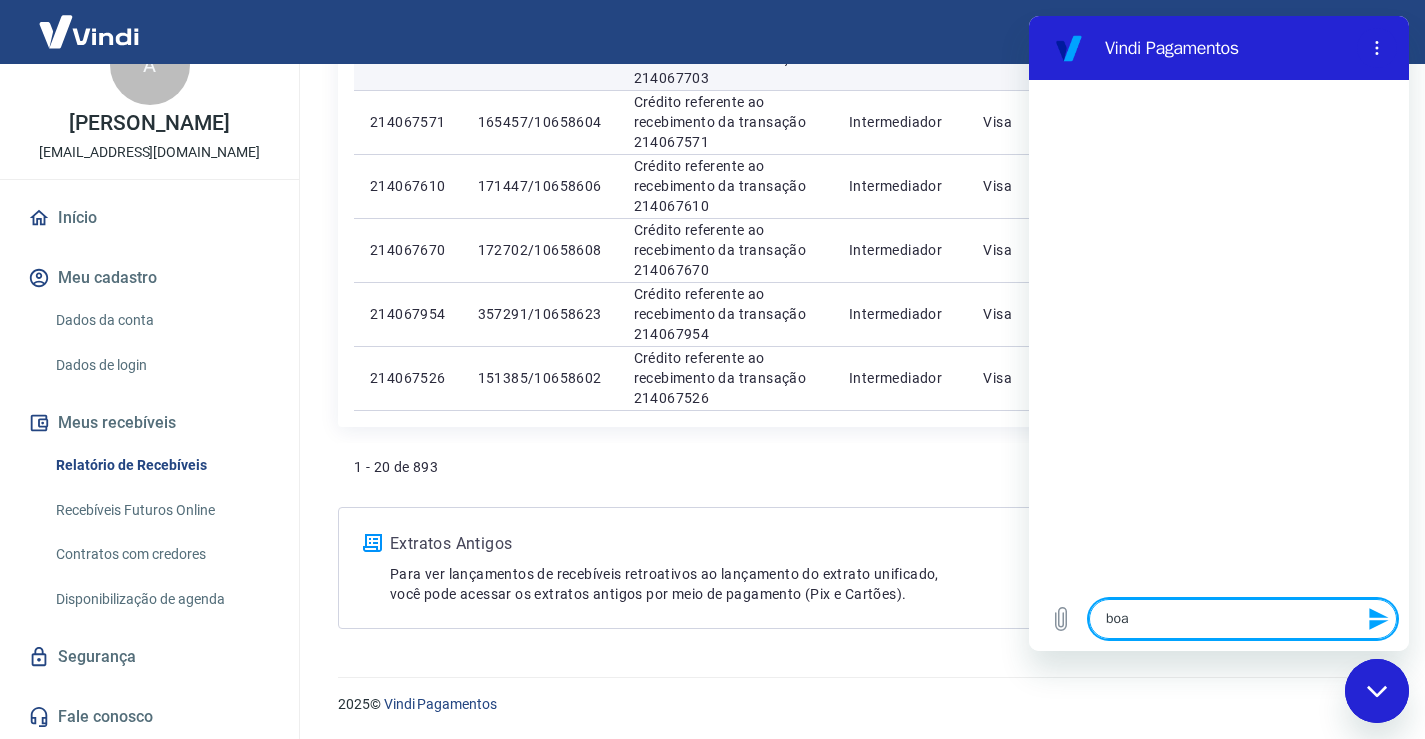 type on "boa" 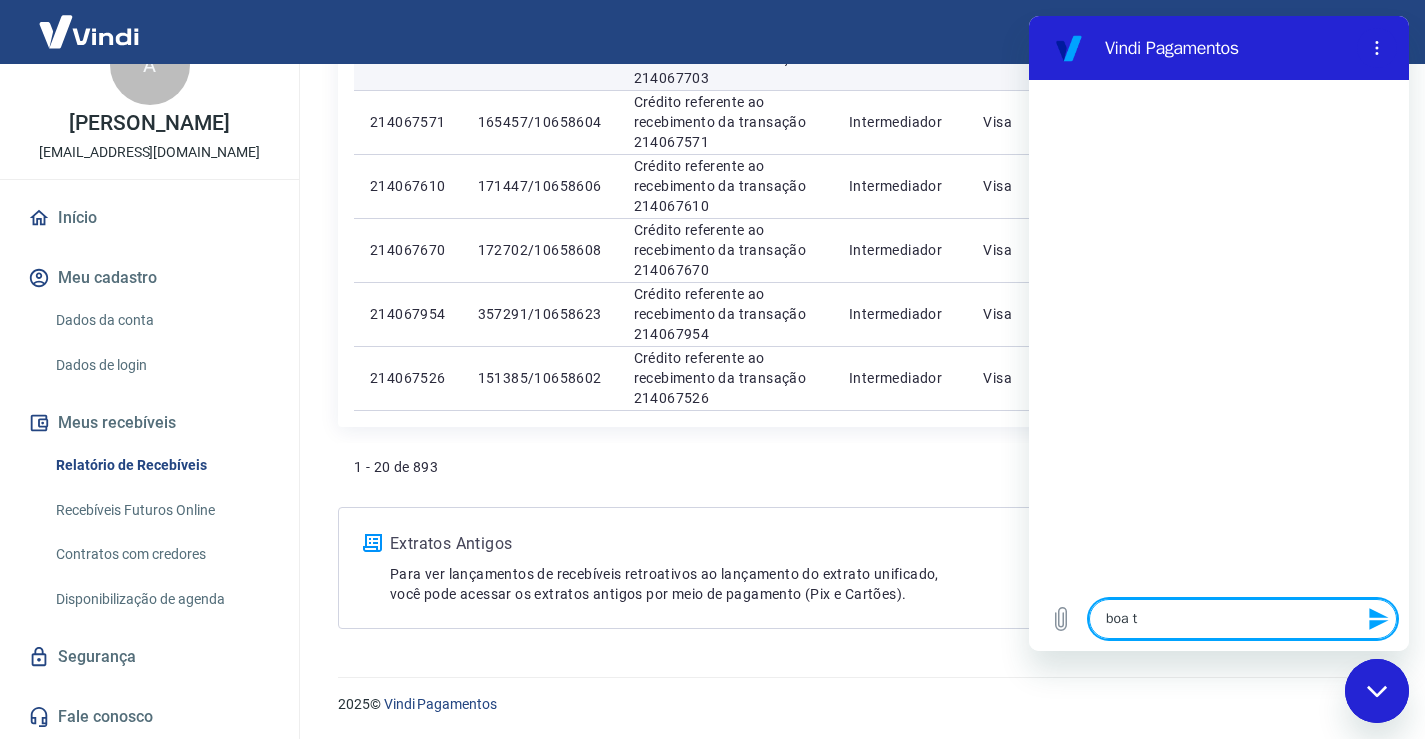 type on "boa ta" 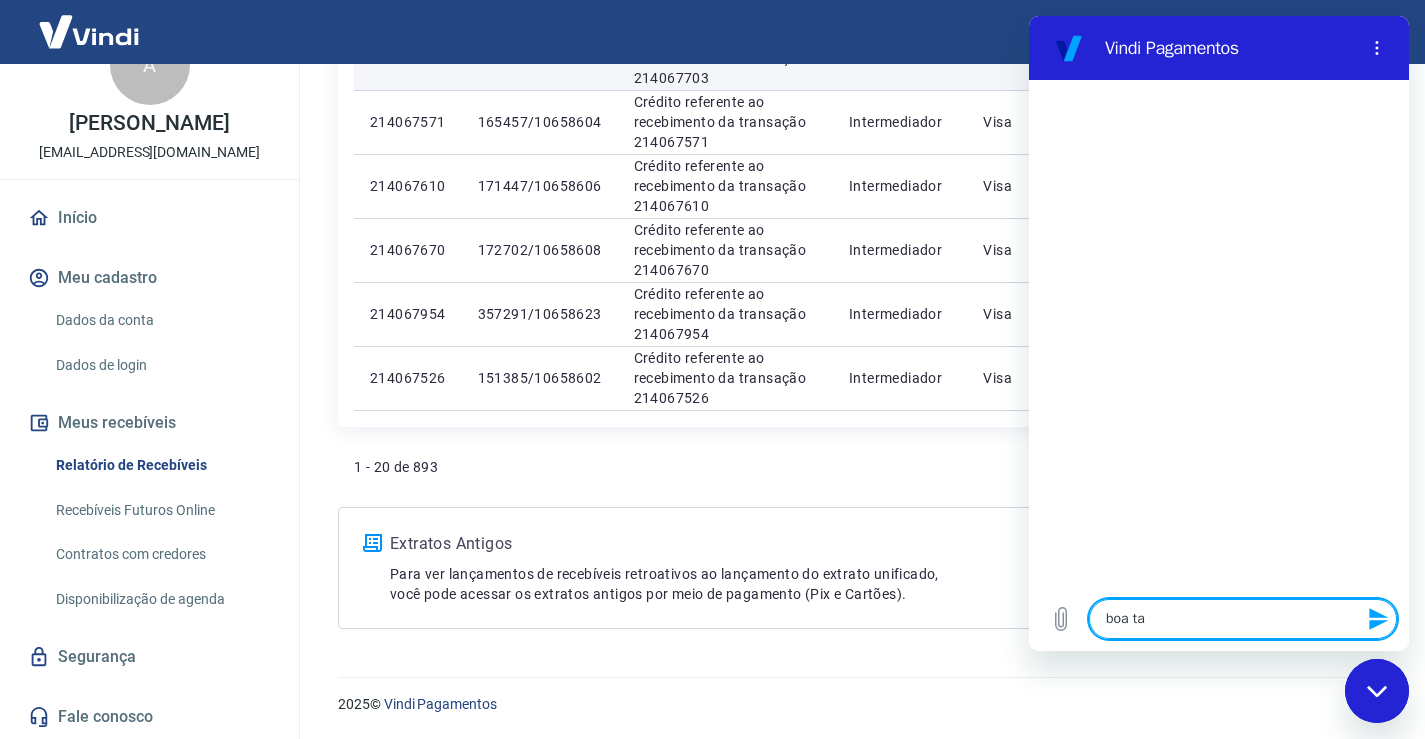 type on "boa tar" 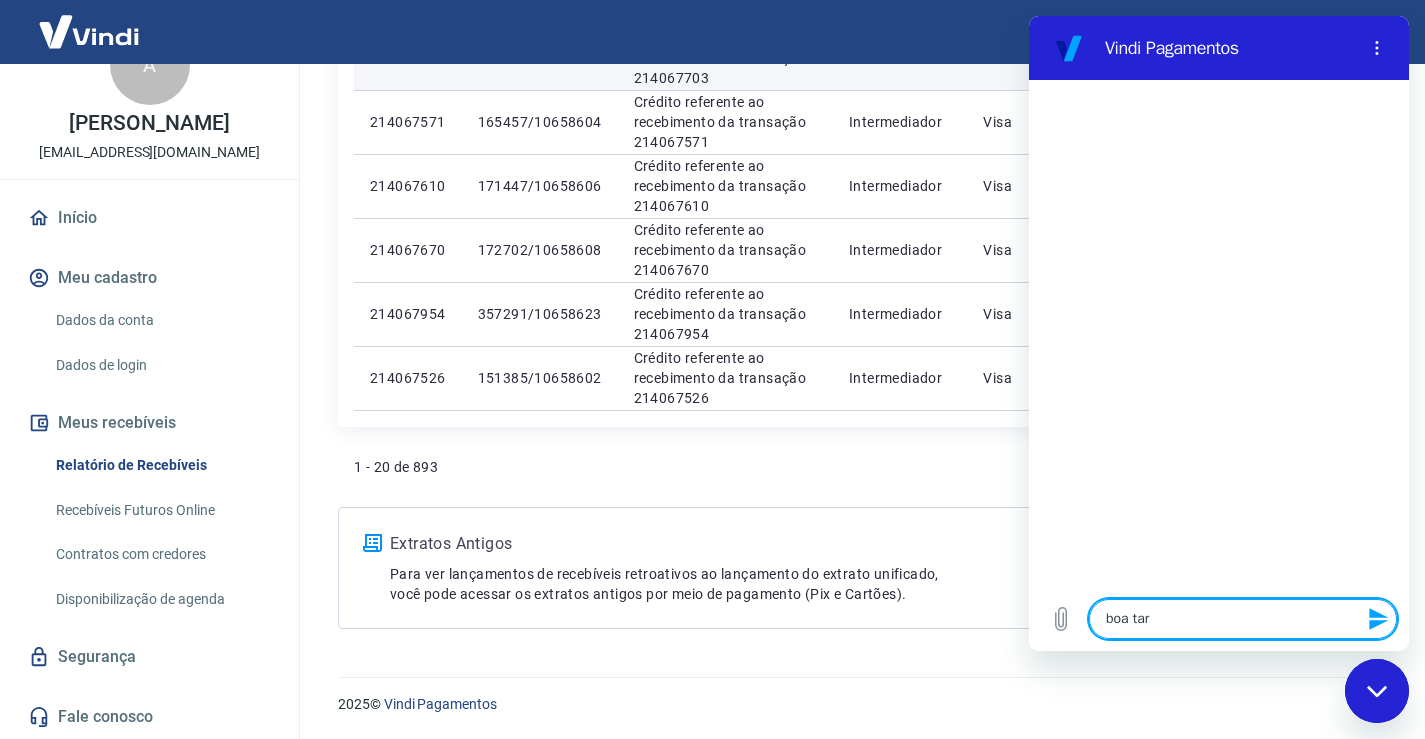 type on "boa tard" 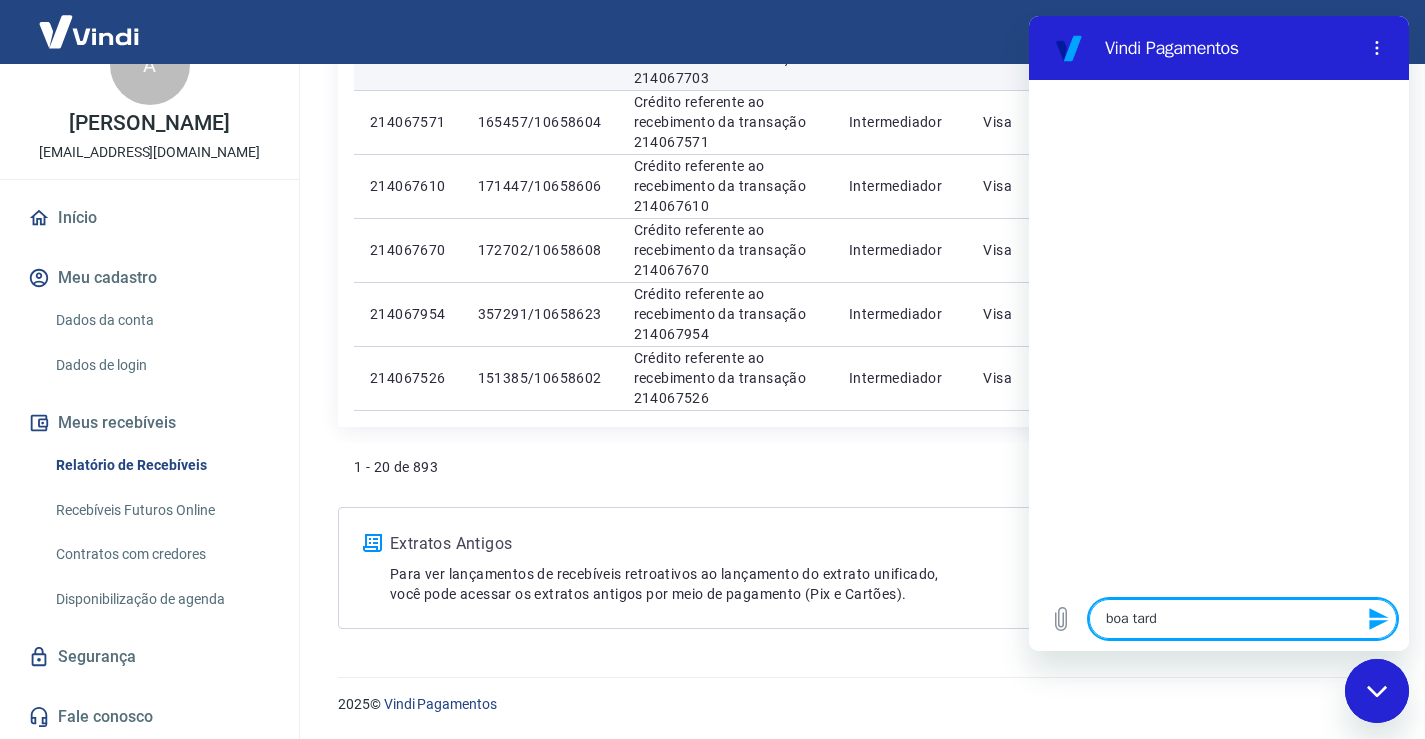 type on "boa tarde" 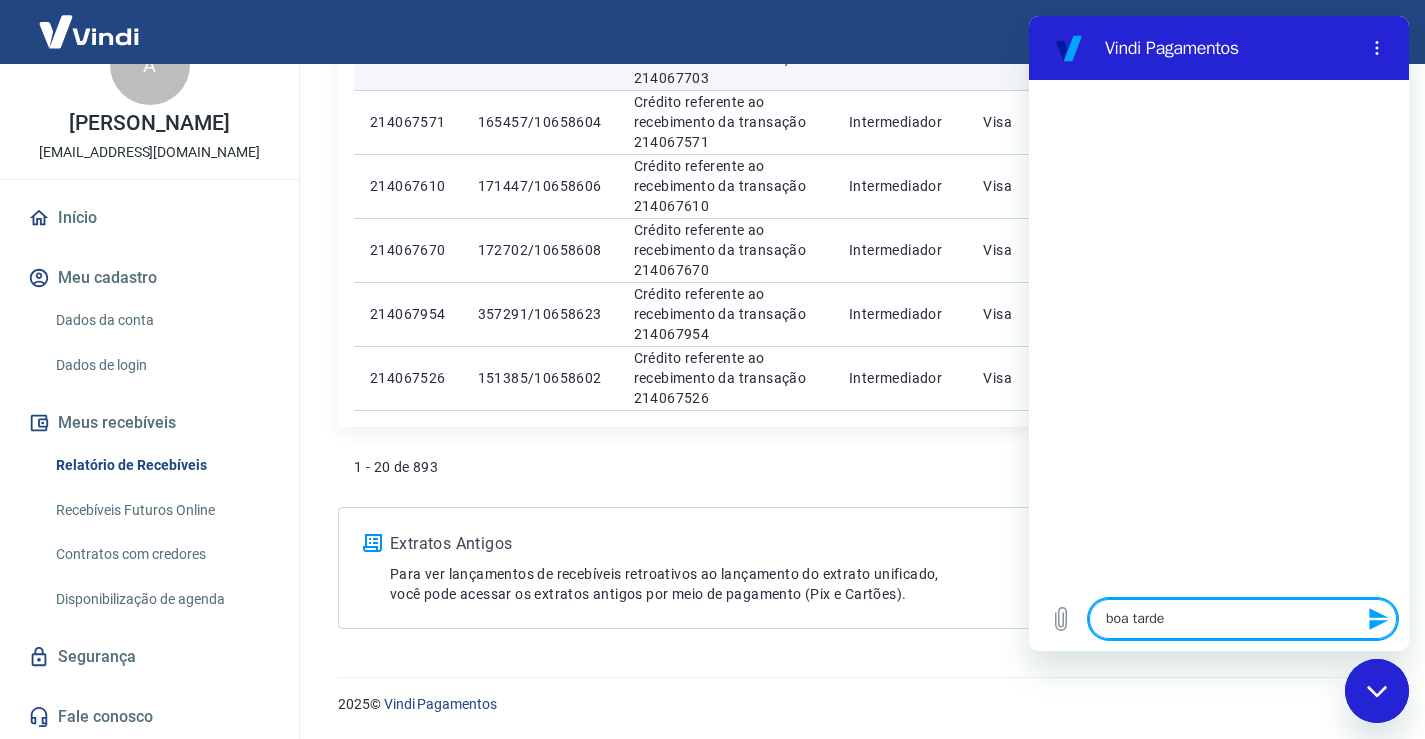 type on "x" 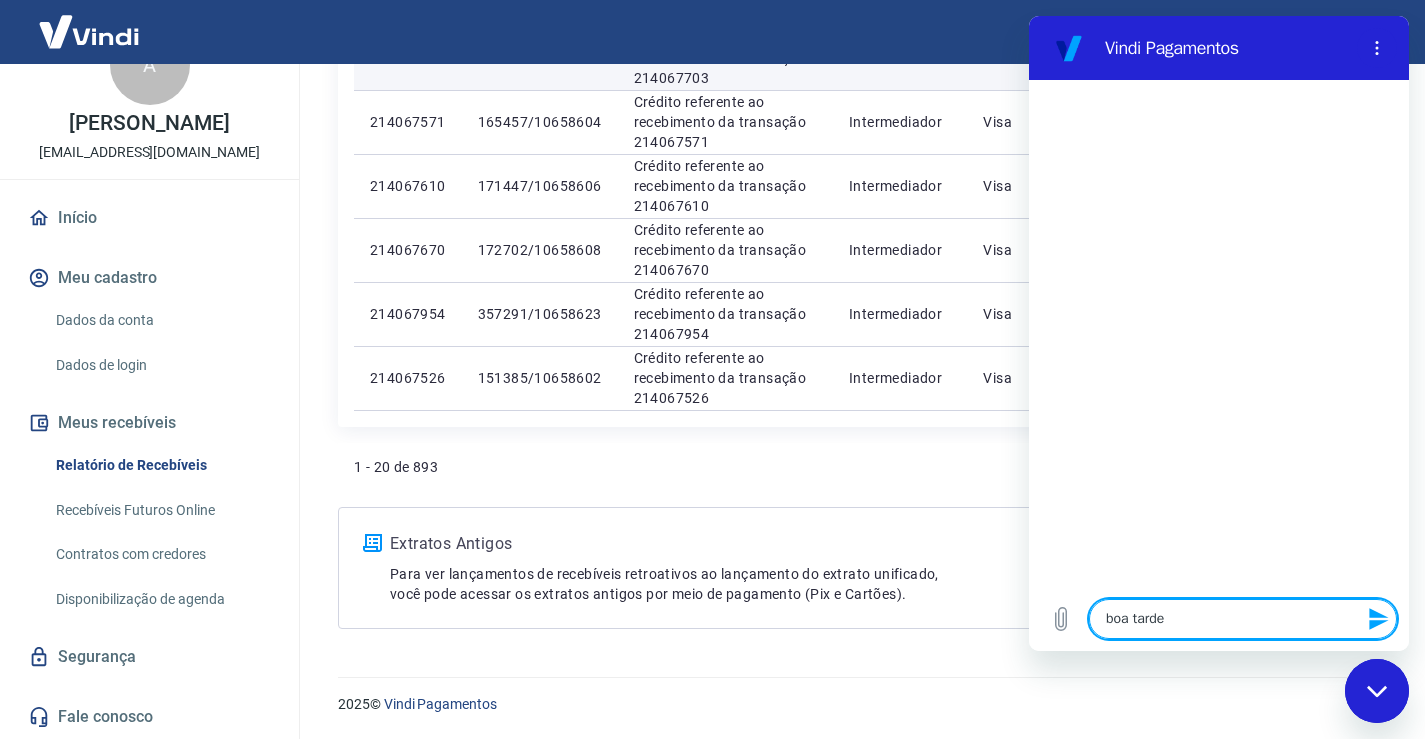 type 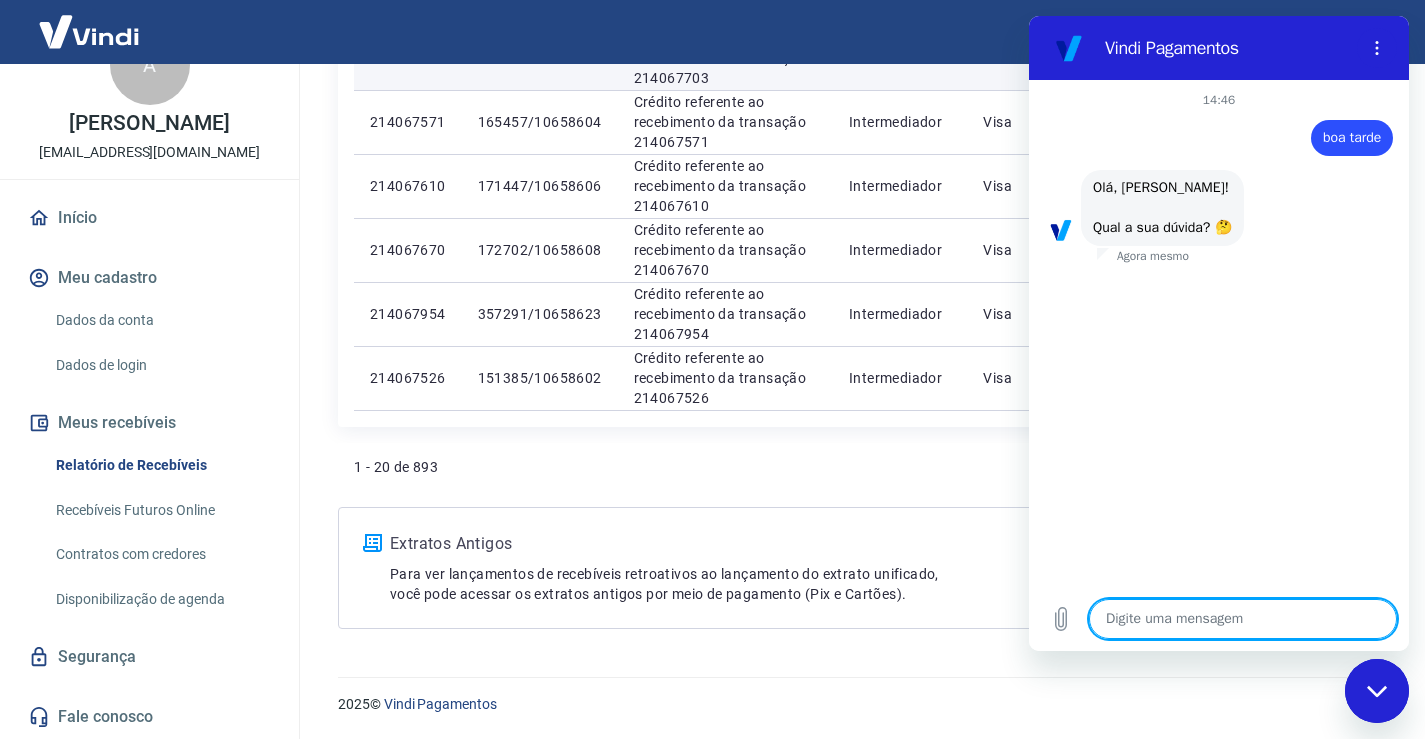 scroll, scrollTop: 50, scrollLeft: 0, axis: vertical 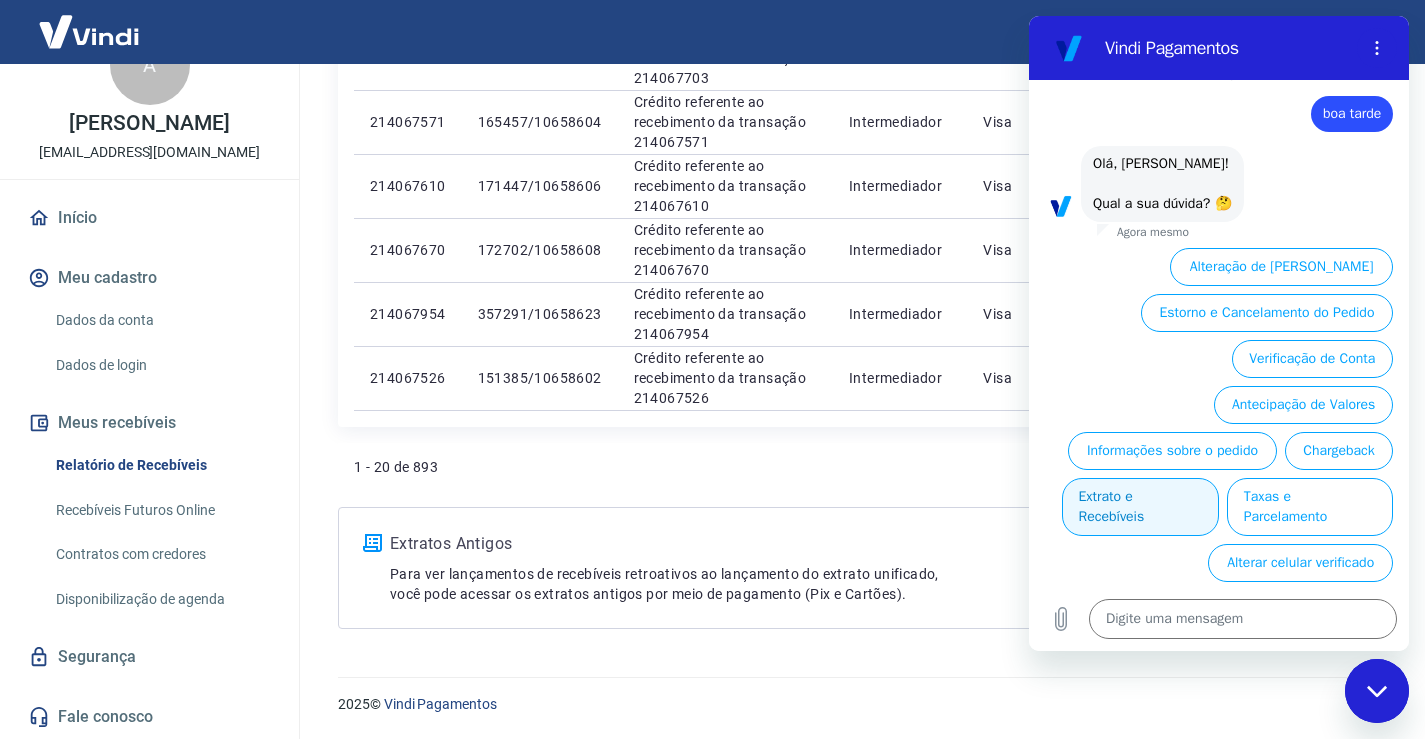 click on "Extrato e Recebíveis" at bounding box center [1140, 507] 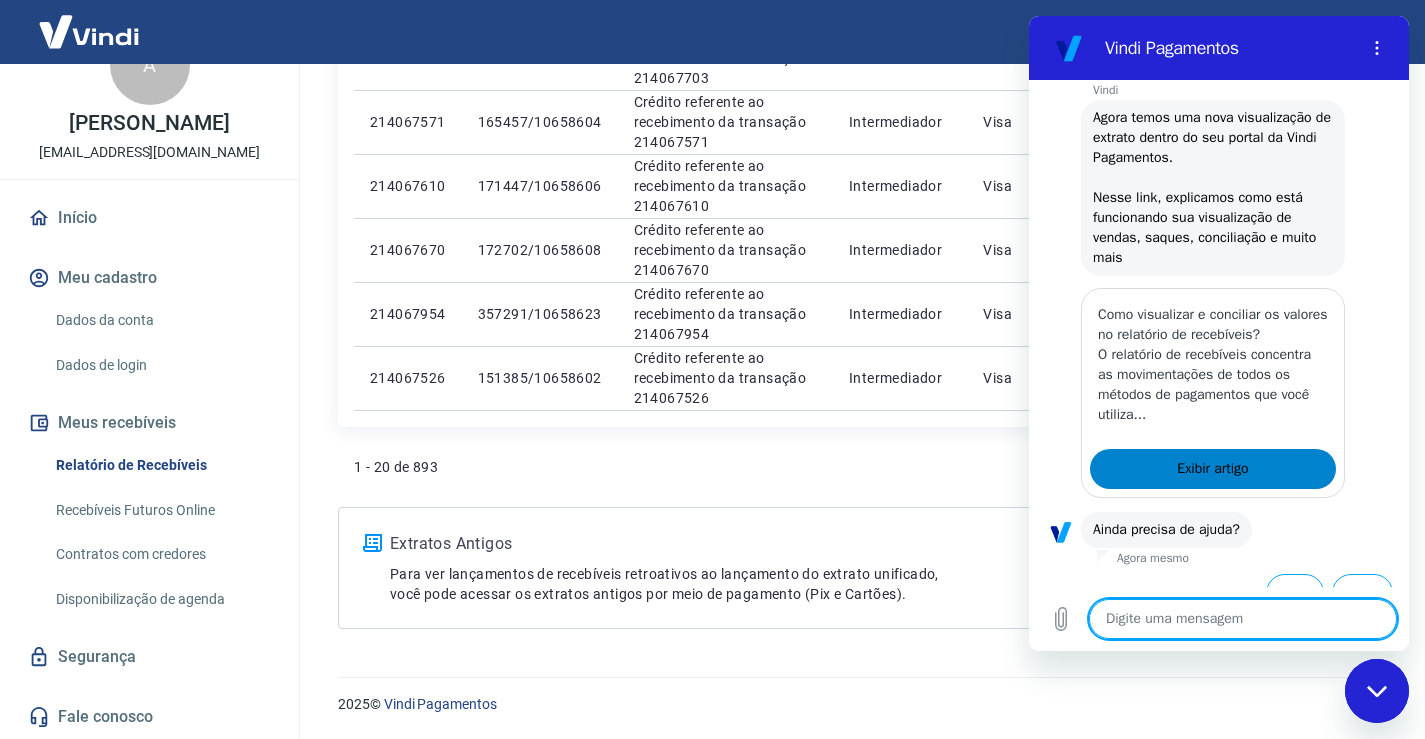 scroll, scrollTop: 274, scrollLeft: 0, axis: vertical 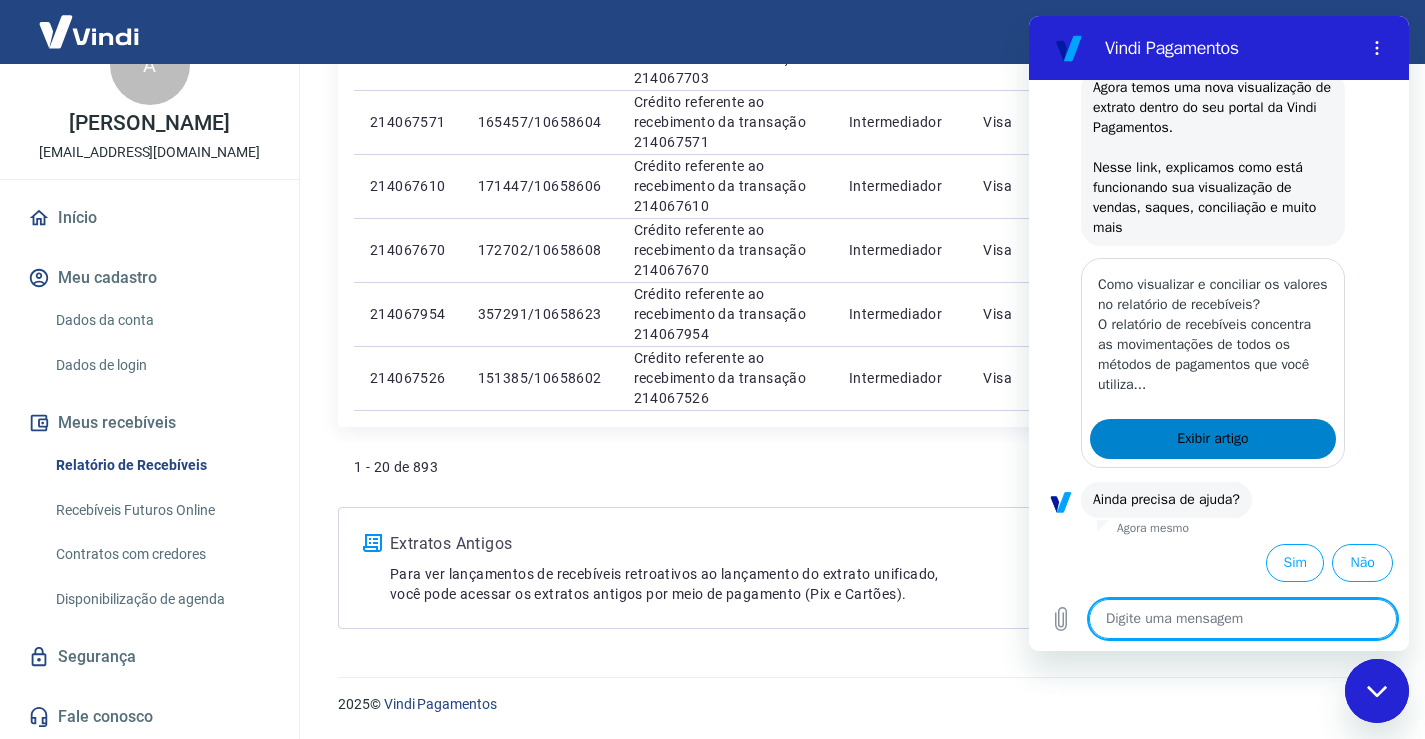 click on "Exibir artigo" at bounding box center [1213, 439] 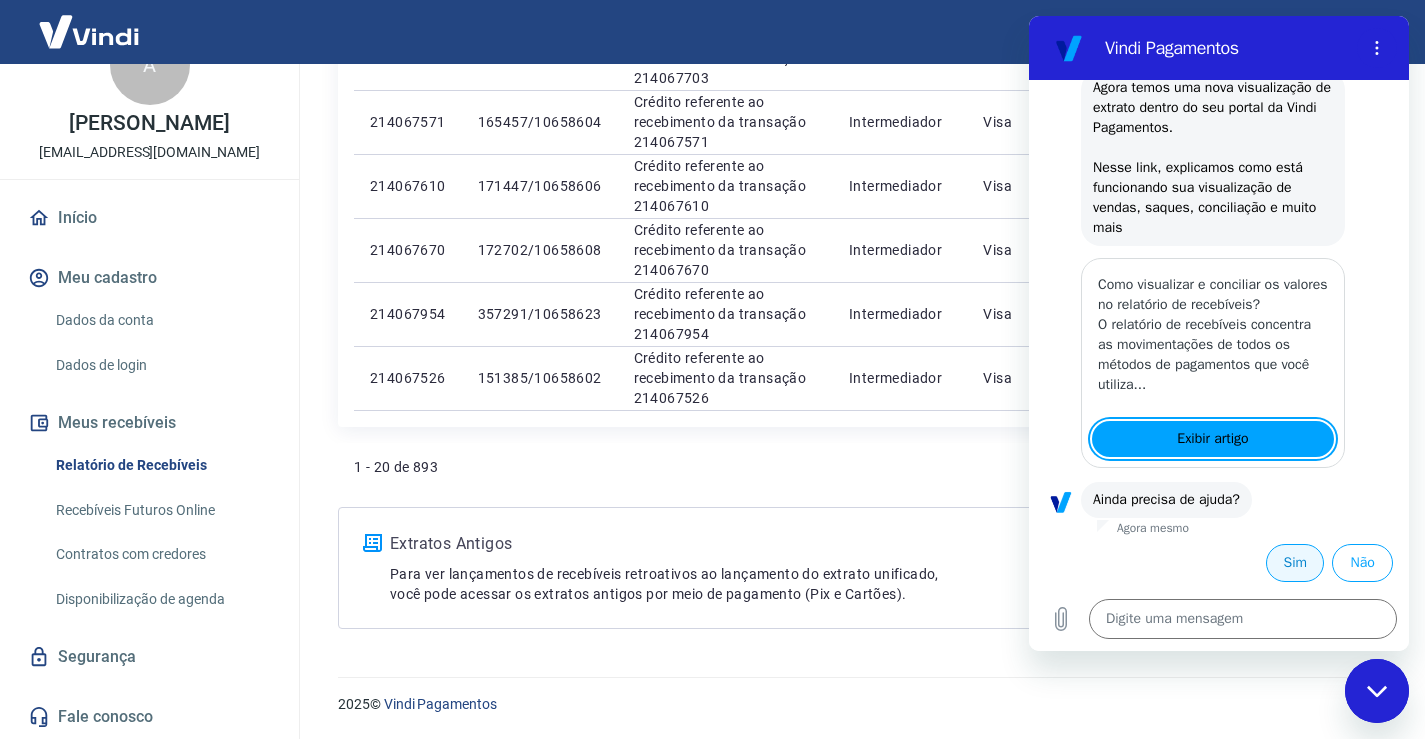 click on "Sim" at bounding box center (1295, 563) 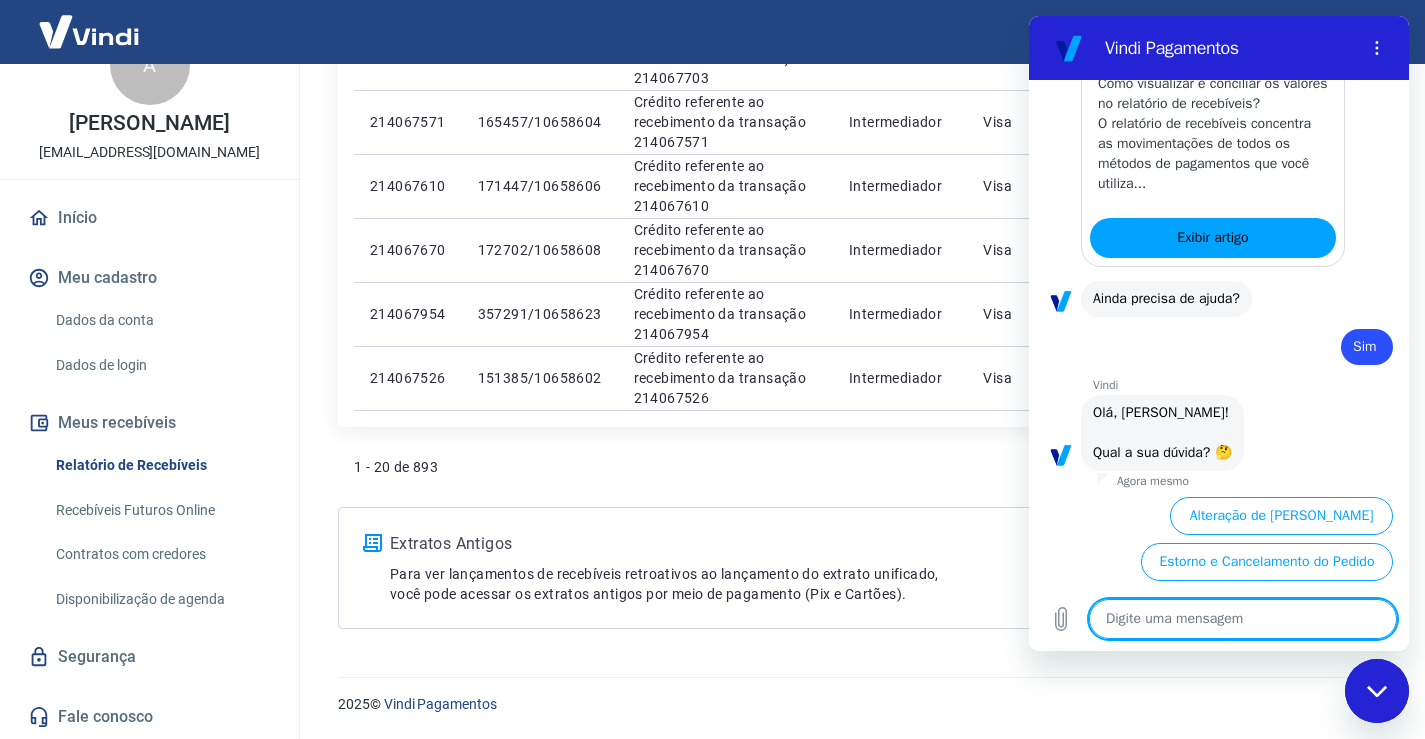 scroll, scrollTop: 750, scrollLeft: 0, axis: vertical 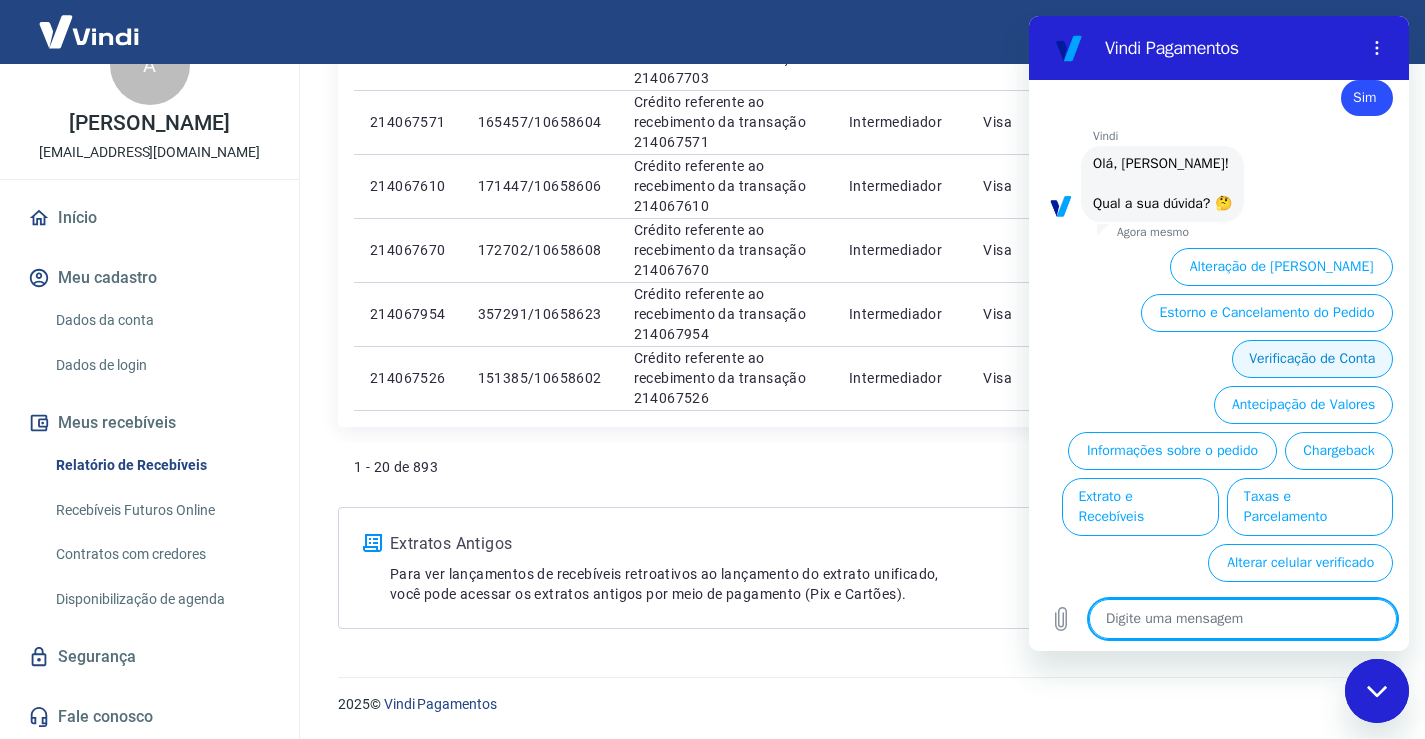 click on "Verificação de Conta" at bounding box center [1312, 359] 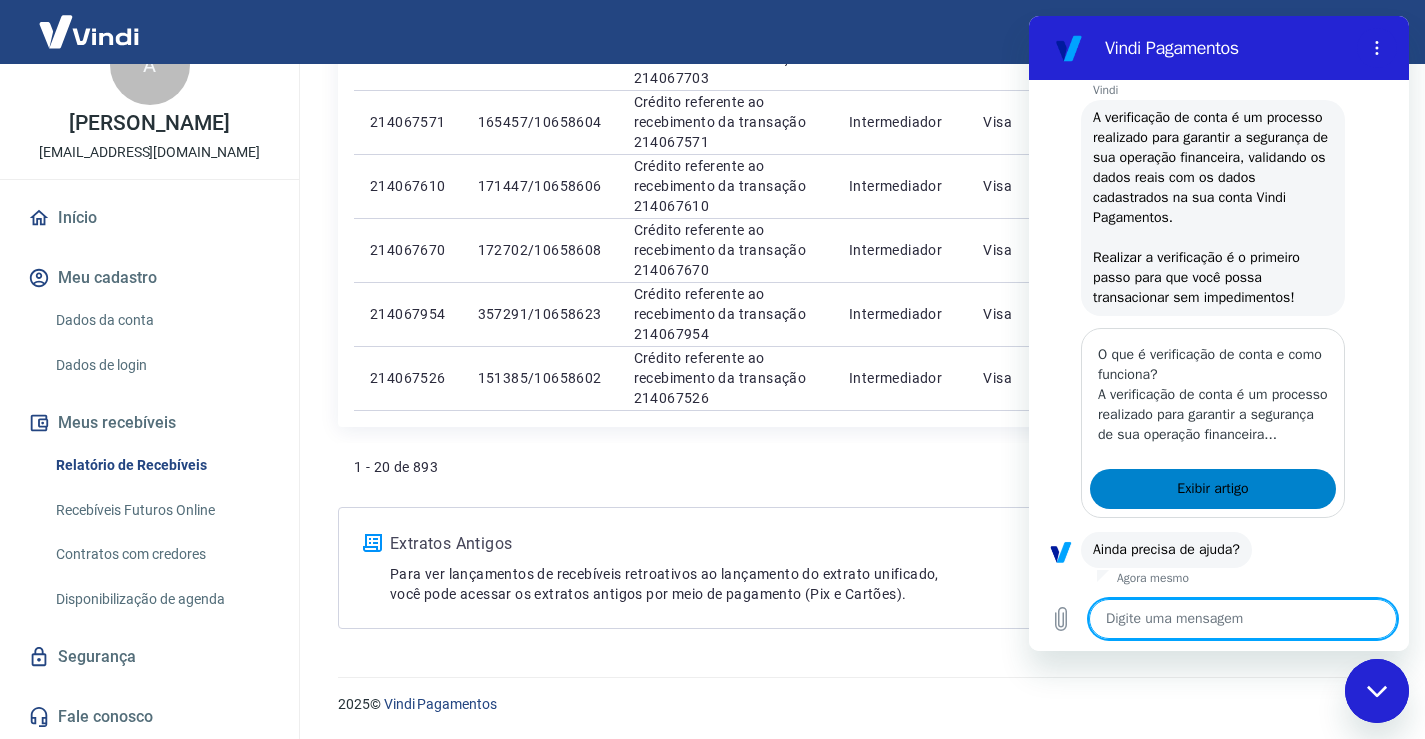scroll, scrollTop: 994, scrollLeft: 0, axis: vertical 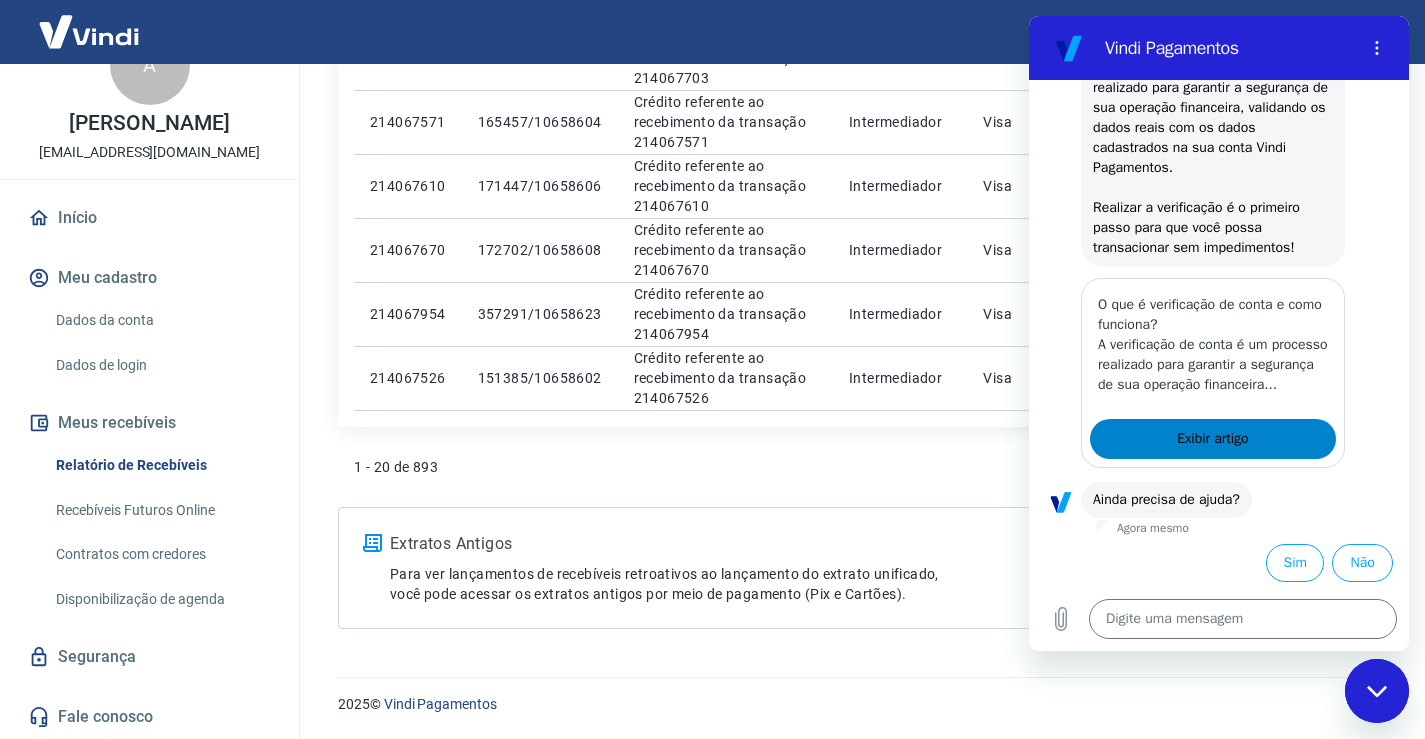 click on "Exibir artigo" at bounding box center [1213, 439] 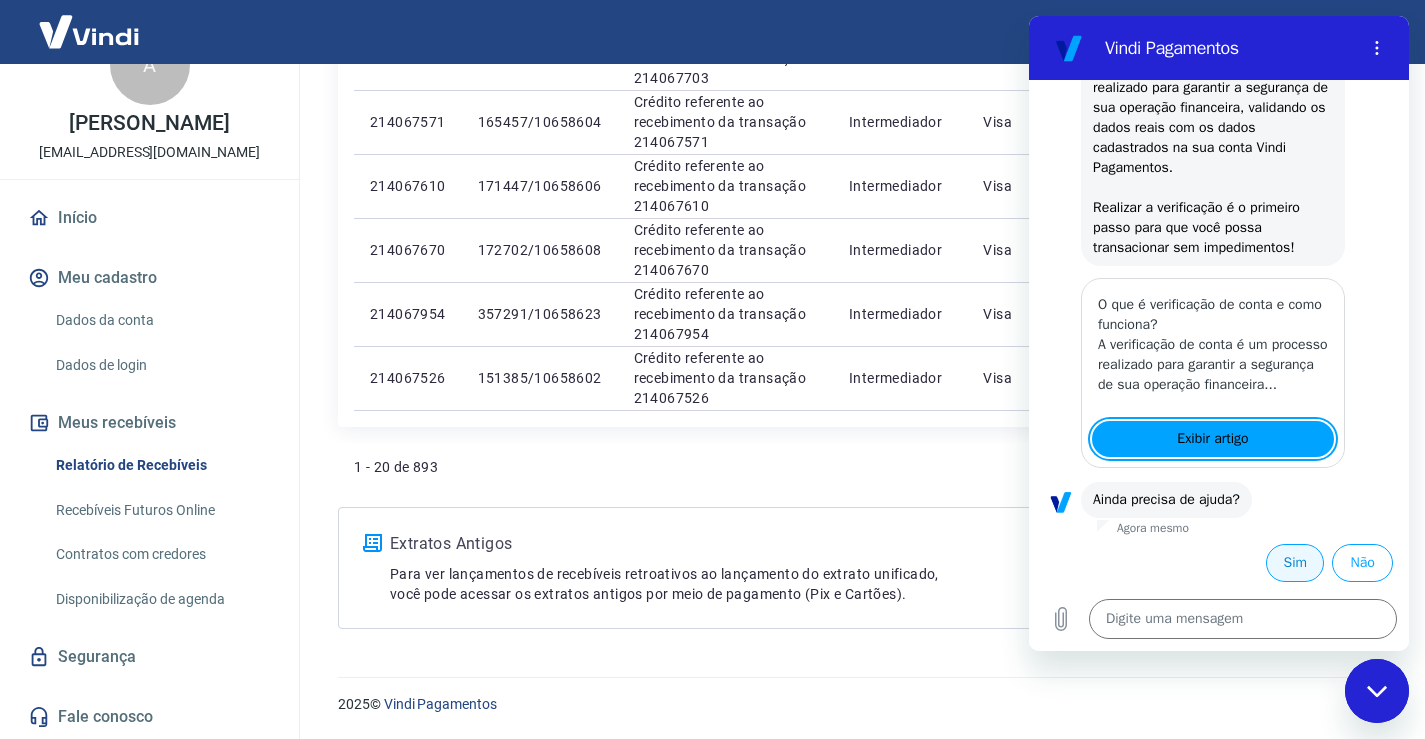 click on "Sim" at bounding box center (1295, 563) 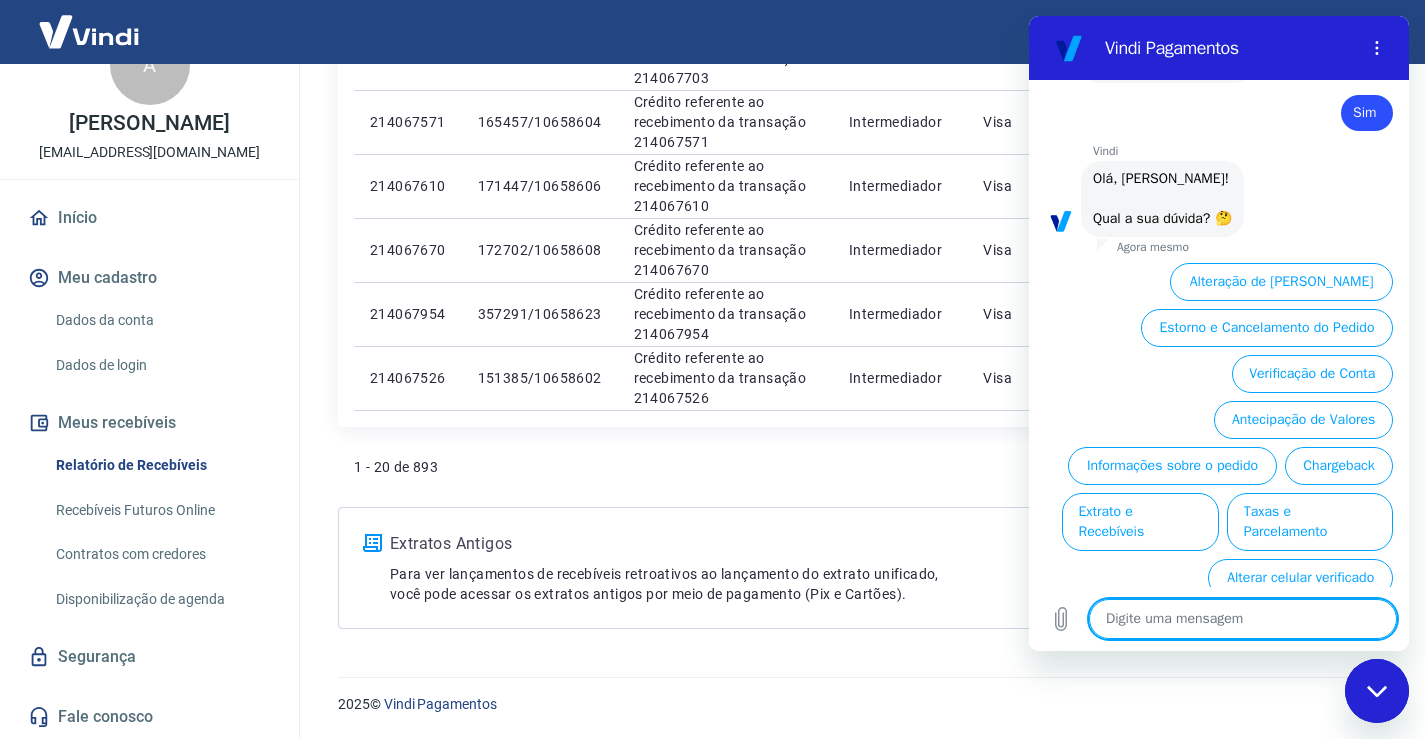 scroll, scrollTop: 1470, scrollLeft: 0, axis: vertical 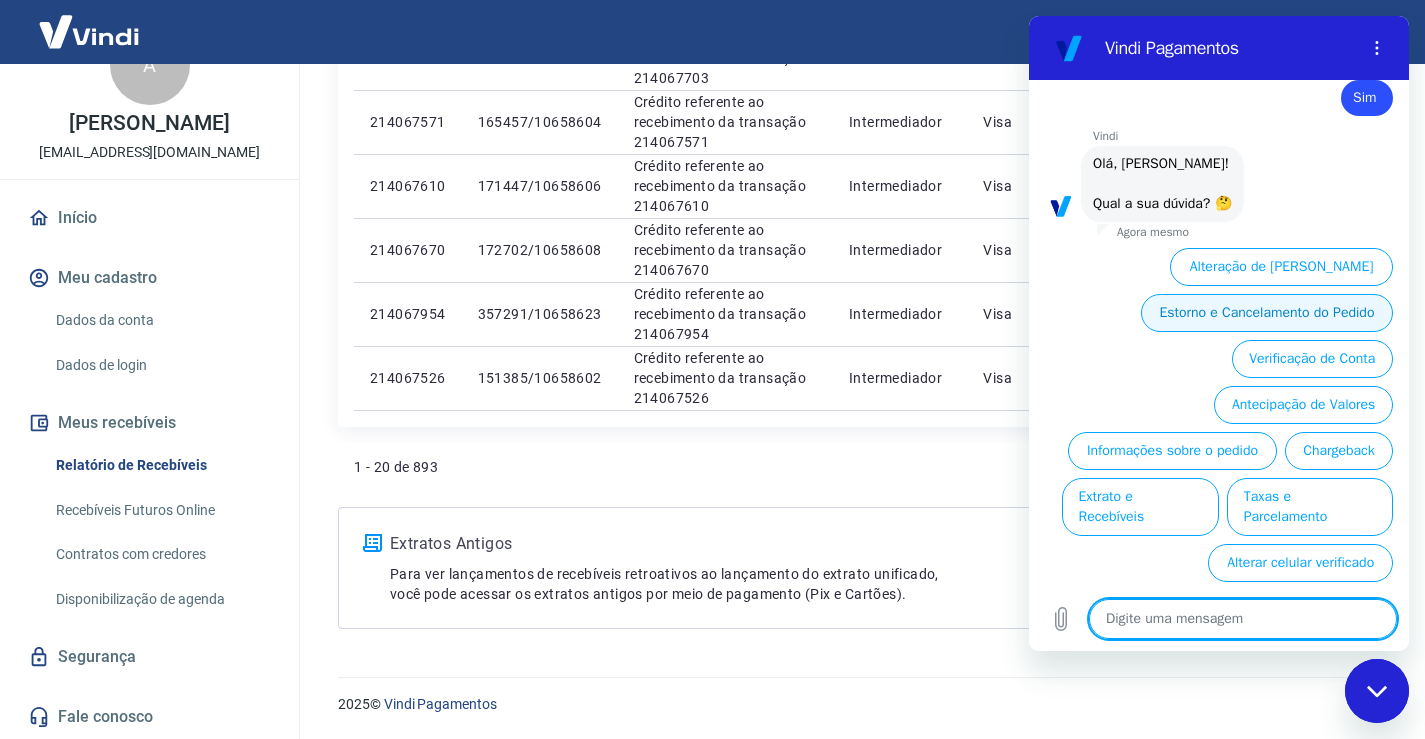 click on "Estorno e Cancelamento do Pedido" at bounding box center (1267, 313) 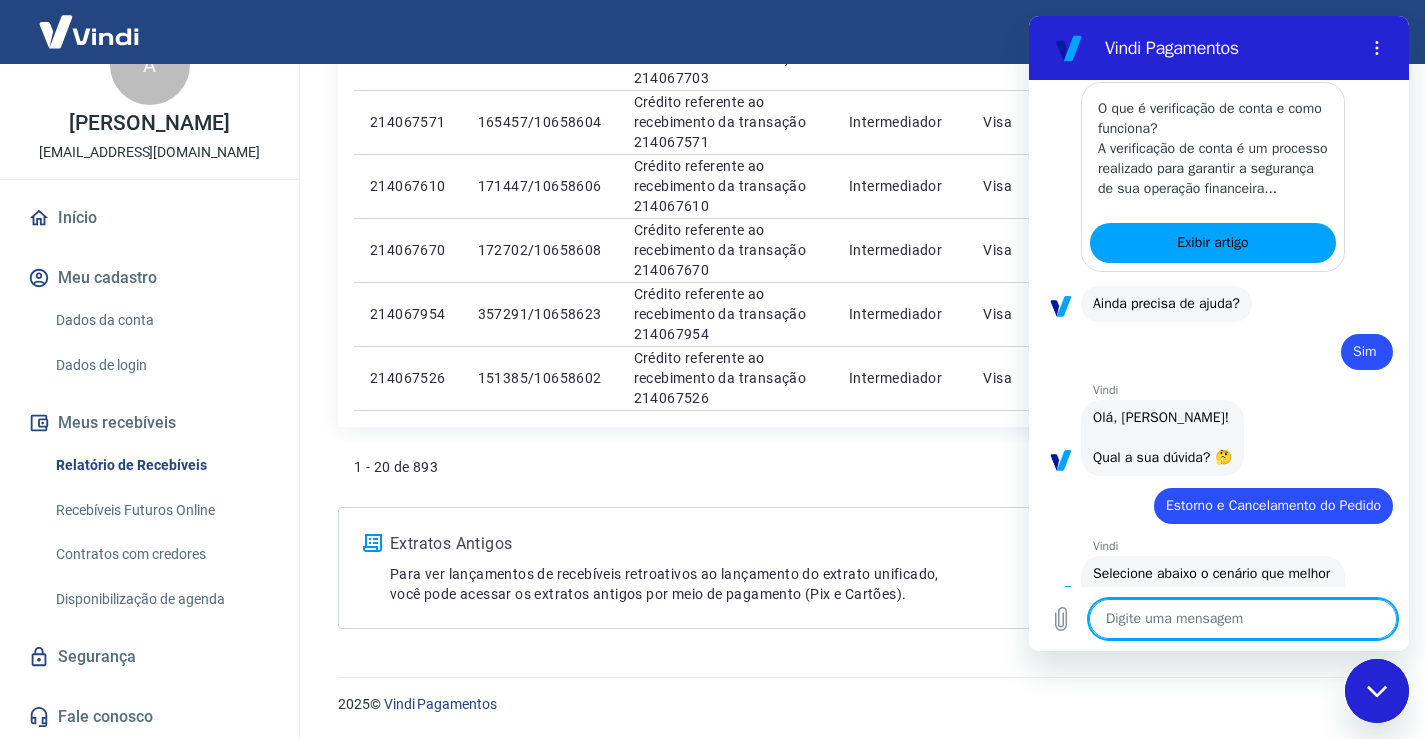 type on "x" 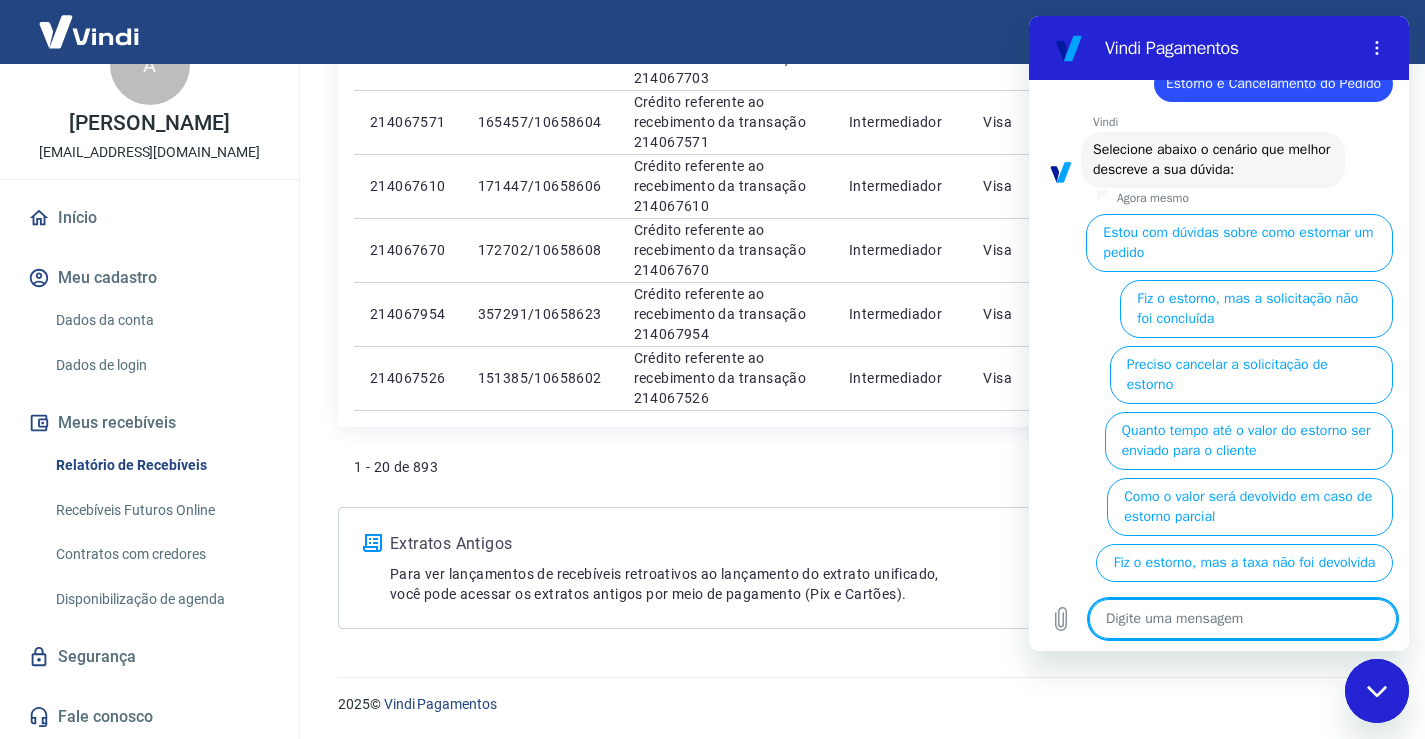 scroll, scrollTop: 1592, scrollLeft: 0, axis: vertical 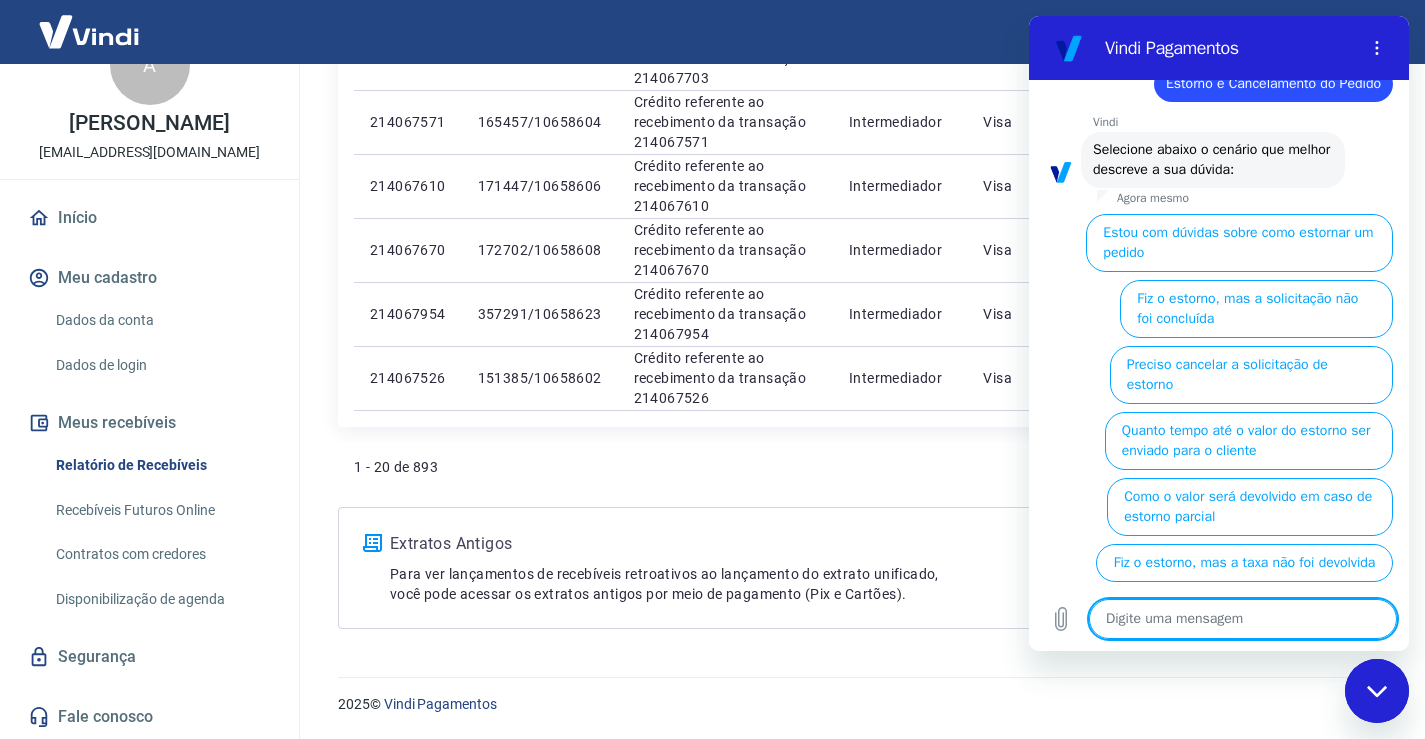 type on "f" 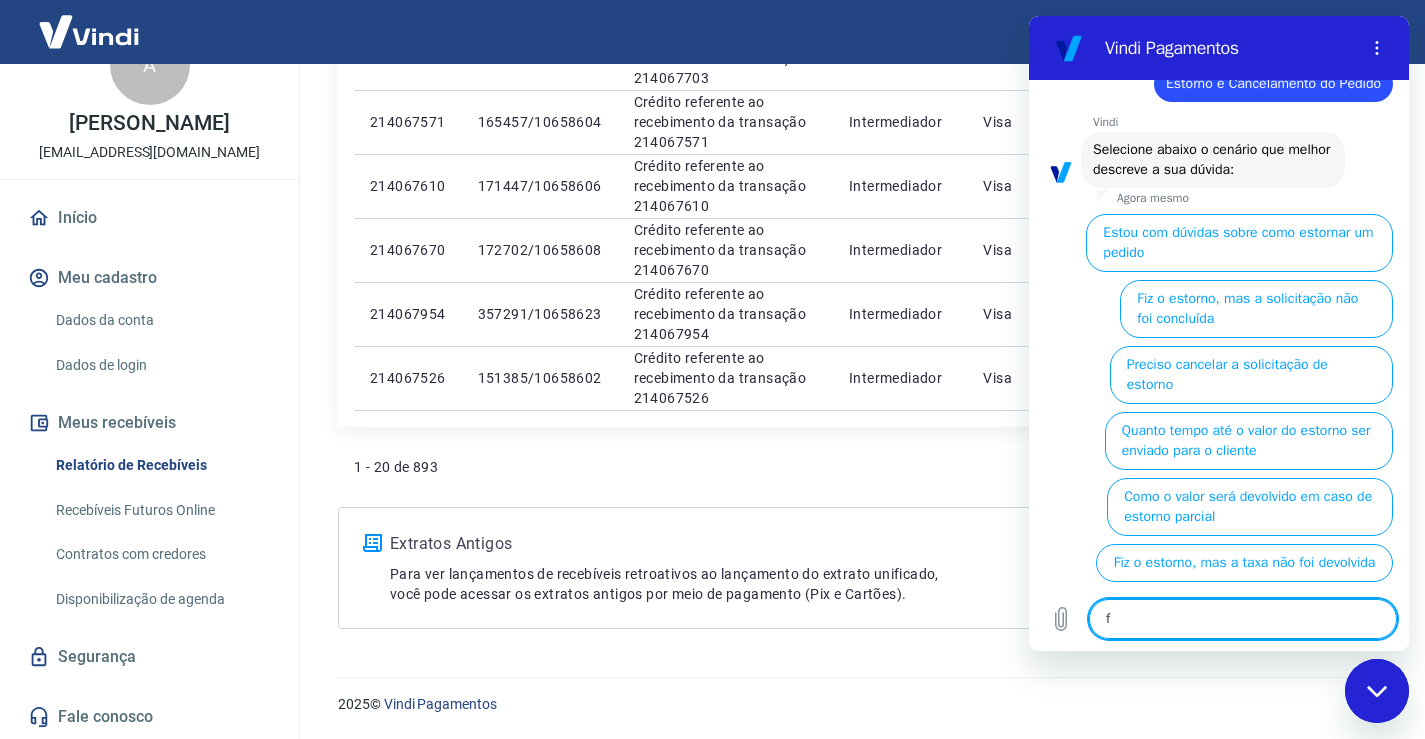 type on "x" 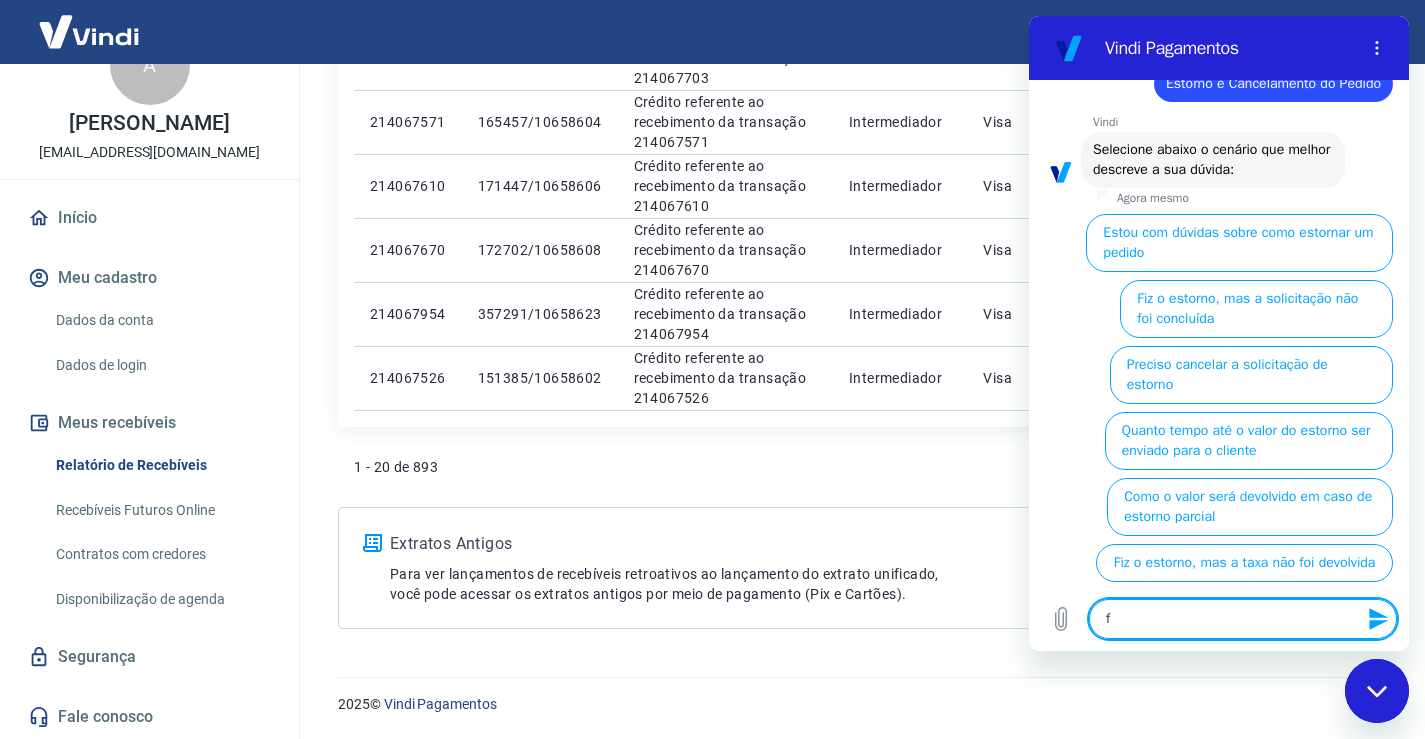 type on "fa" 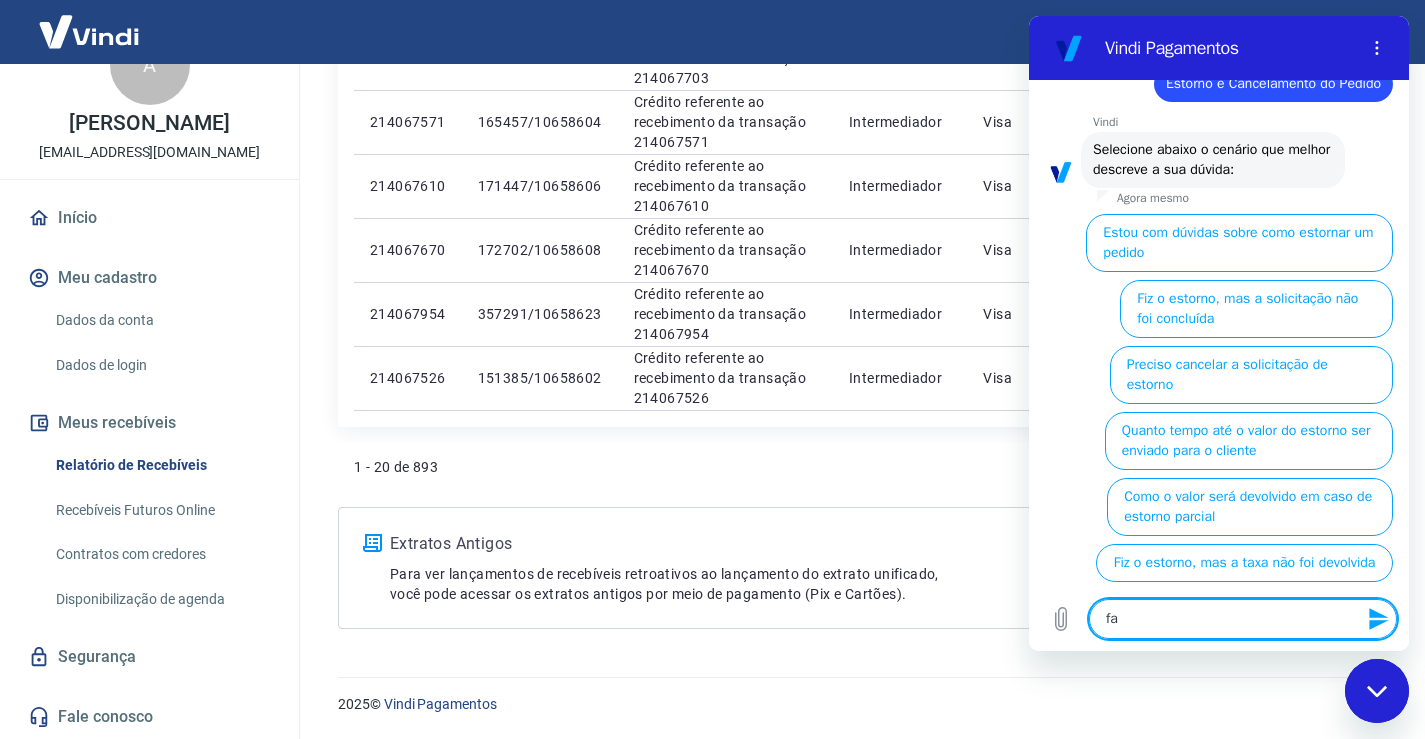 type on "fal" 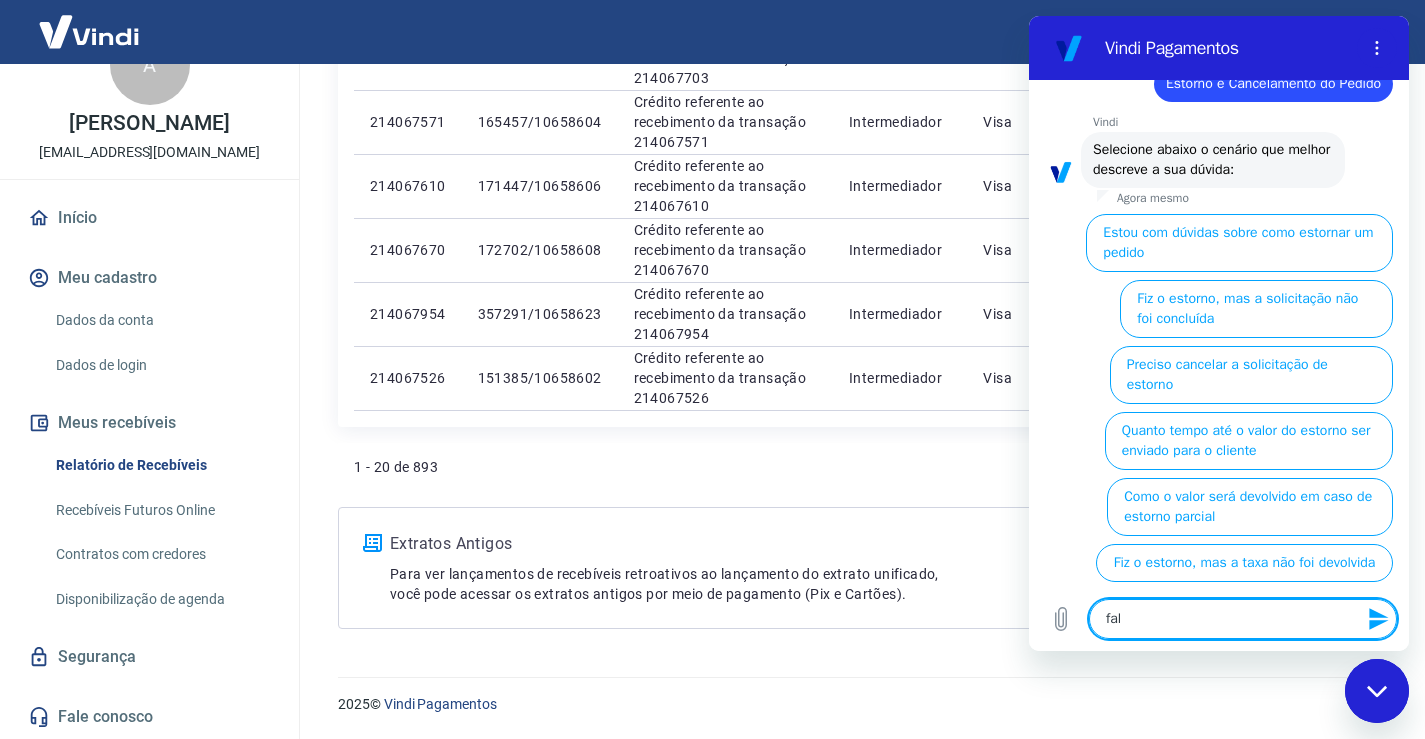 type on "fala" 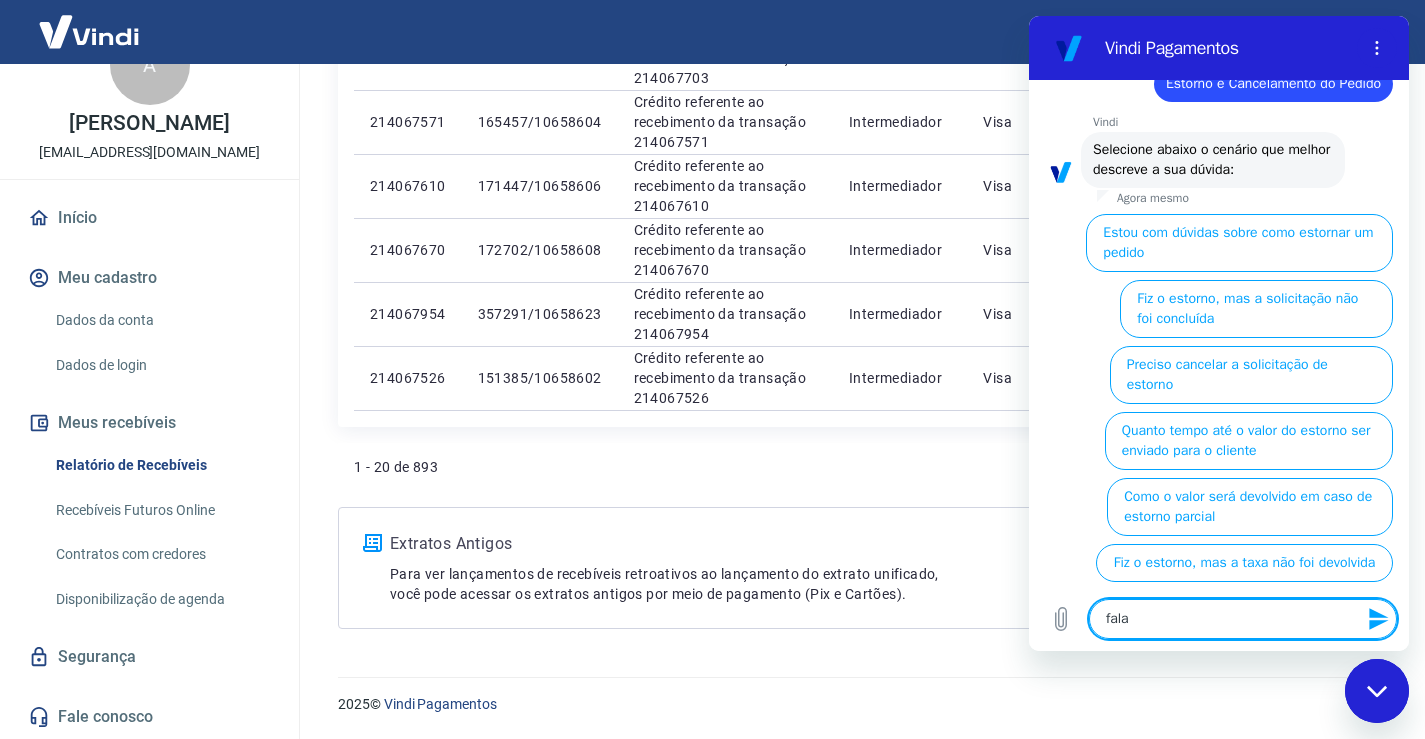 type on "falar" 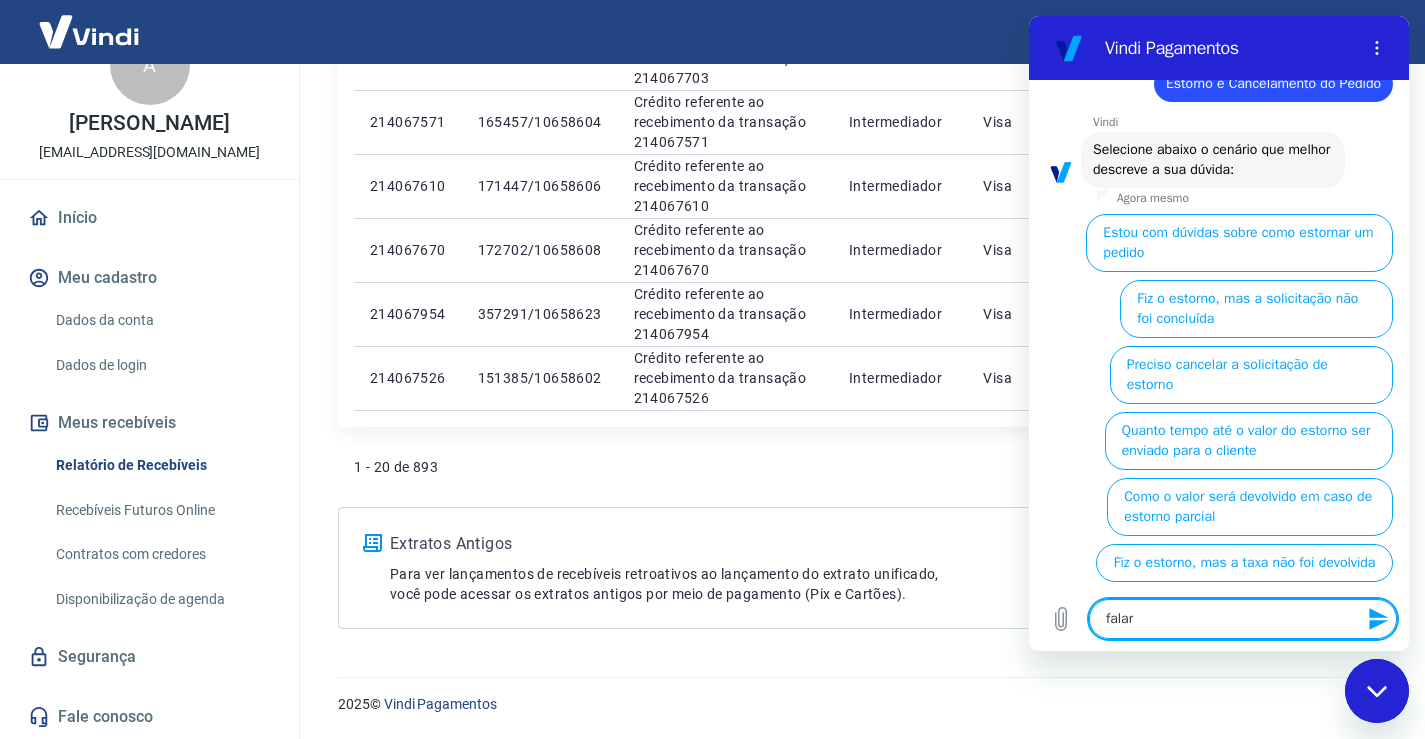 type on "x" 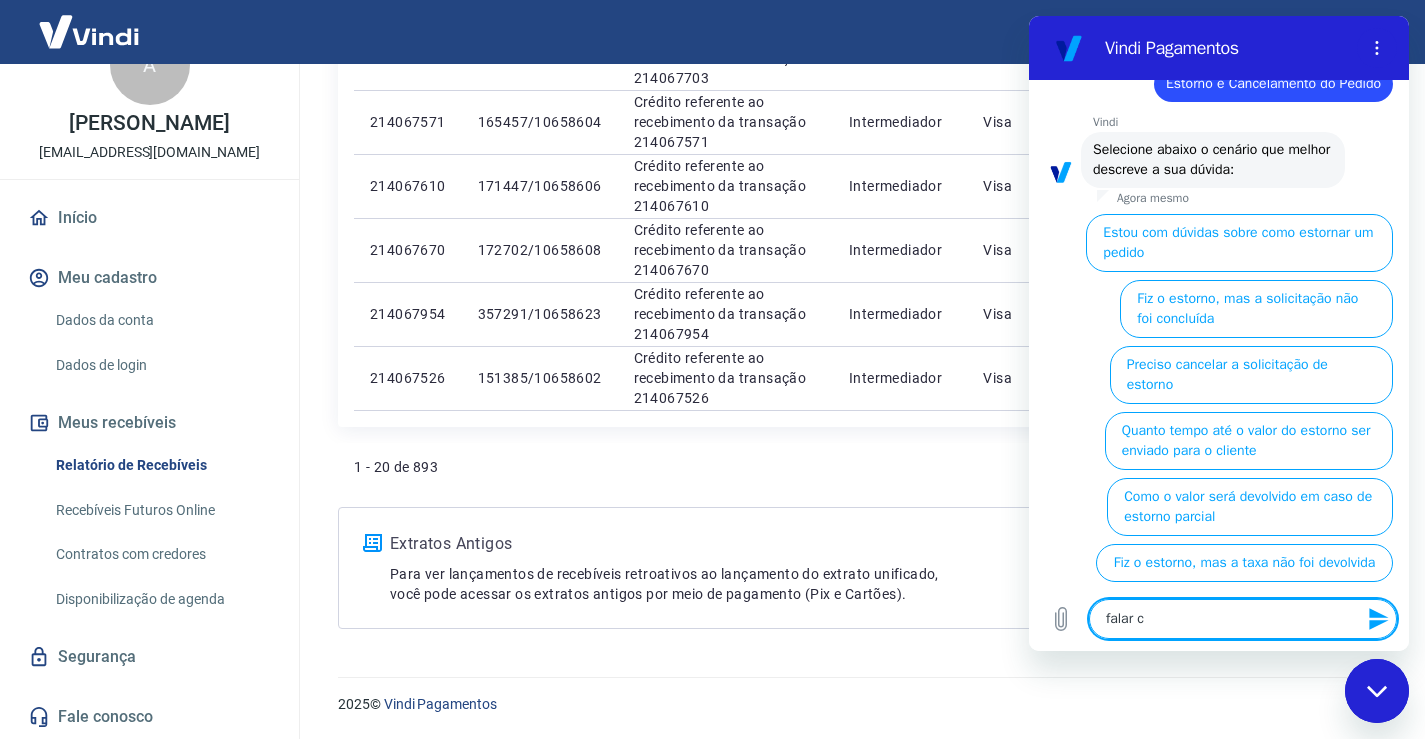 type on "falar cp" 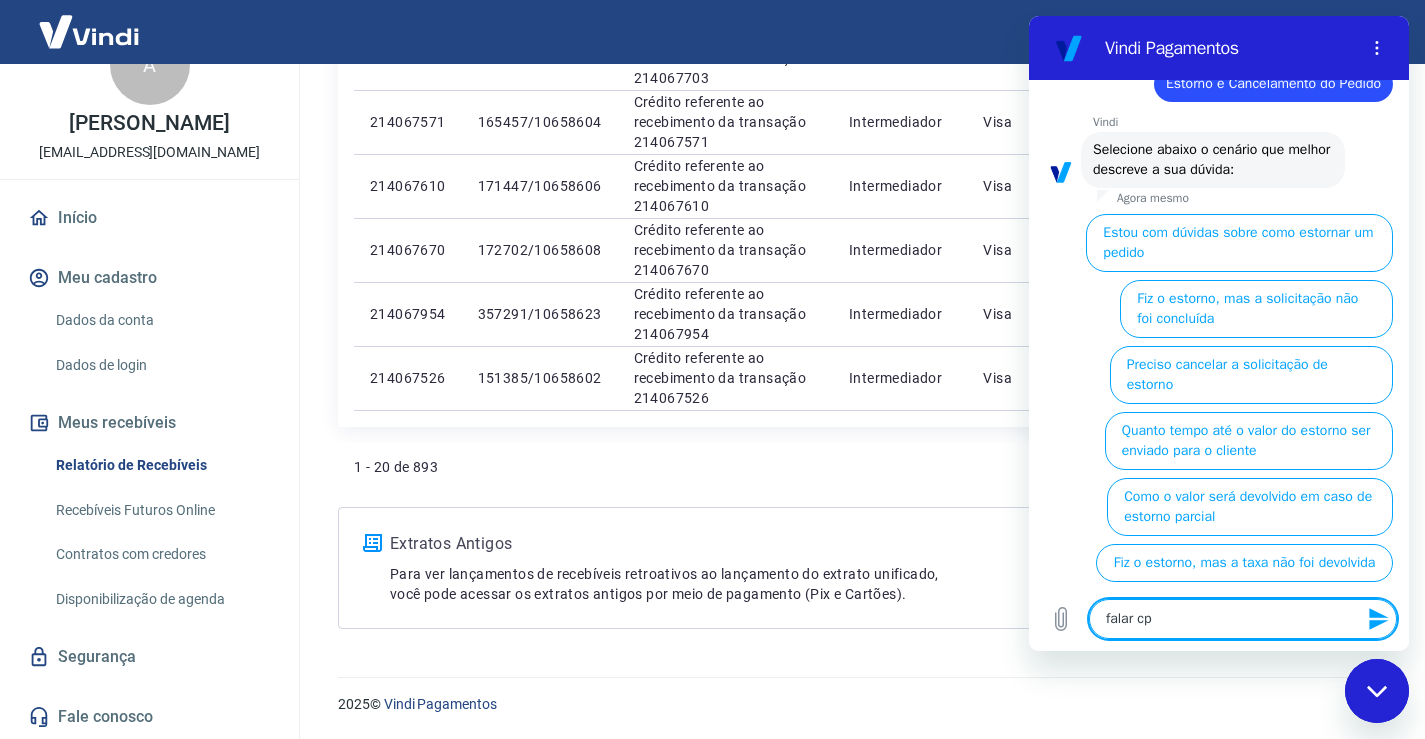 type on "falar cpo" 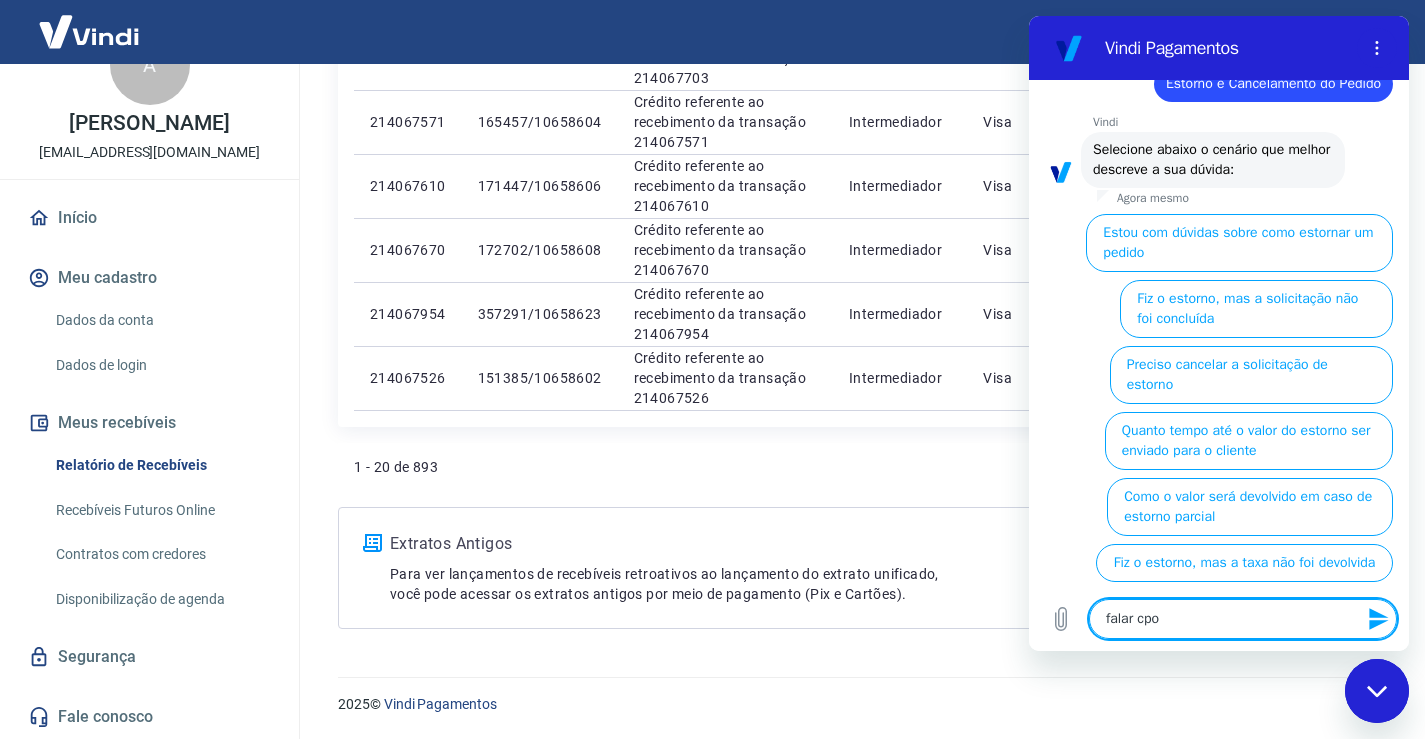 type on "falar cpo0" 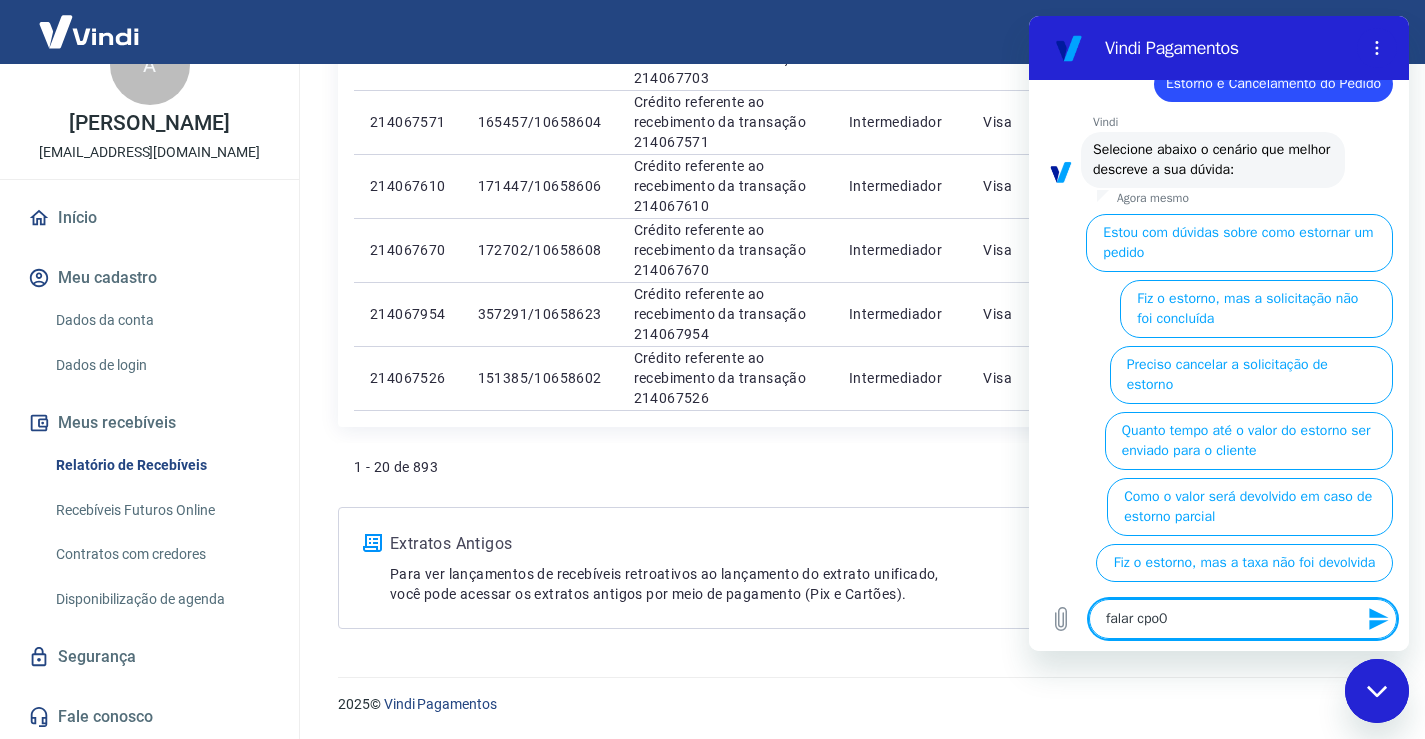 type on "falar cpo0," 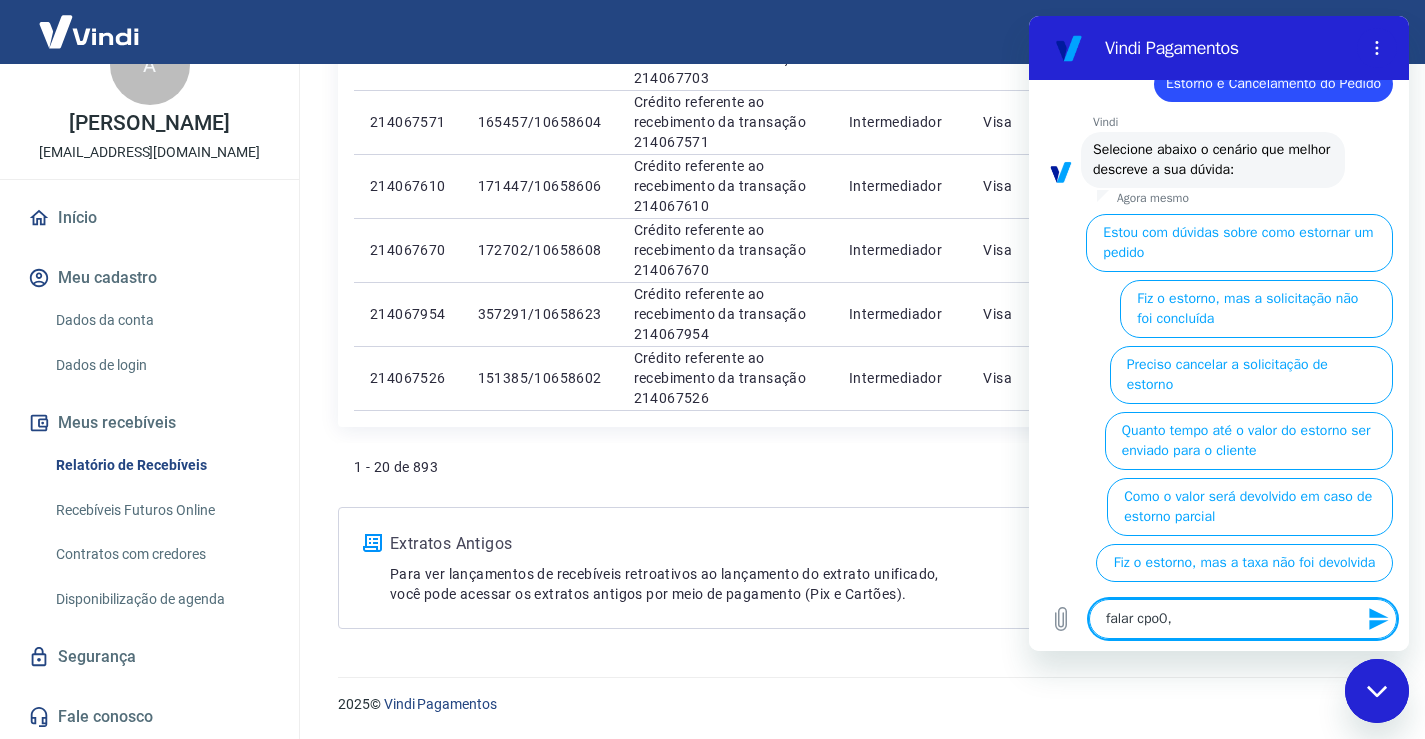 type on "falar cpo0,k" 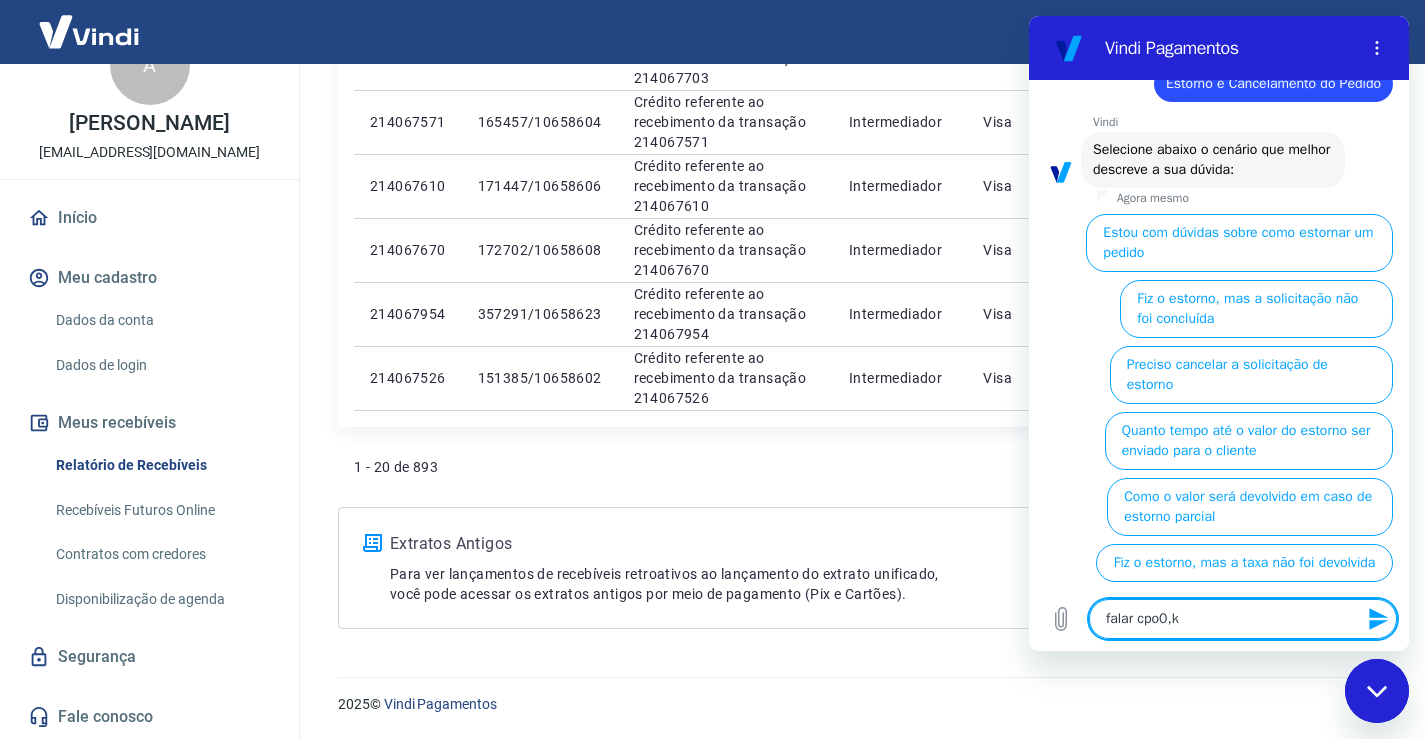 type on "falar cpo0," 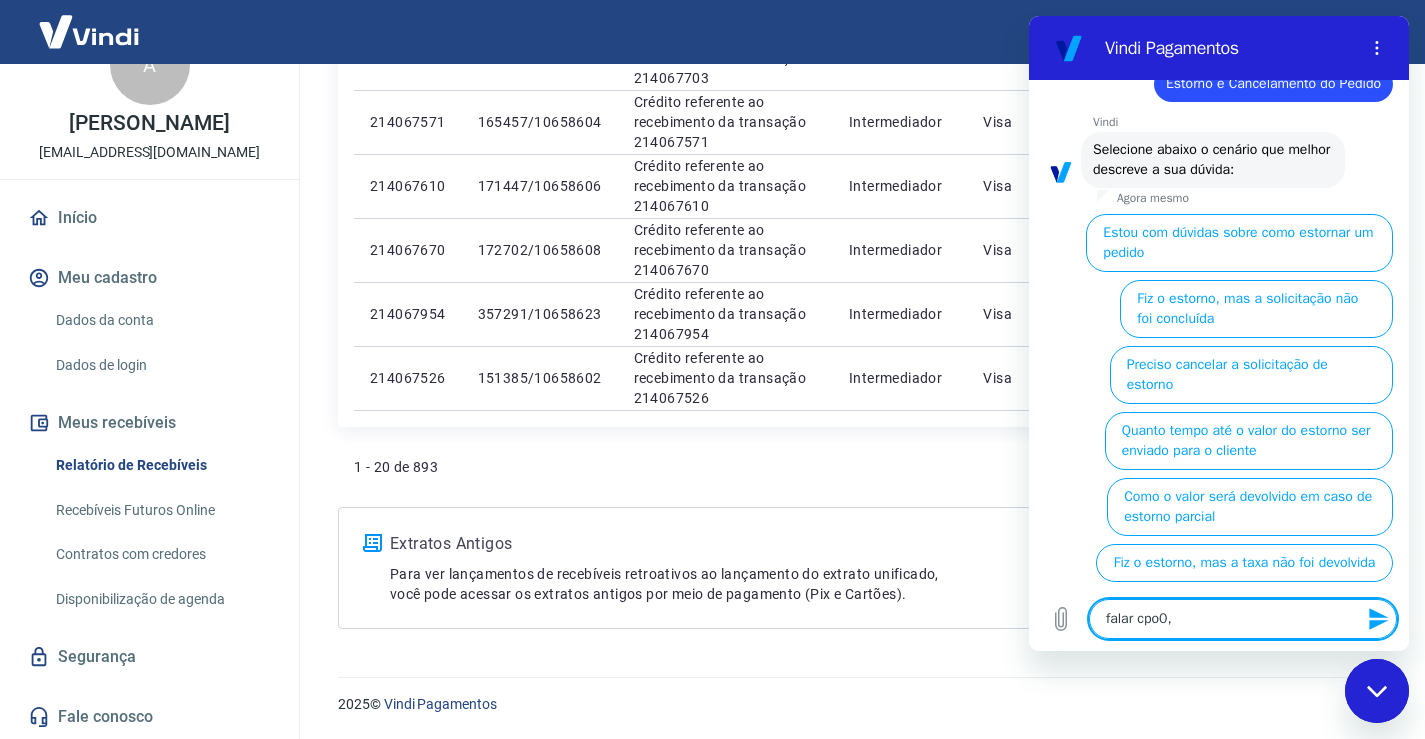 type on "falar cpo0" 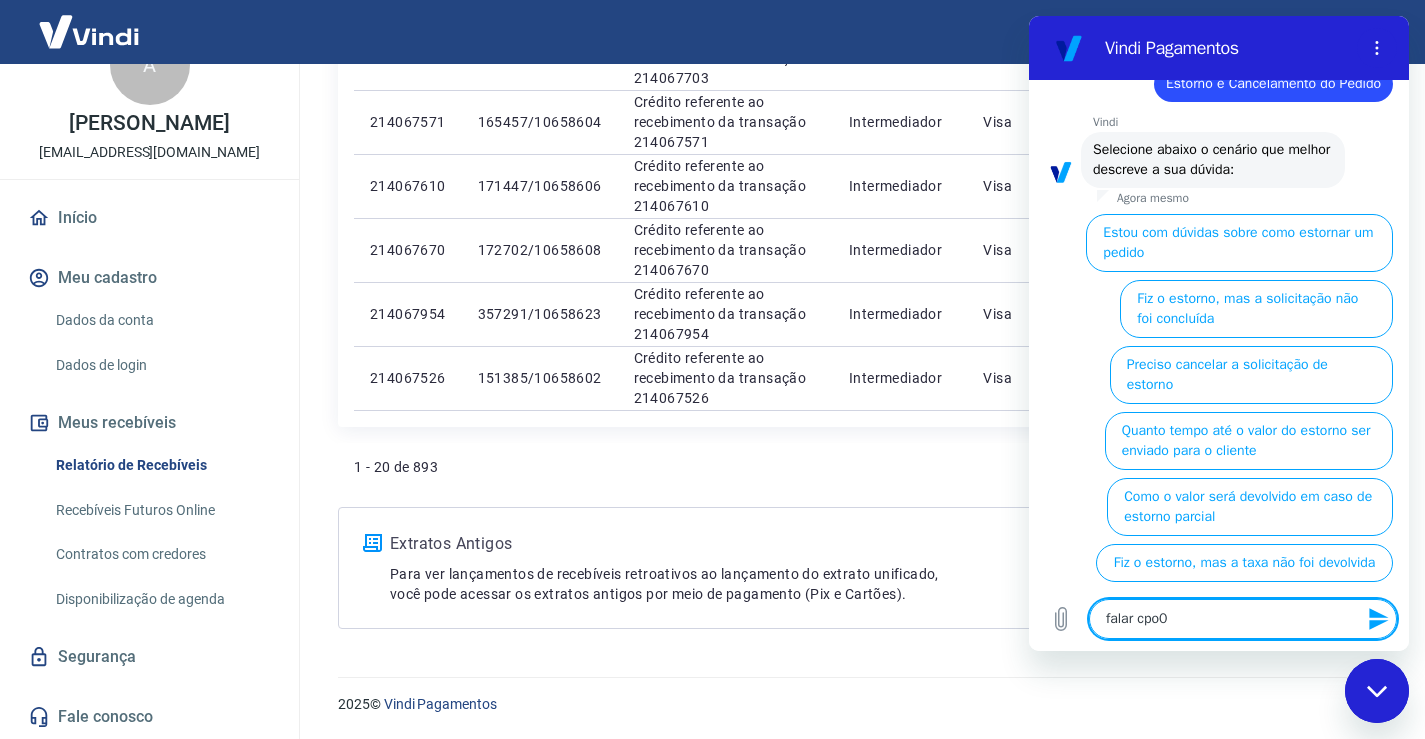 type on "falar cpo" 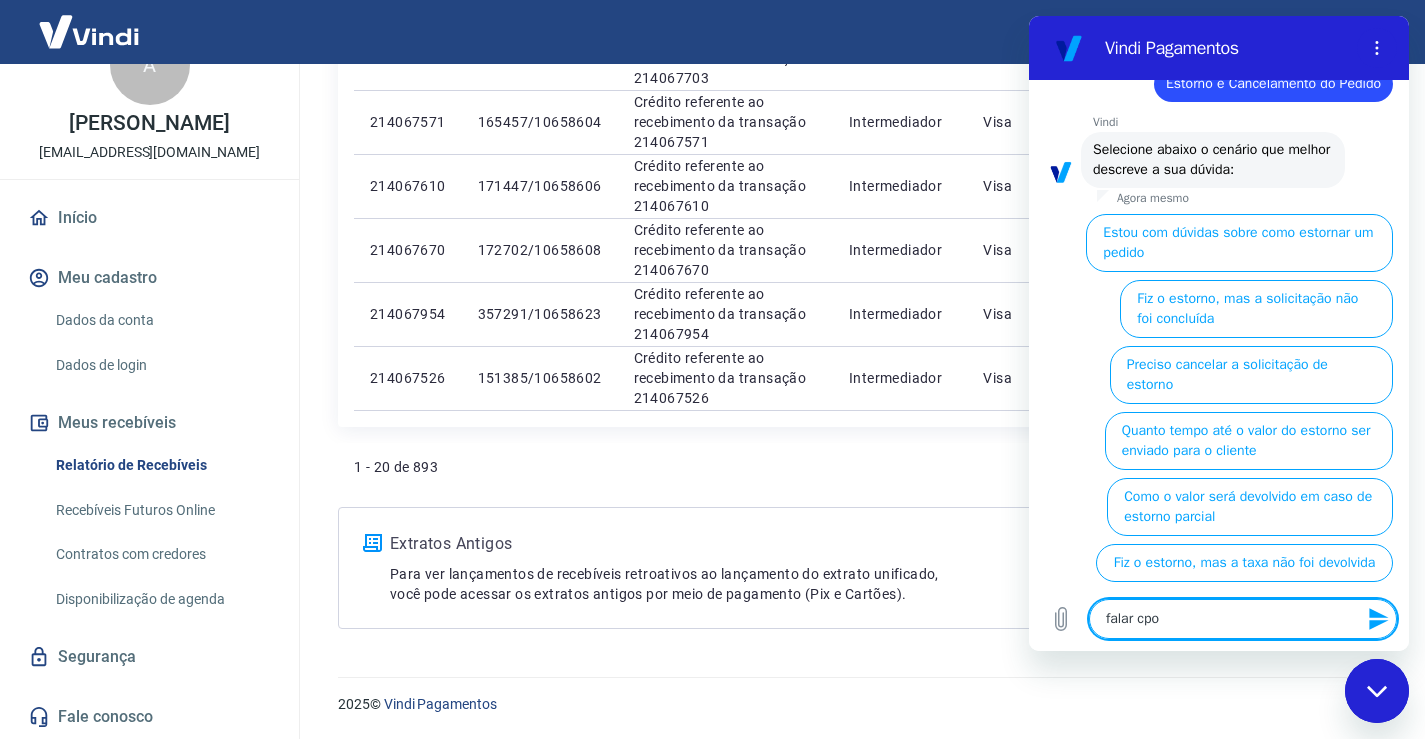 type on "falar cp" 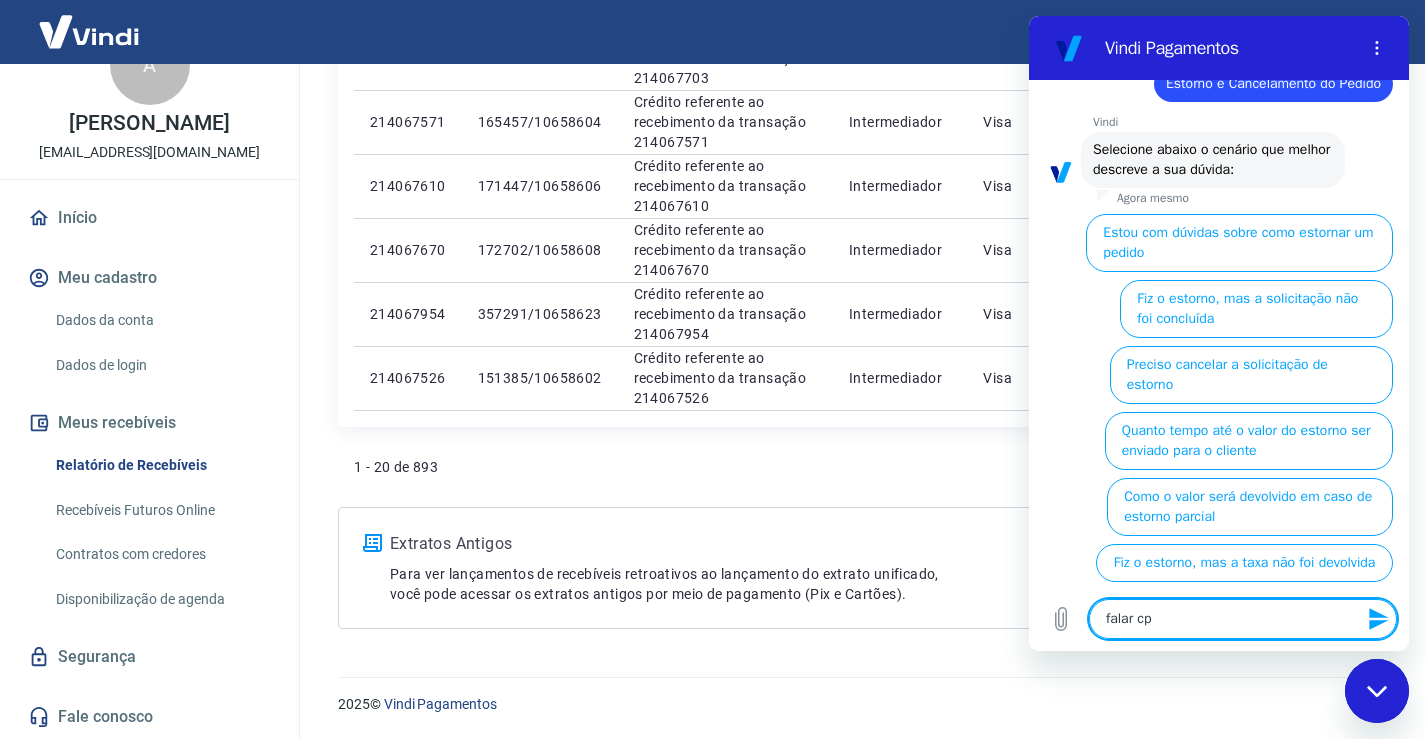 type on "falar c" 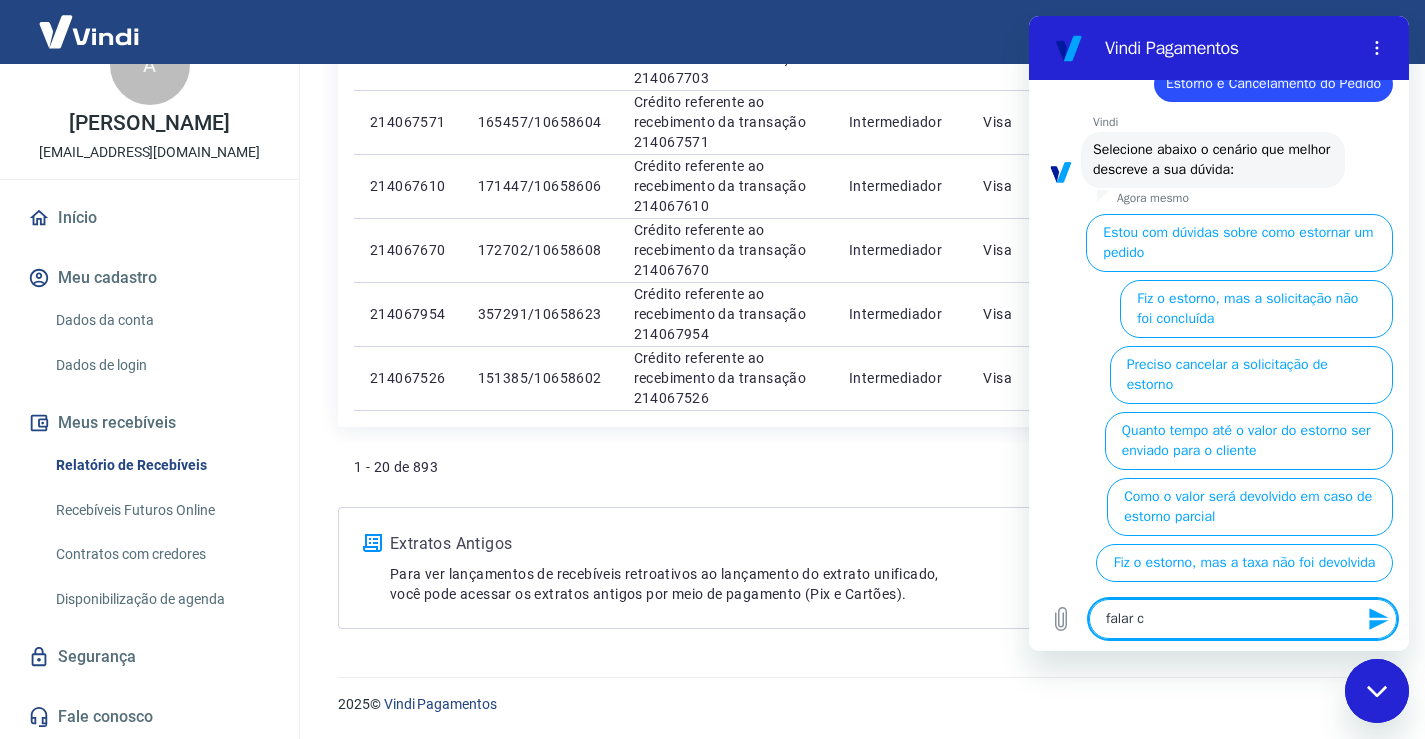 type on "falar co" 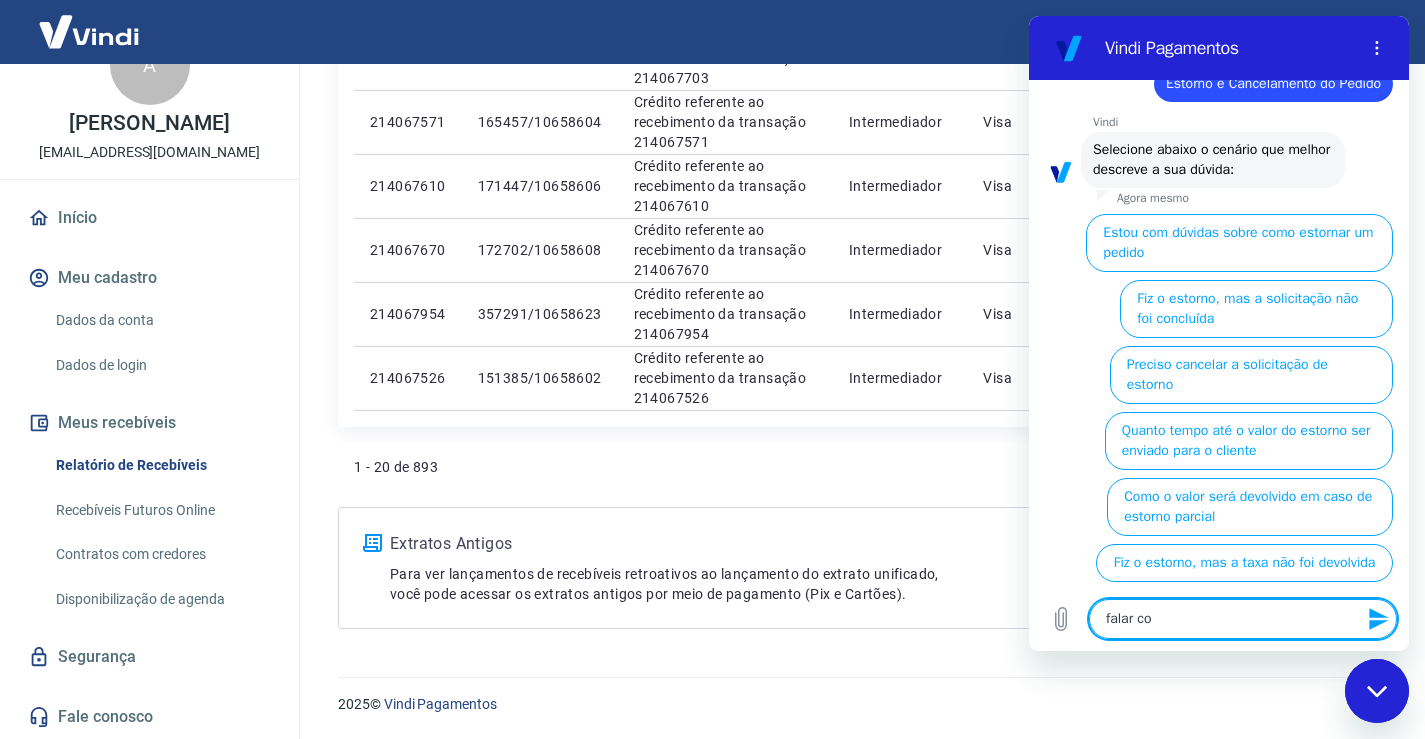 type on "falar com" 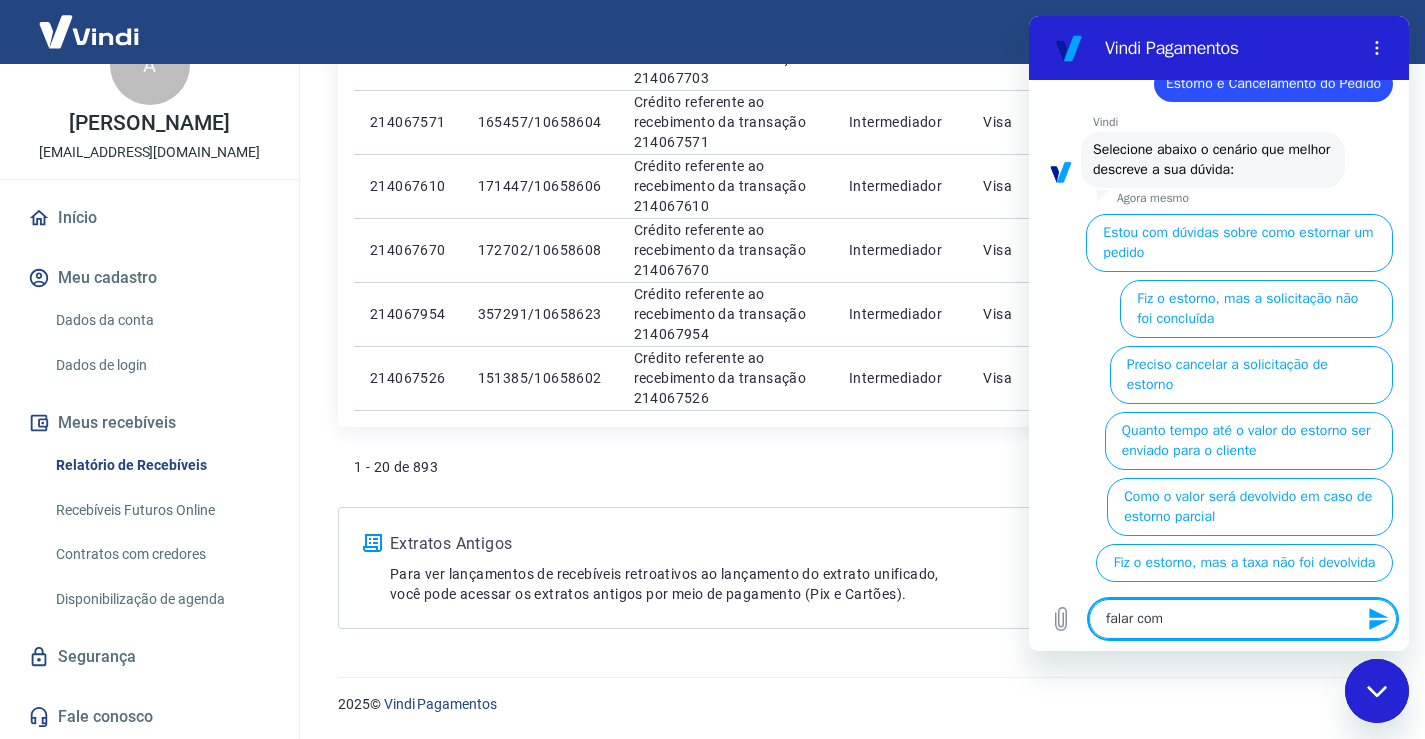 type on "falar com" 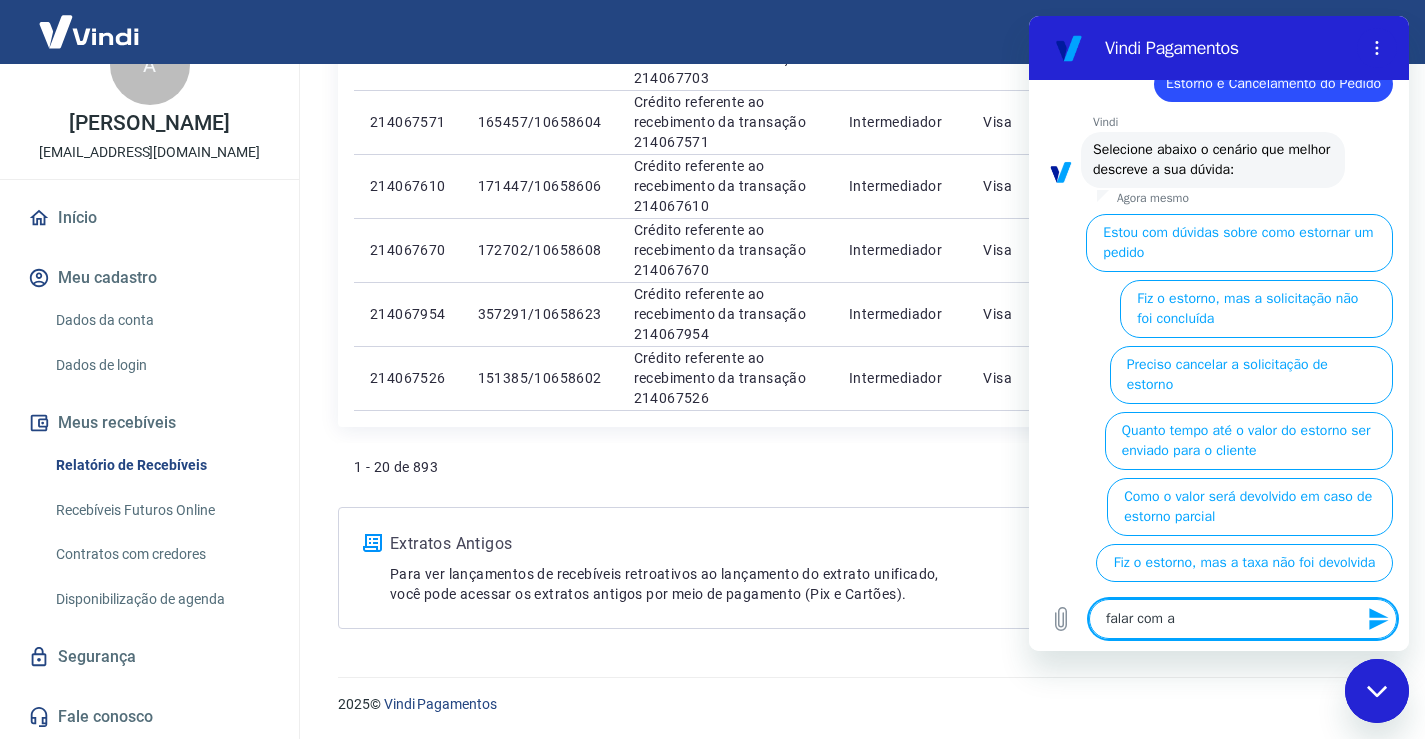 type on "falar com at" 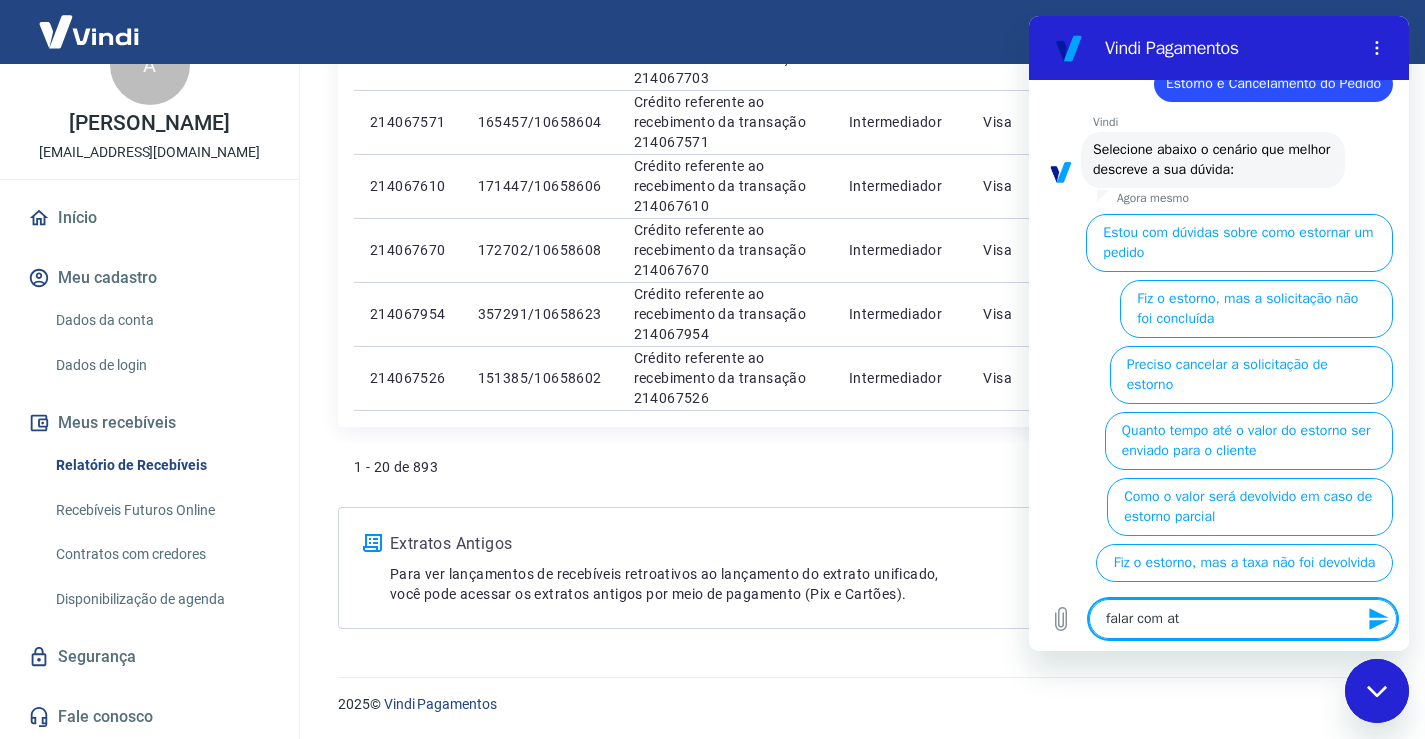type on "falar com atn" 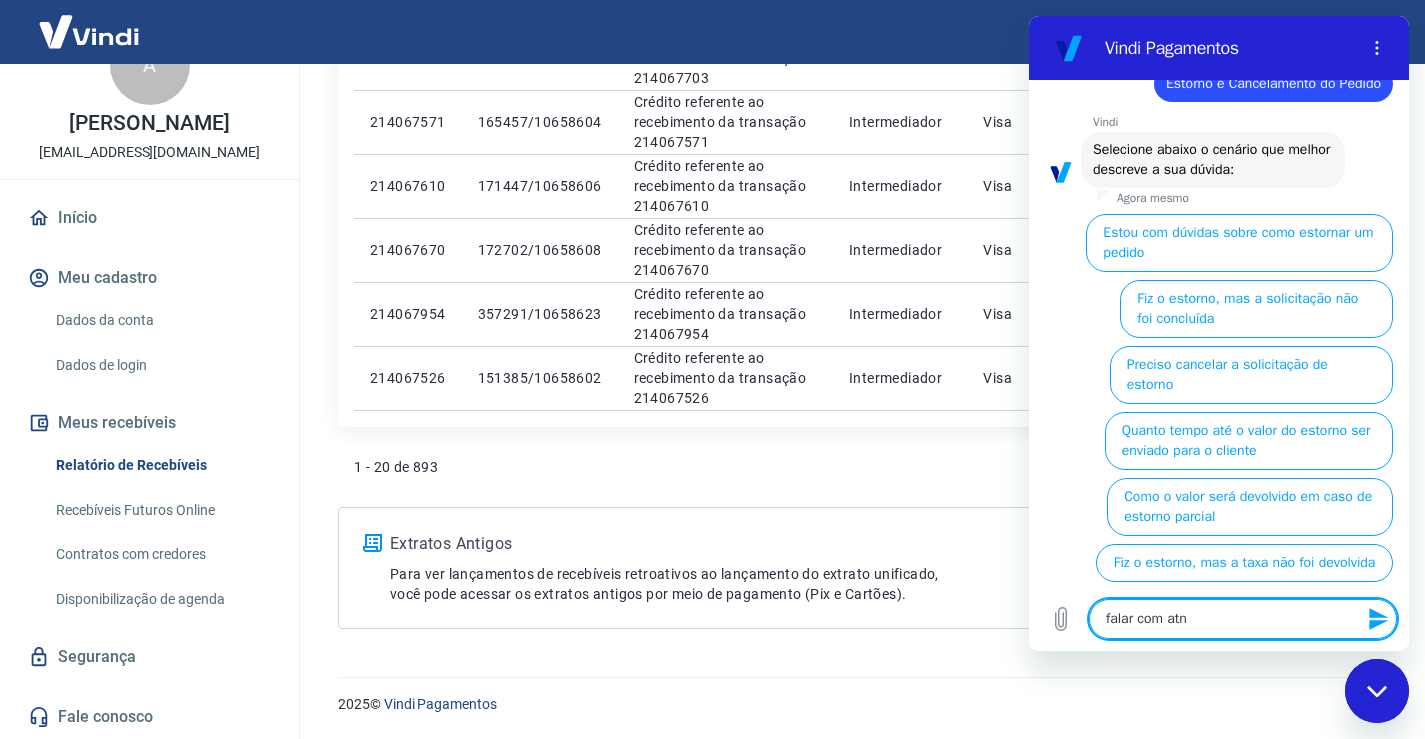 type on "falar com at" 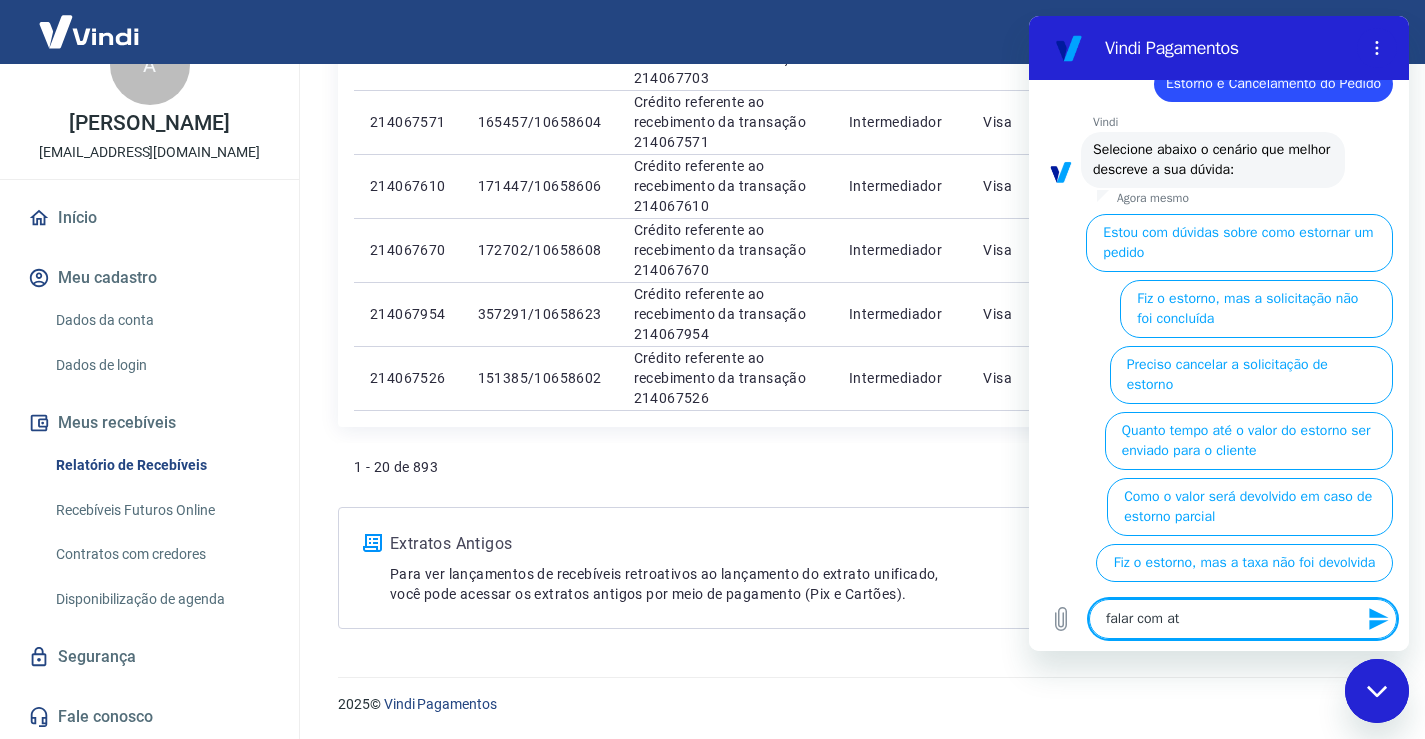 type on "falar com ate" 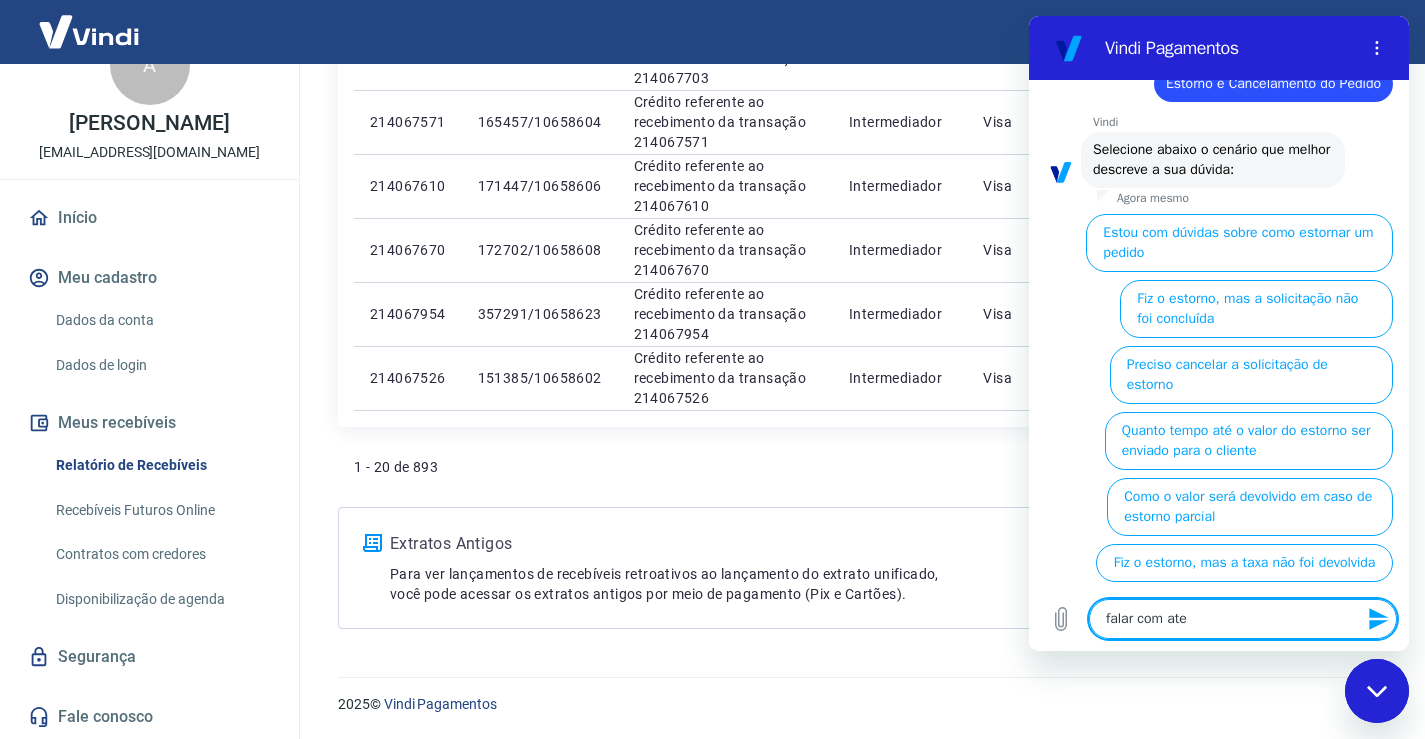 type on "falar com aten" 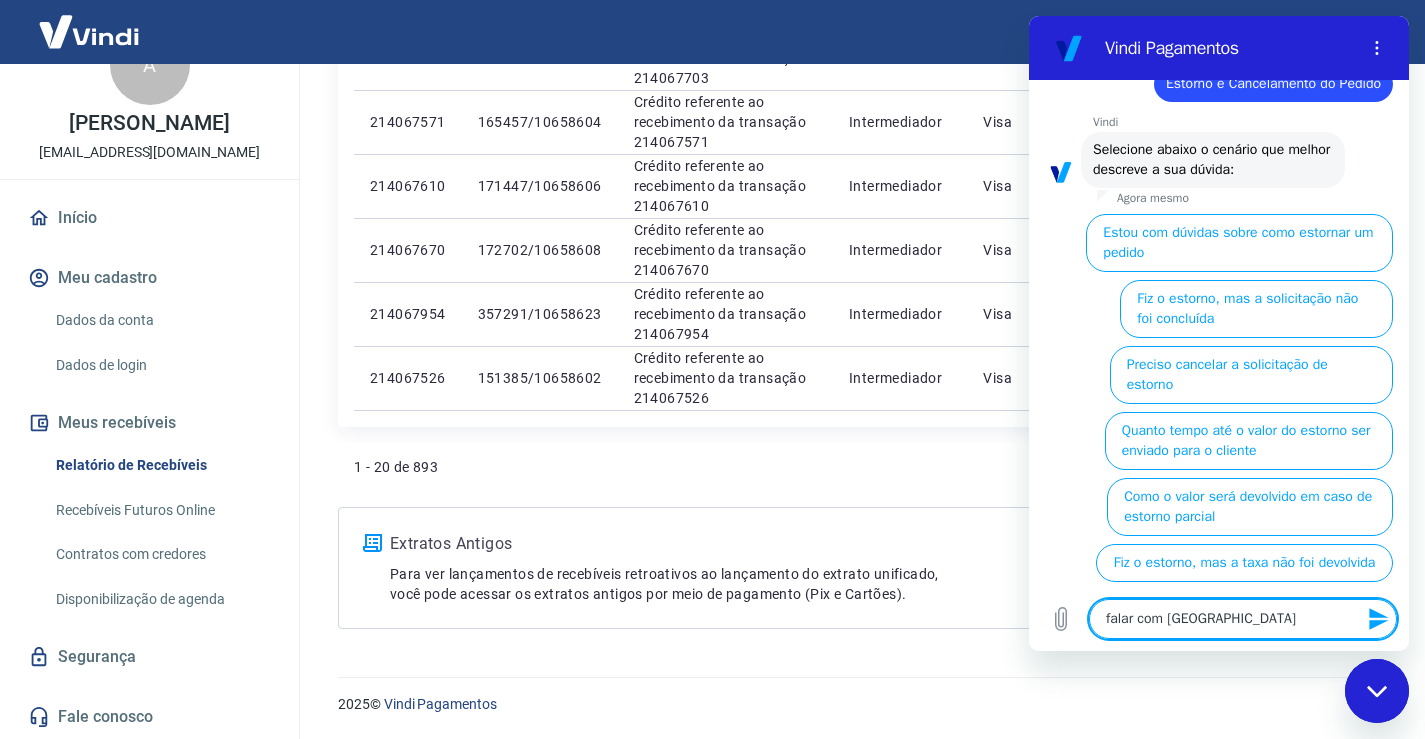 type on "falar com atend" 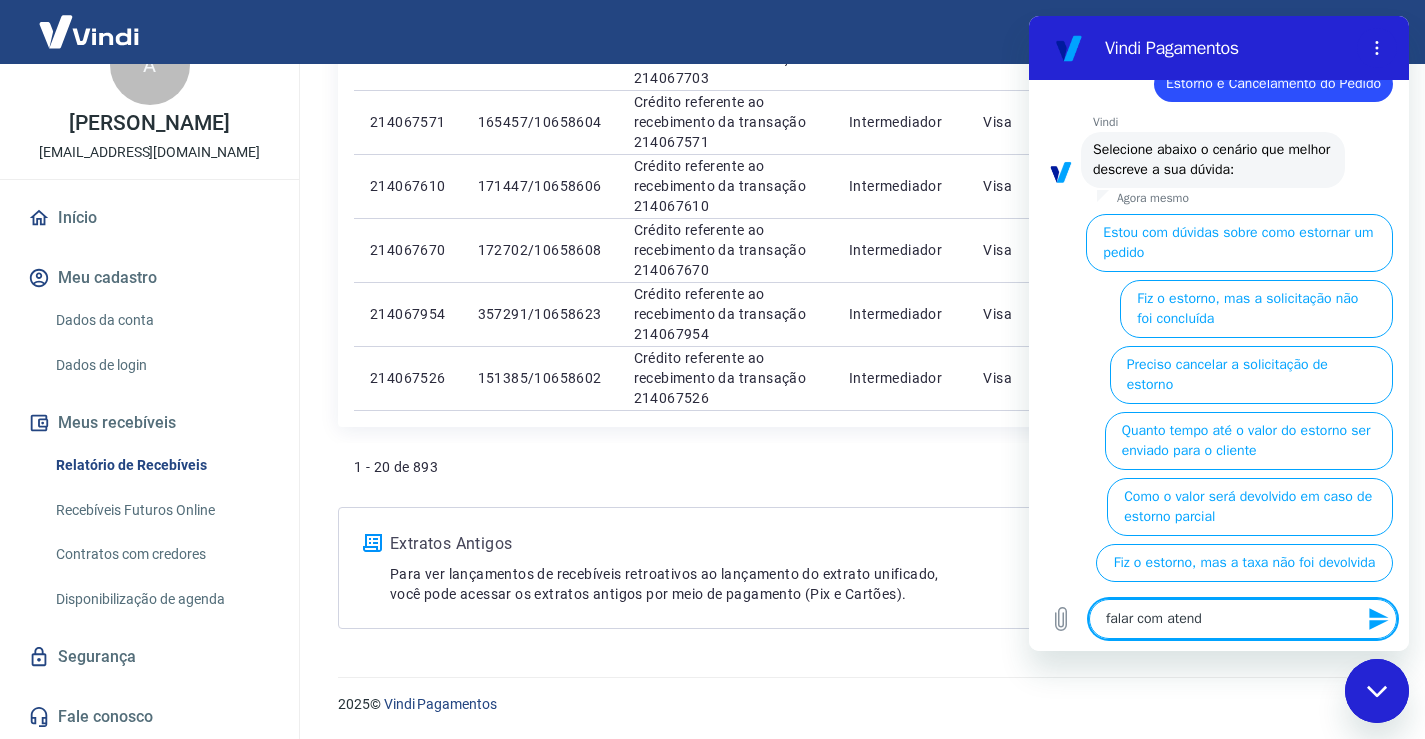 type on "falar com atende" 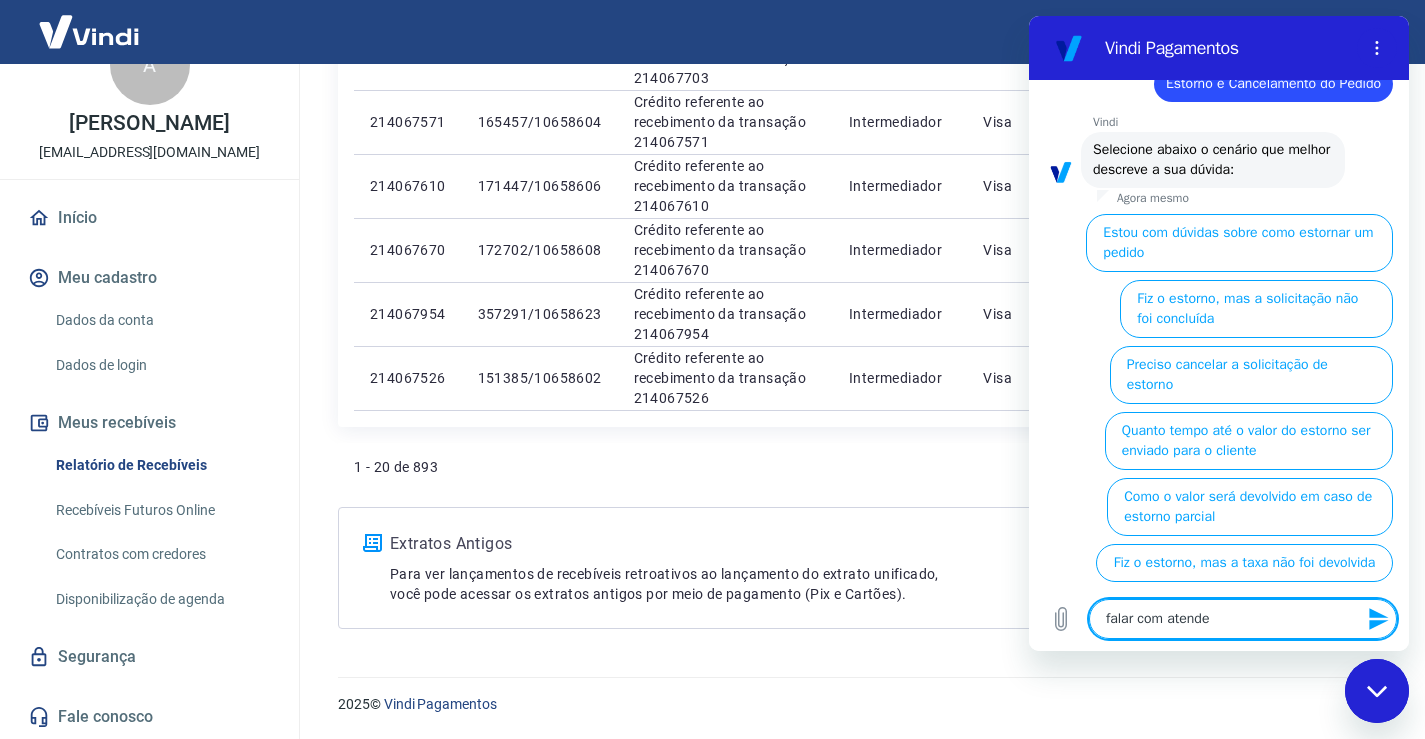 type on "falar com atenden" 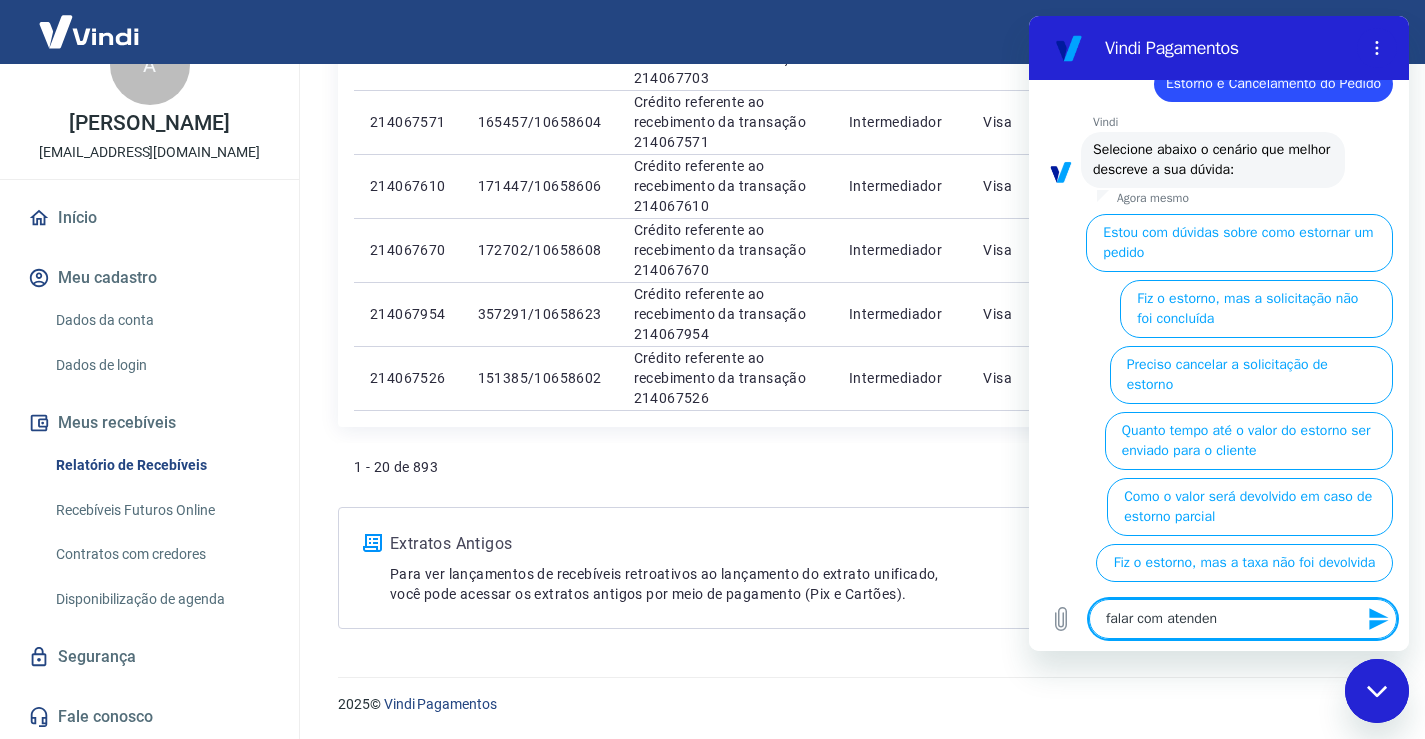 type on "falar com atendent" 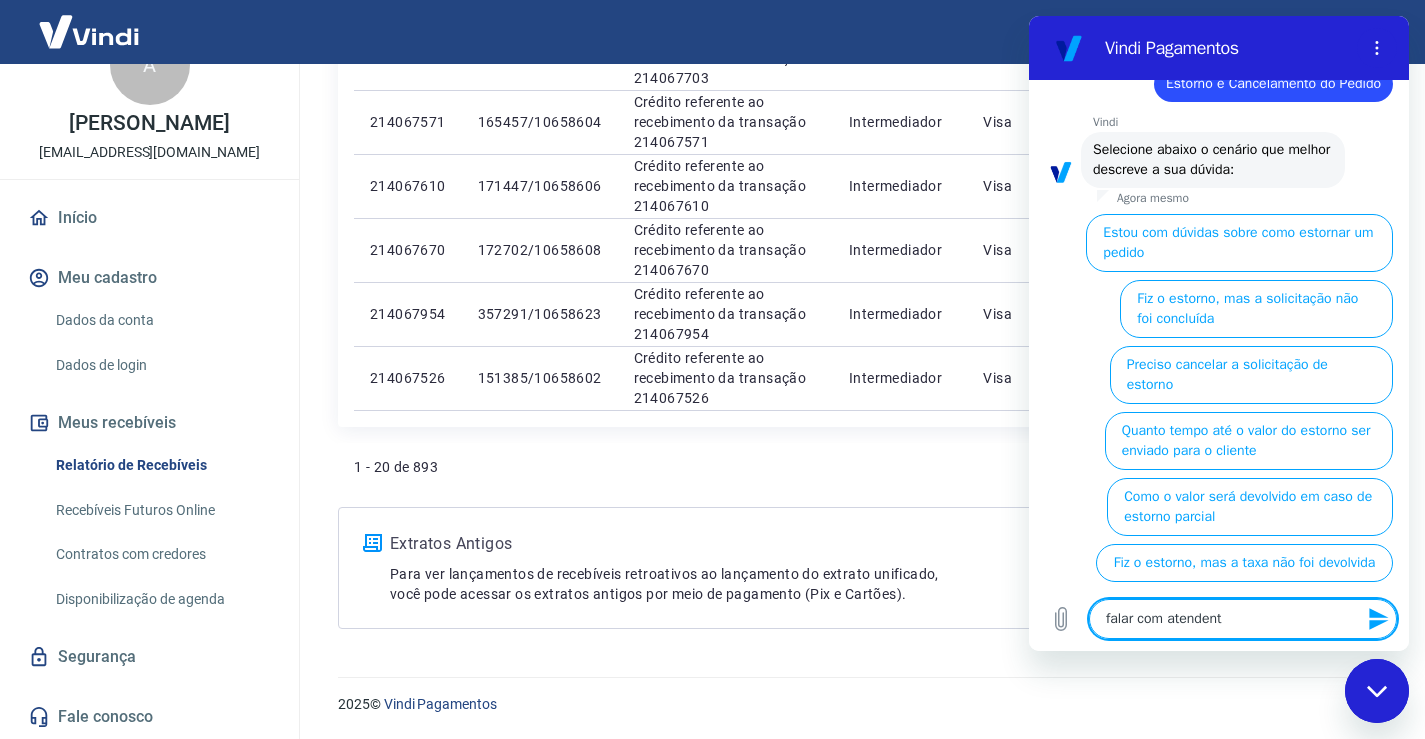 type on "falar com atendente" 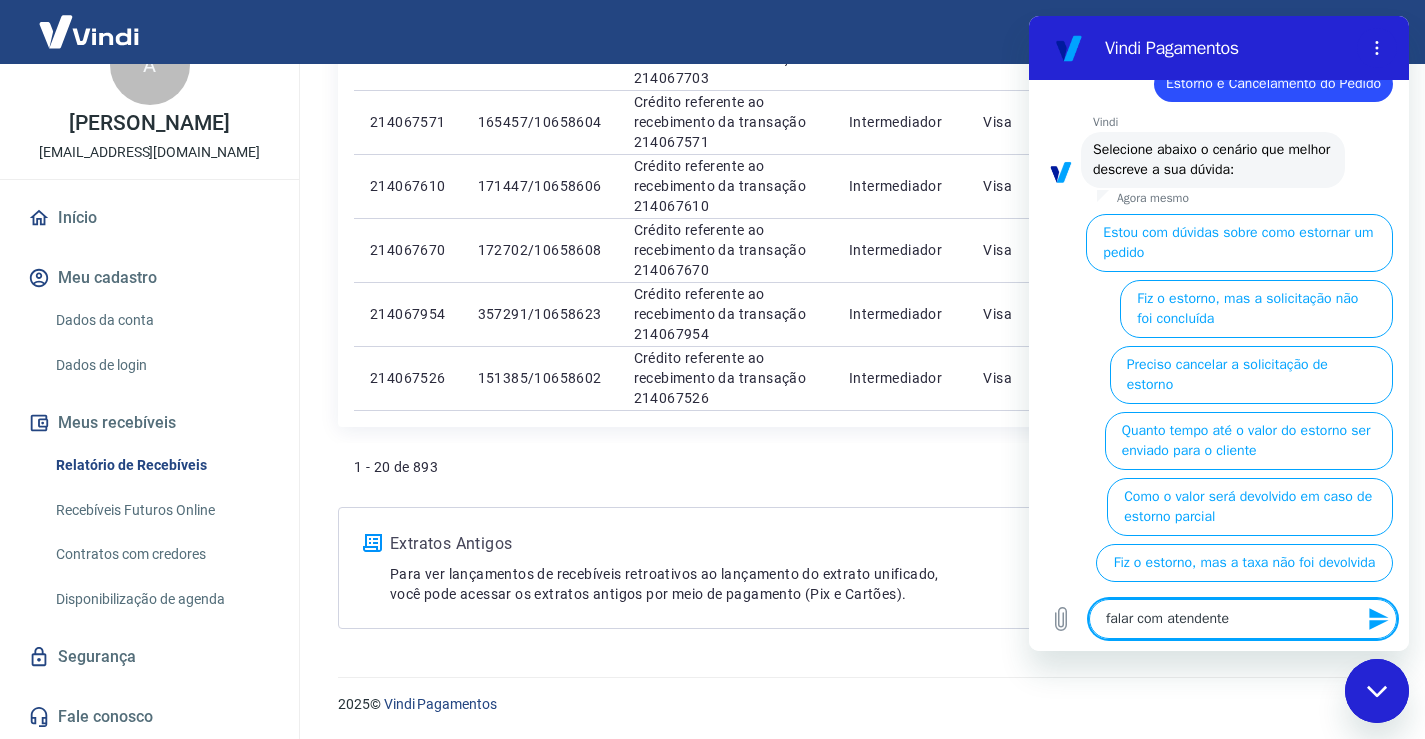 type 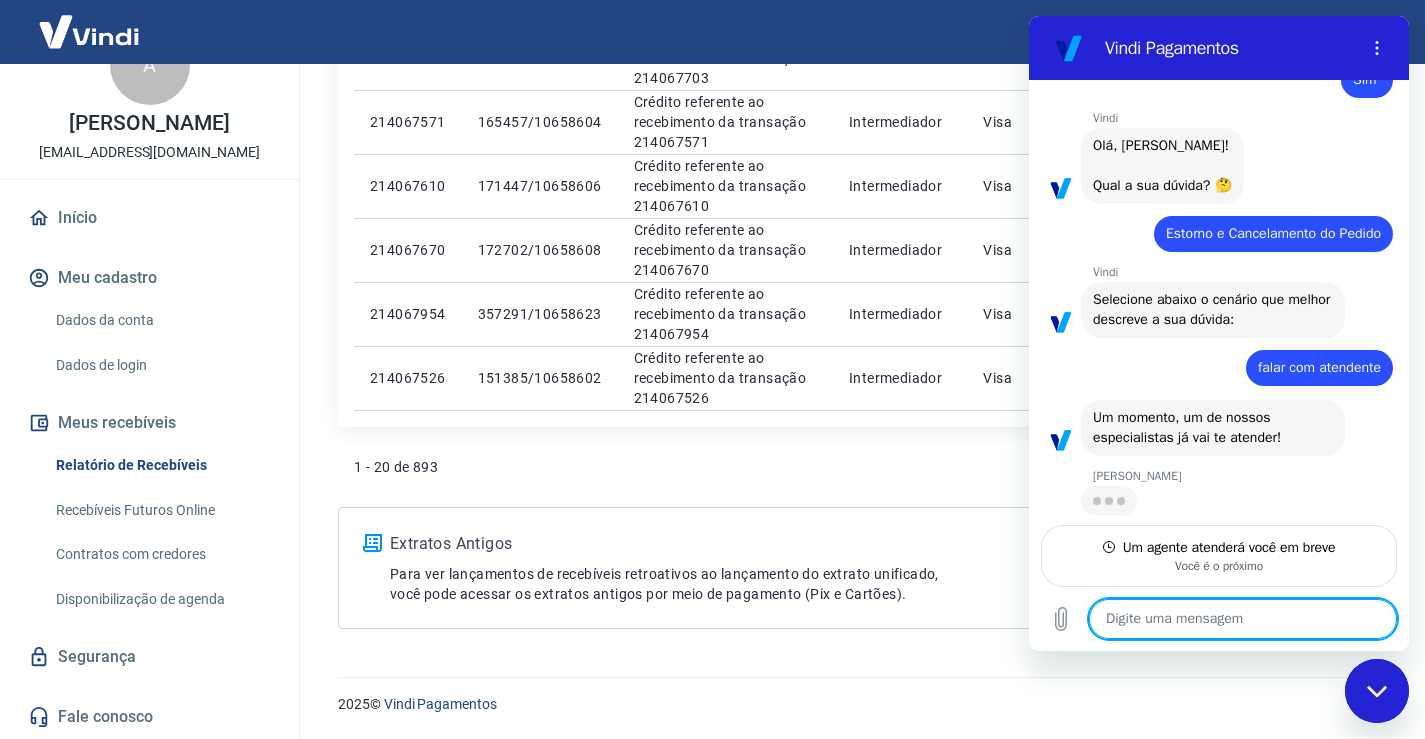 scroll, scrollTop: 1462, scrollLeft: 0, axis: vertical 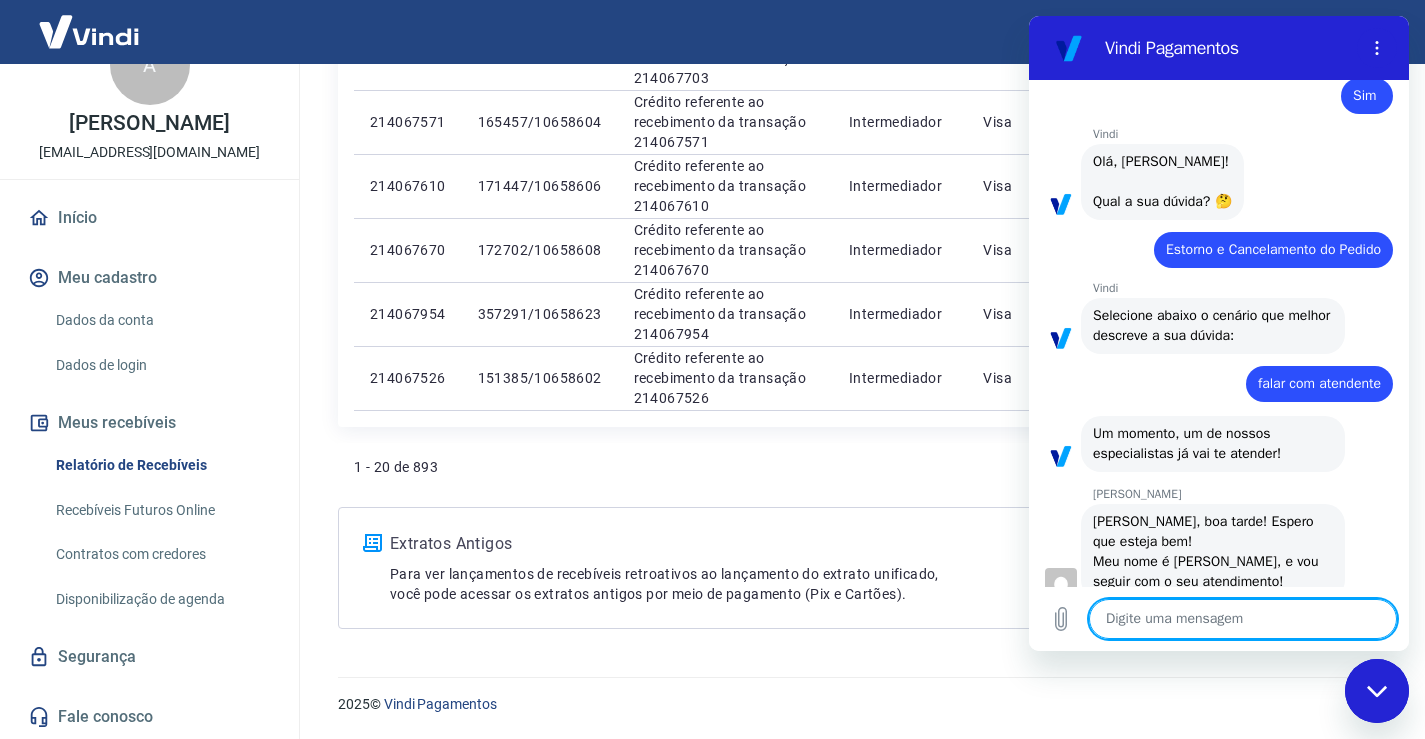 type on "x" 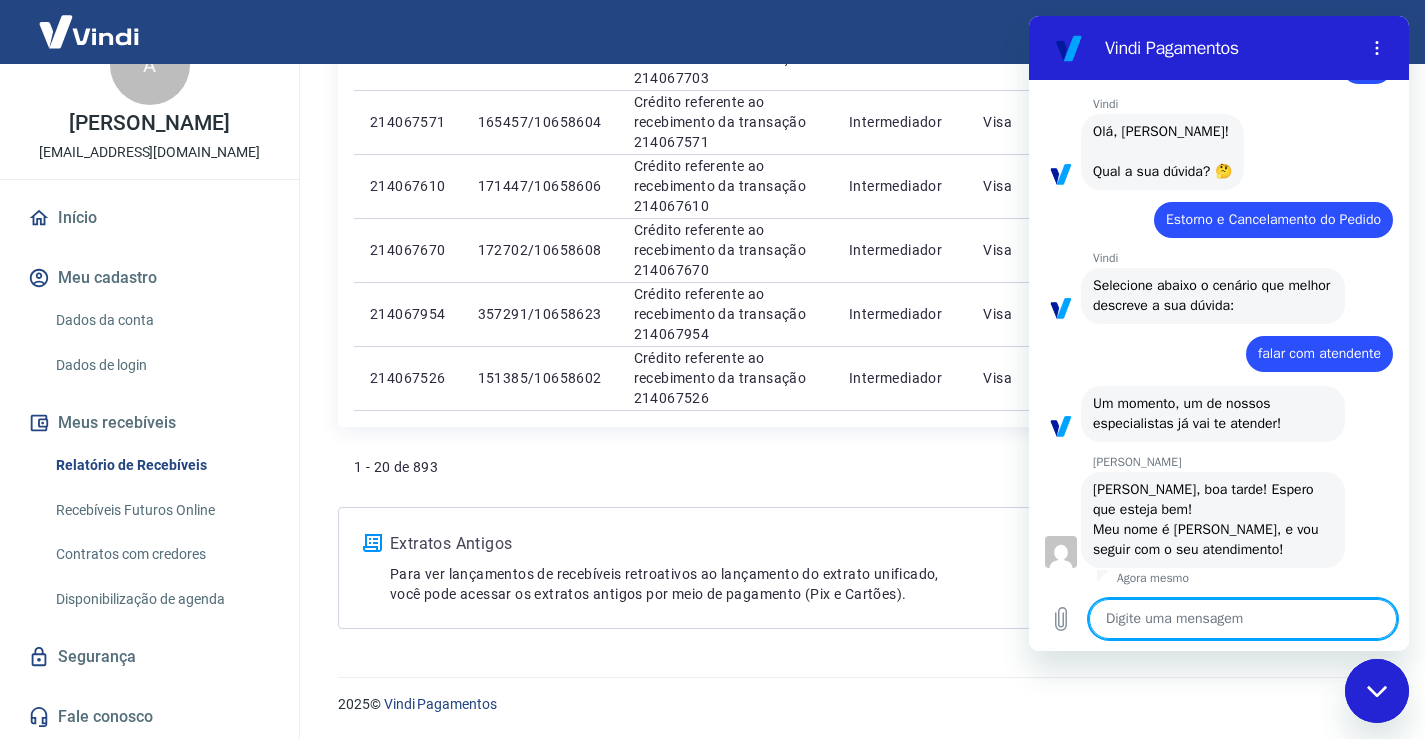 scroll, scrollTop: 1480, scrollLeft: 0, axis: vertical 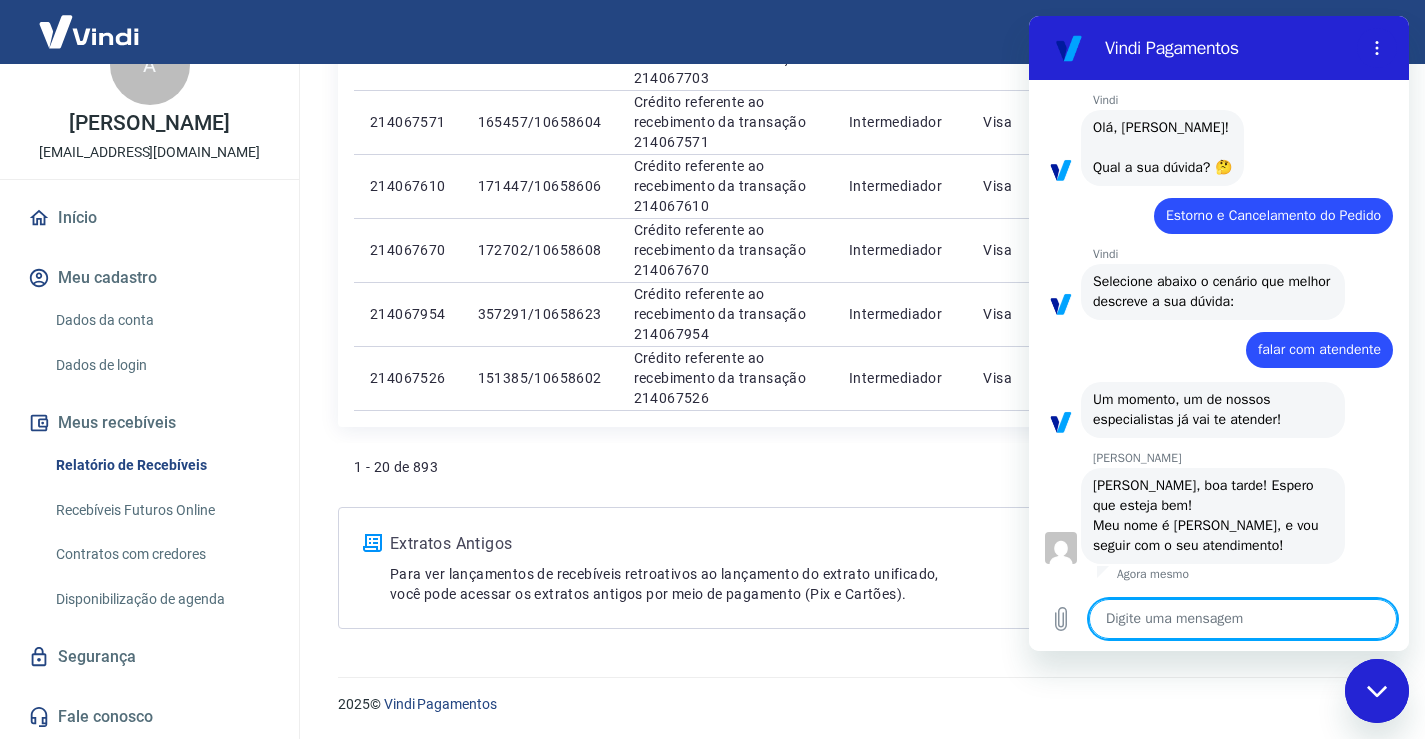 type on "b" 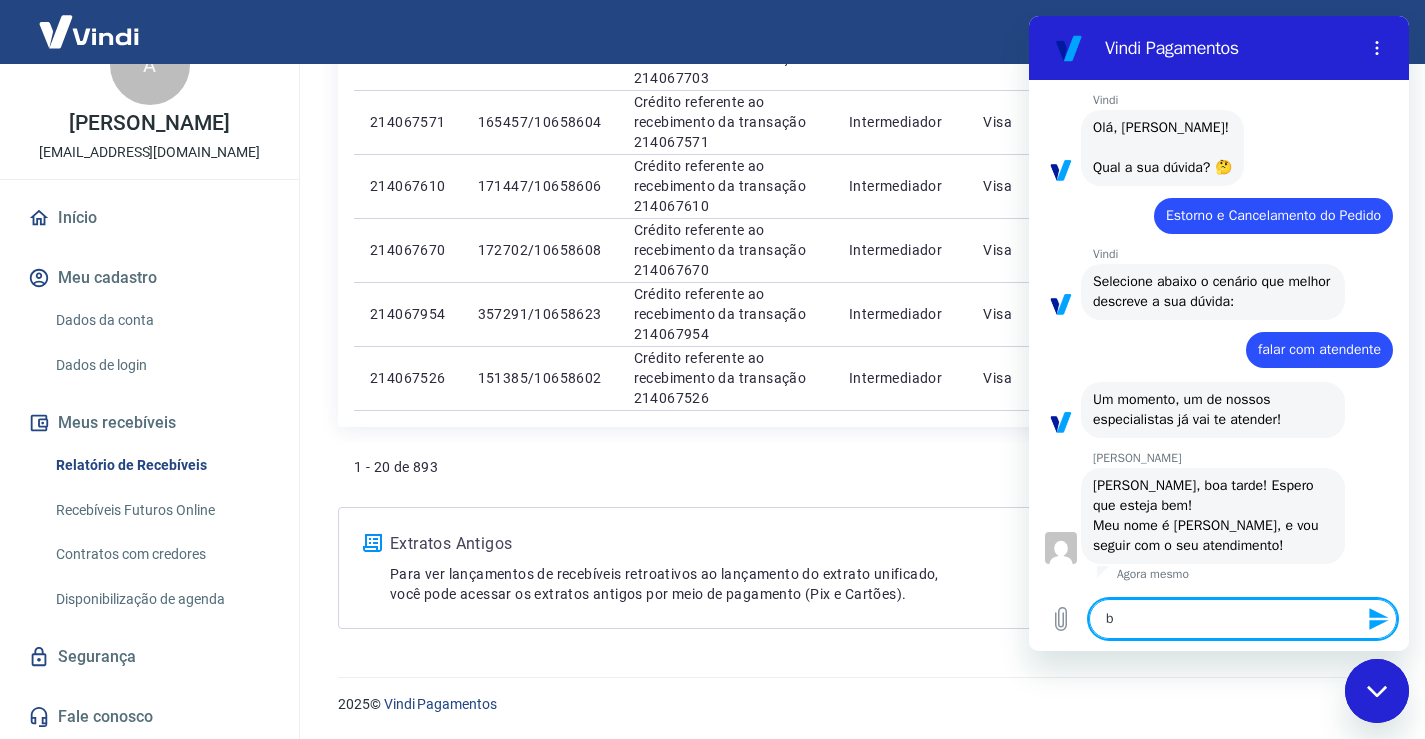 type 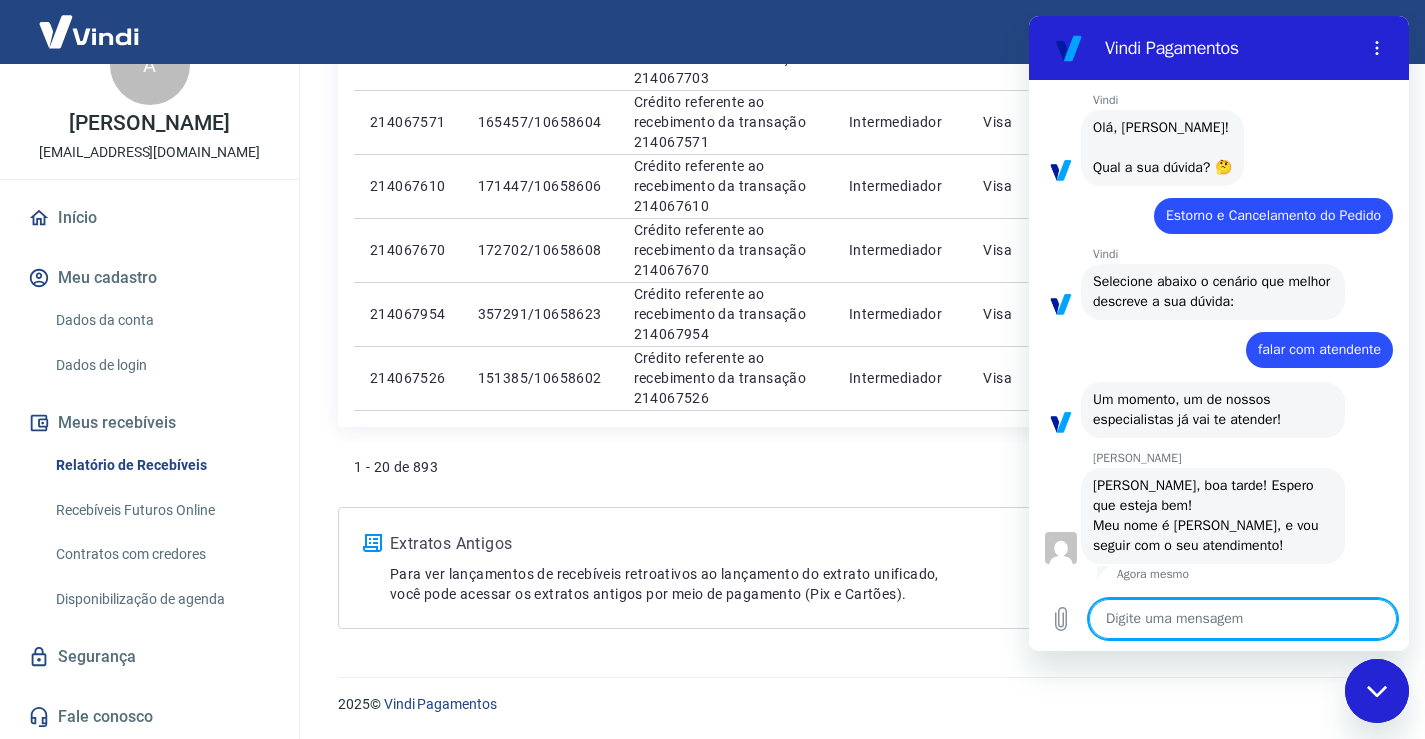 type on "B" 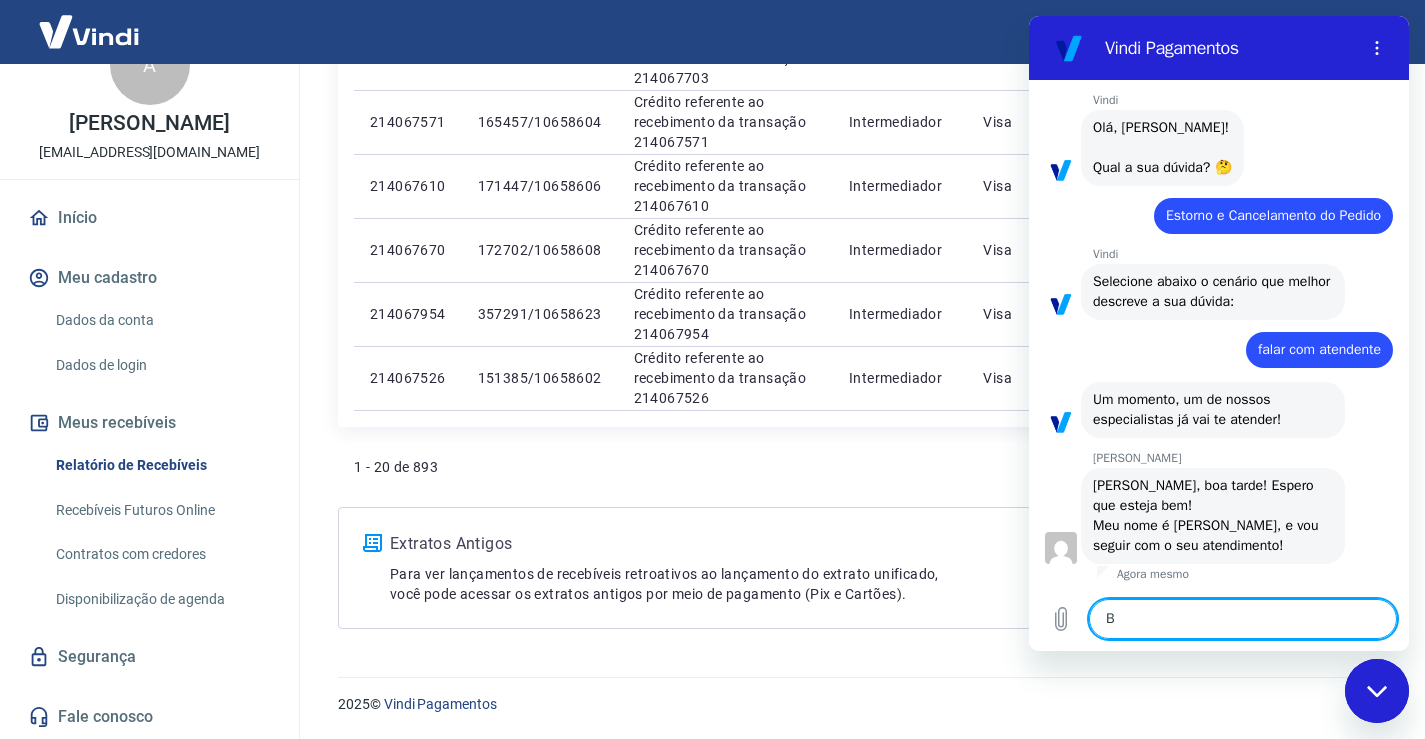 type on "BO" 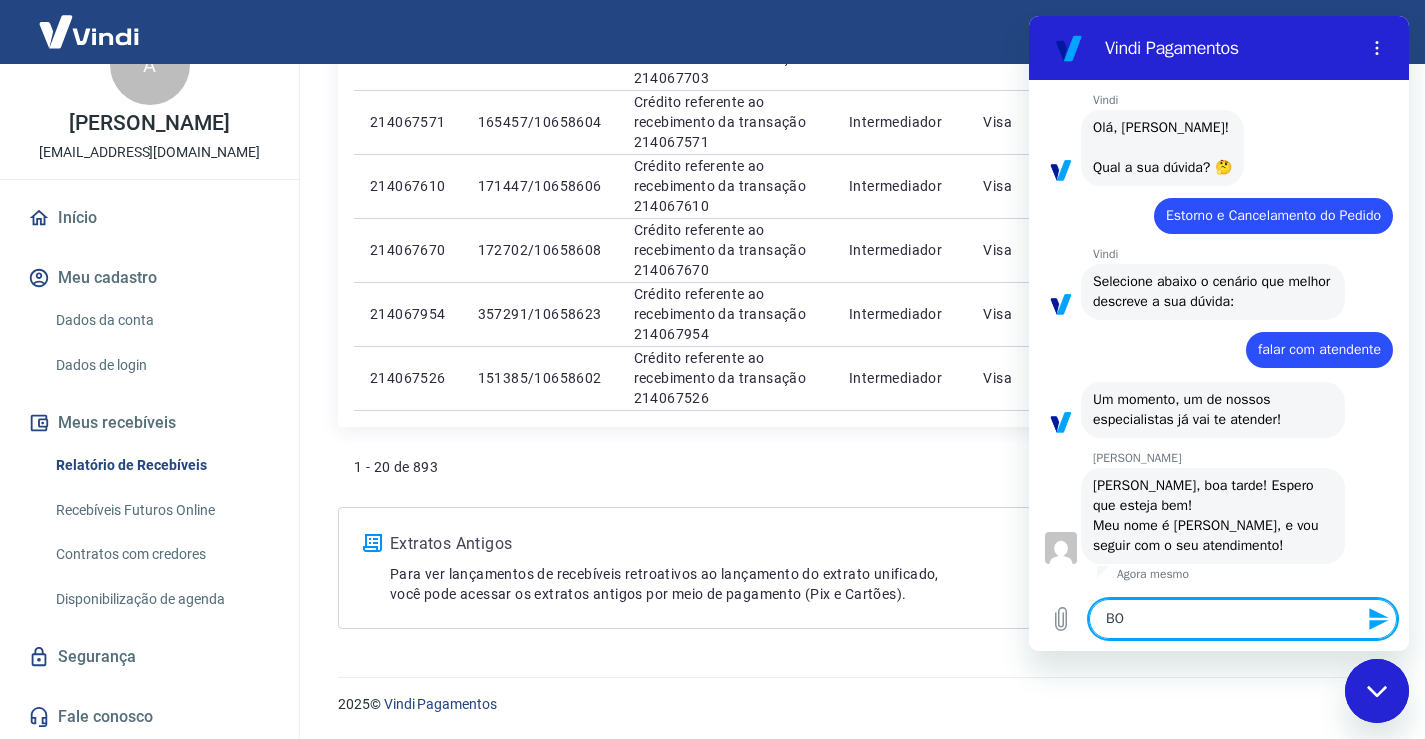 type on "B" 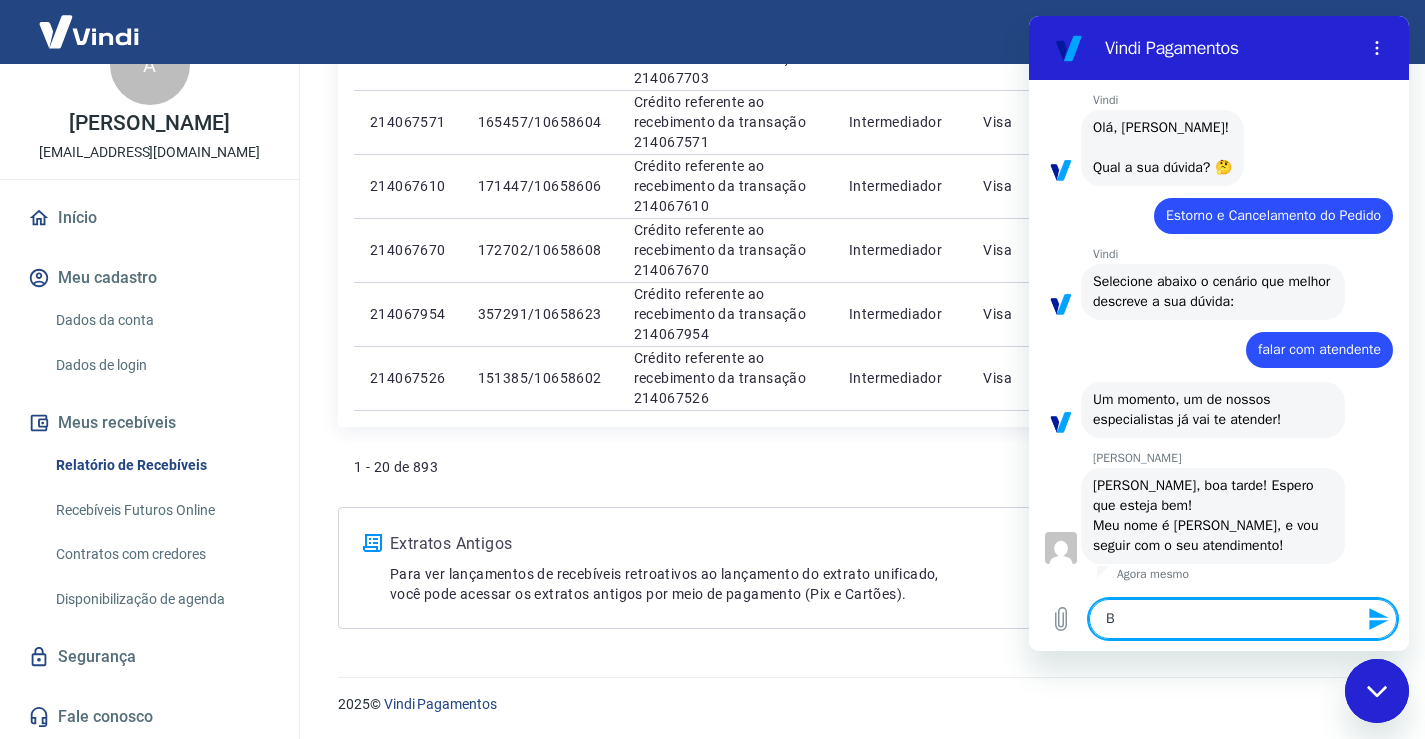 type on "Bo" 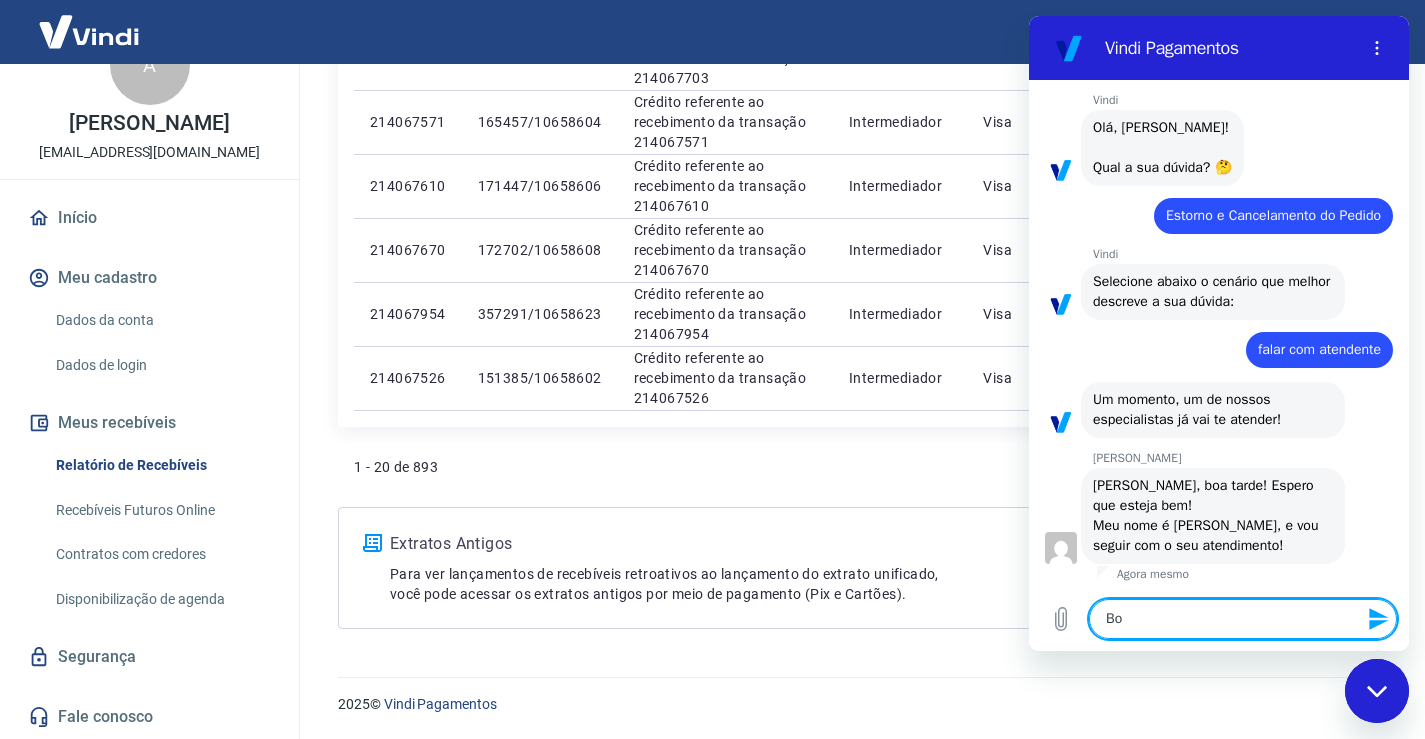 type on "Boa" 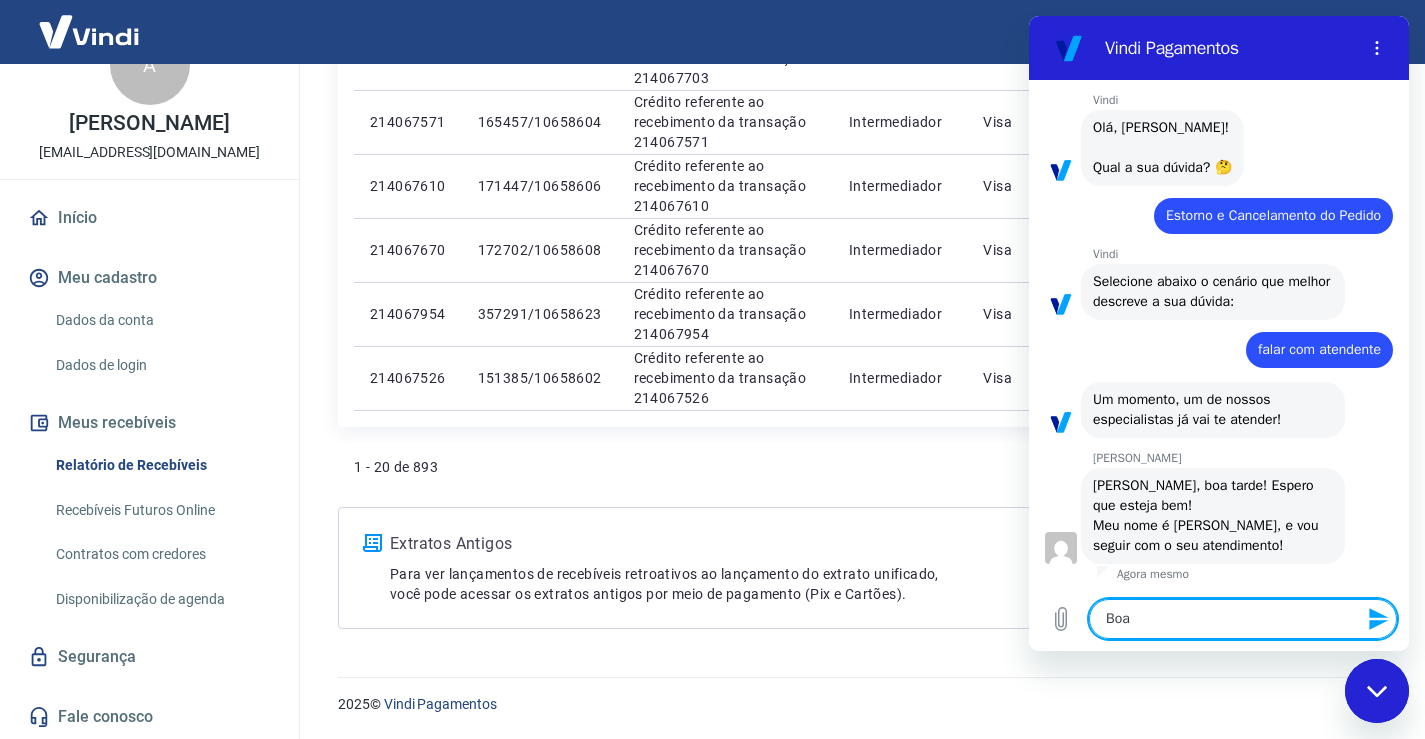 type on "Boa" 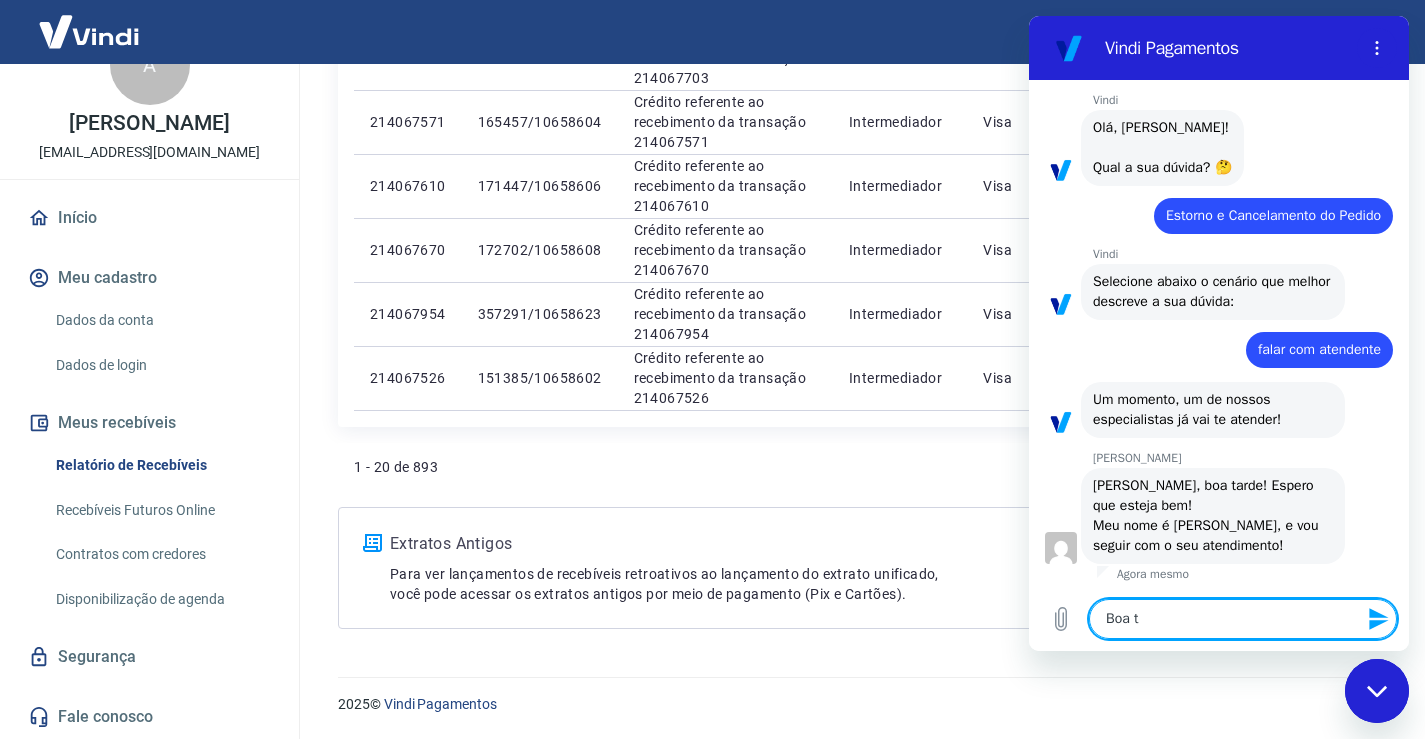 type on "Boa ta" 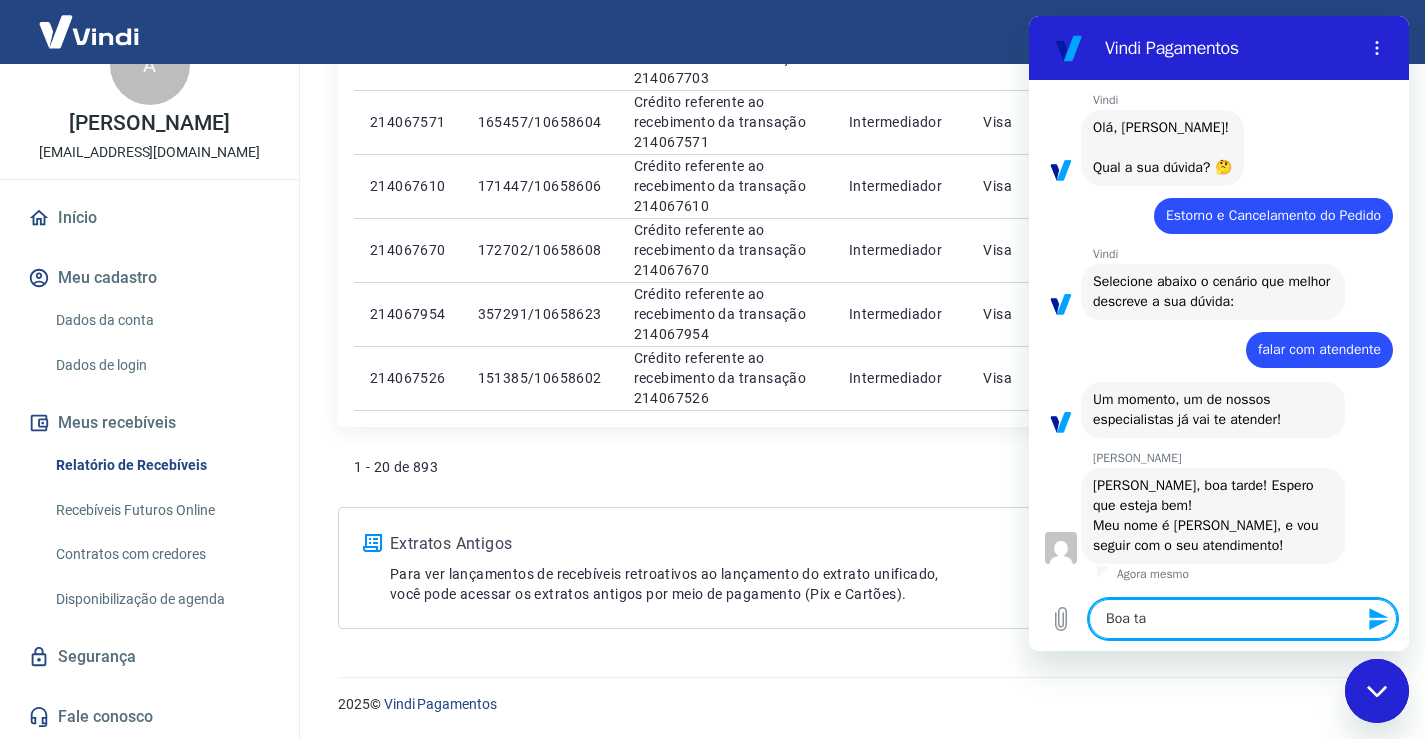 type on "Boa tar" 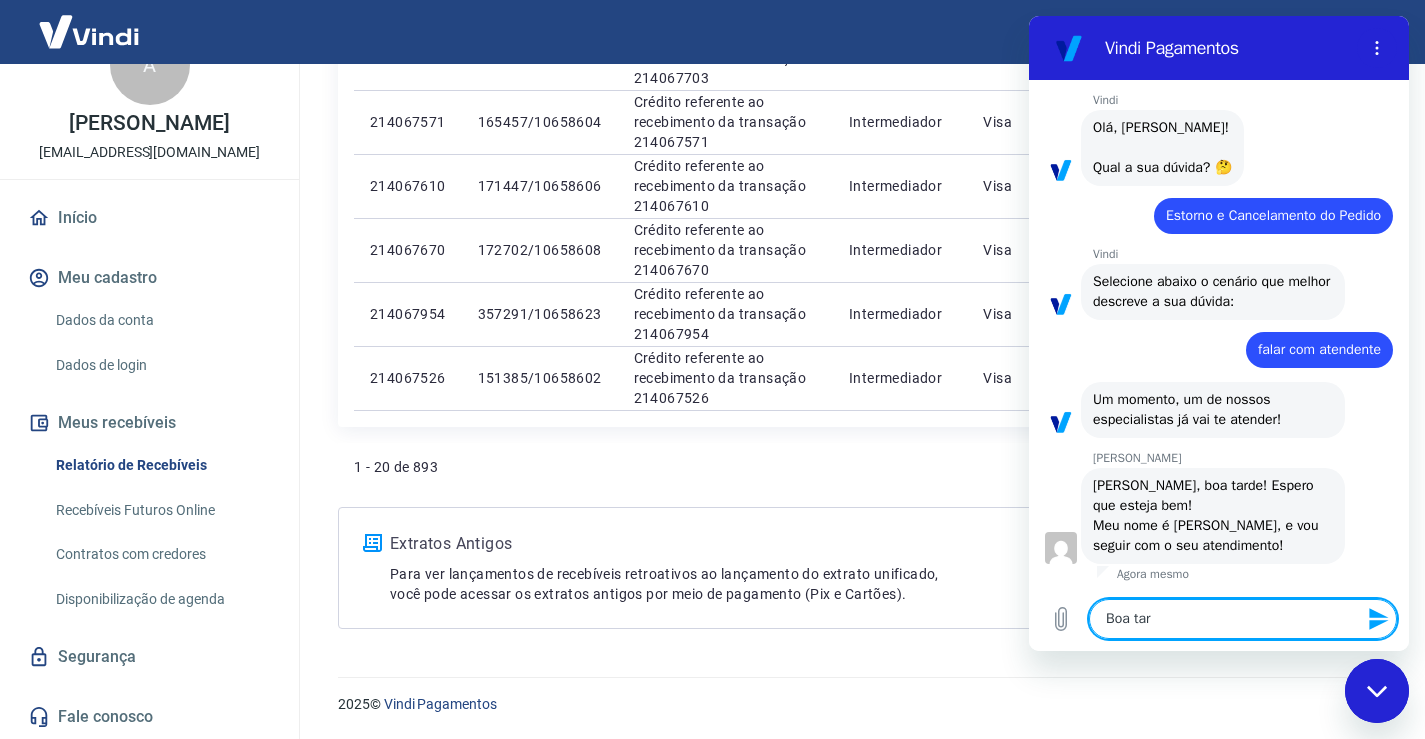type on "Boa tard" 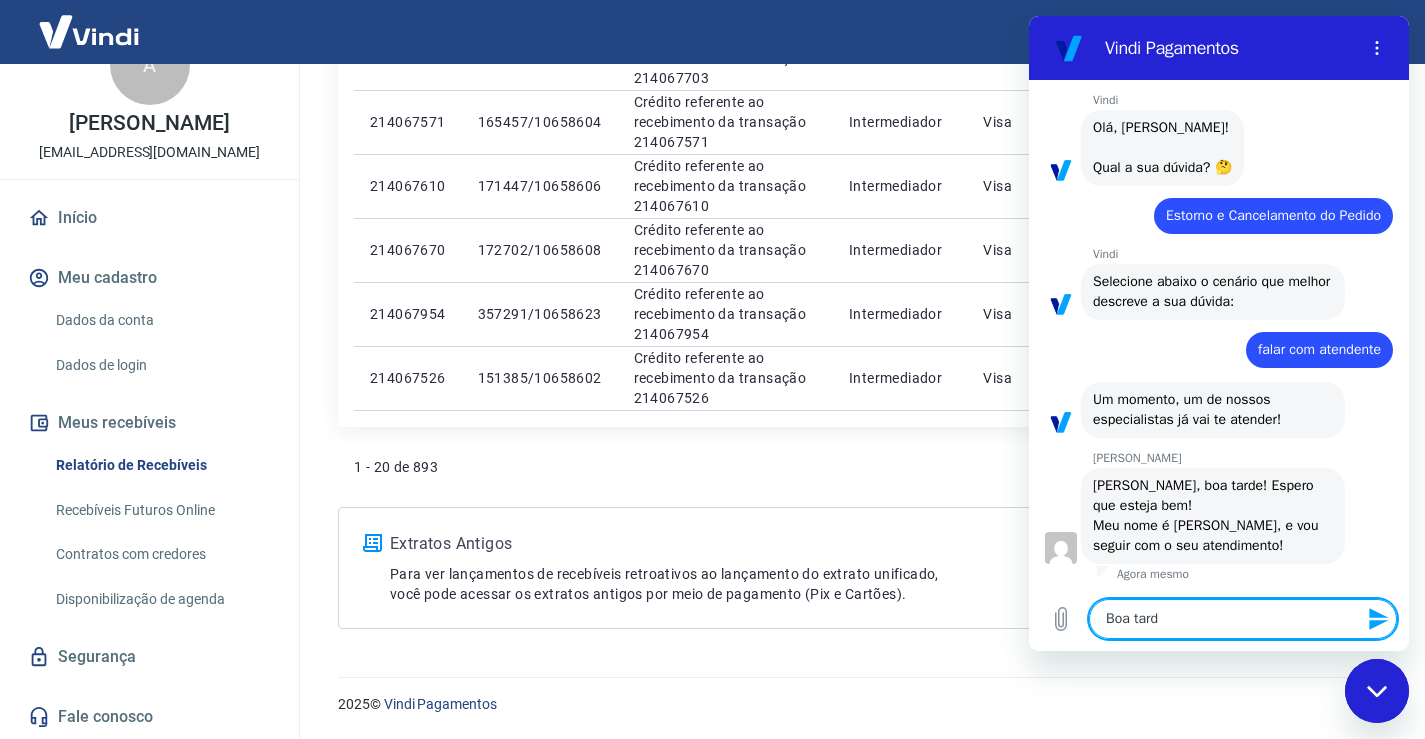 type on "Boa tarde" 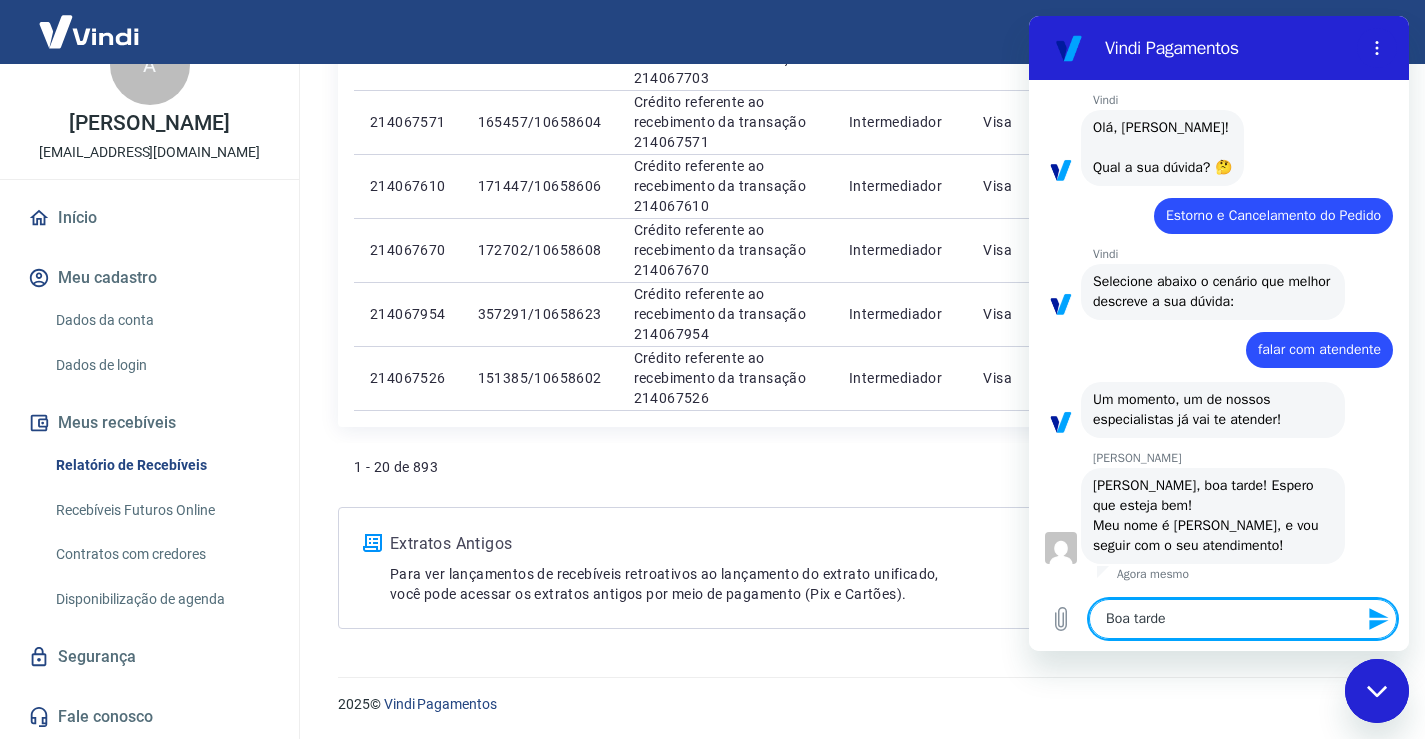 type on "Boa tarde" 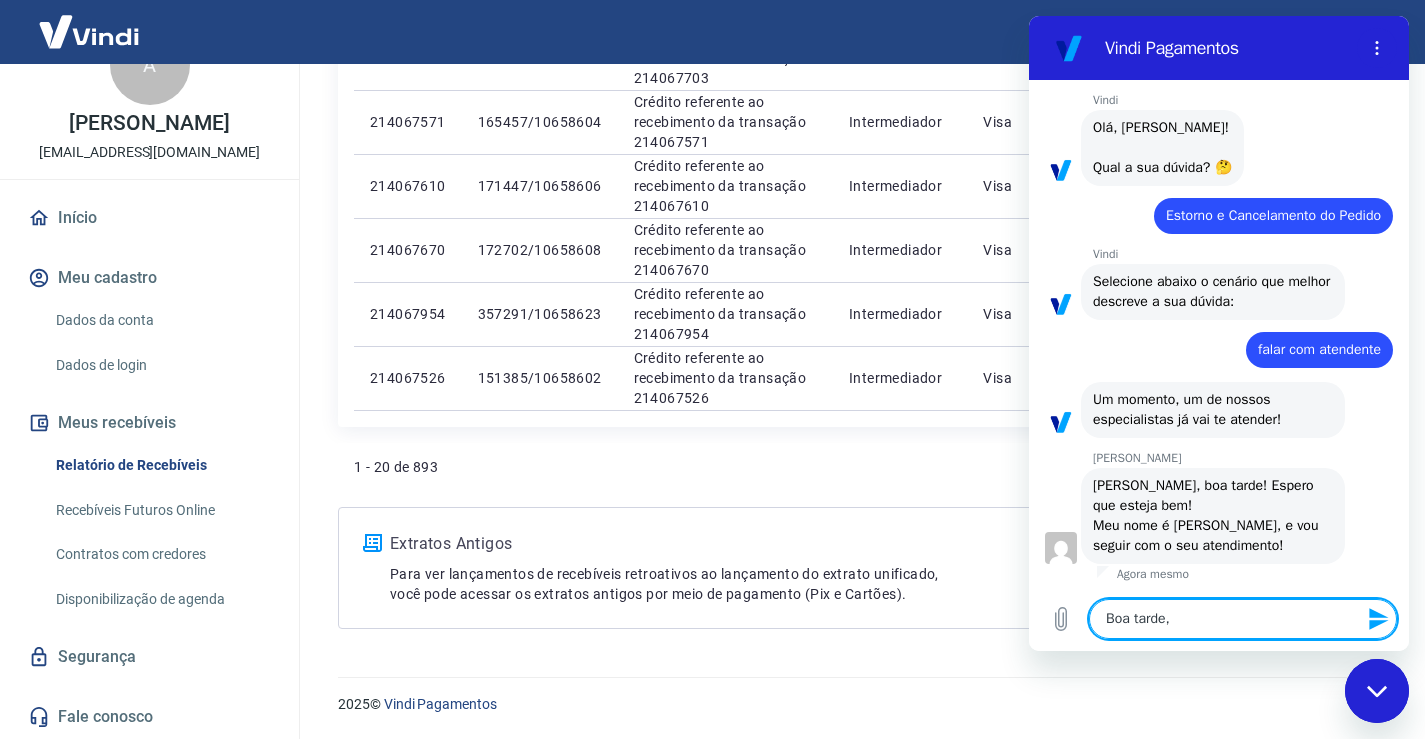 type on "Boa tarde," 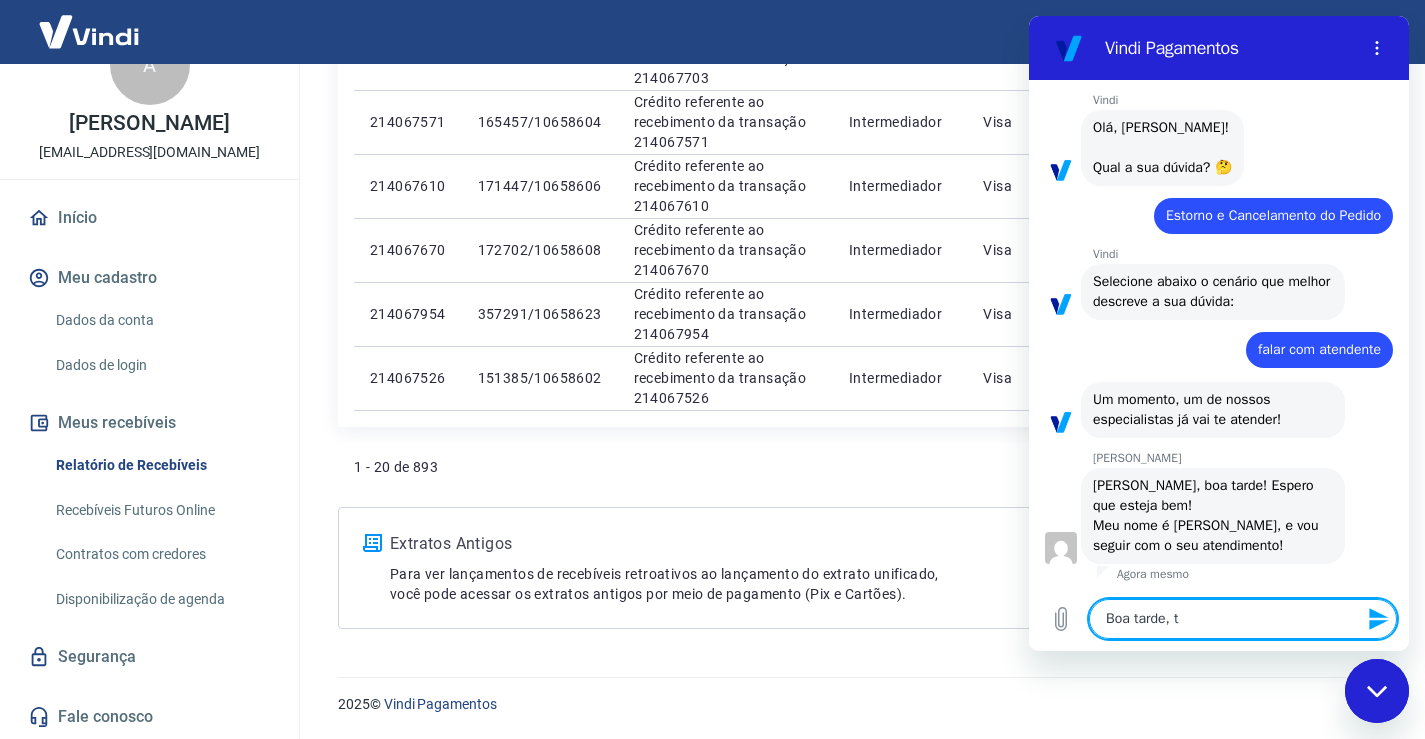 type on "Boa tarde, tu" 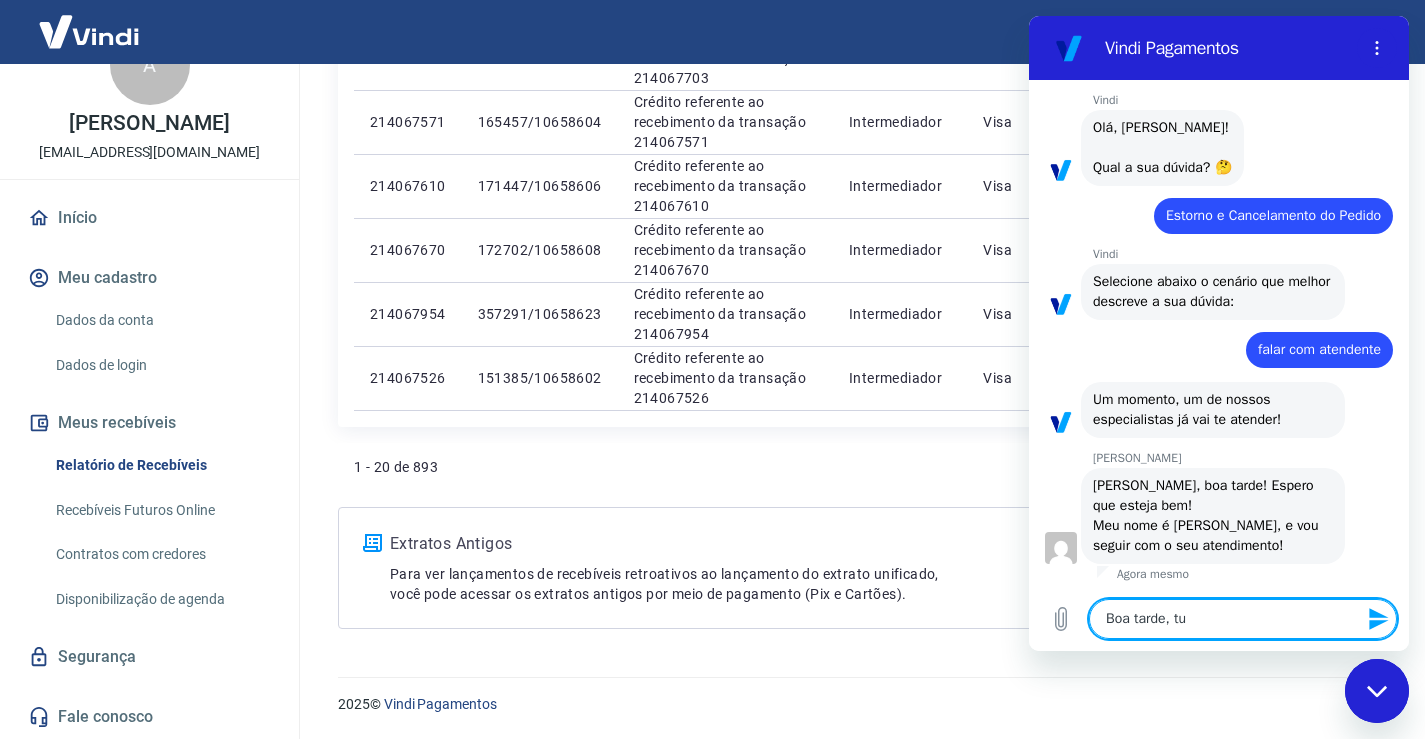 type on "Boa tarde, t" 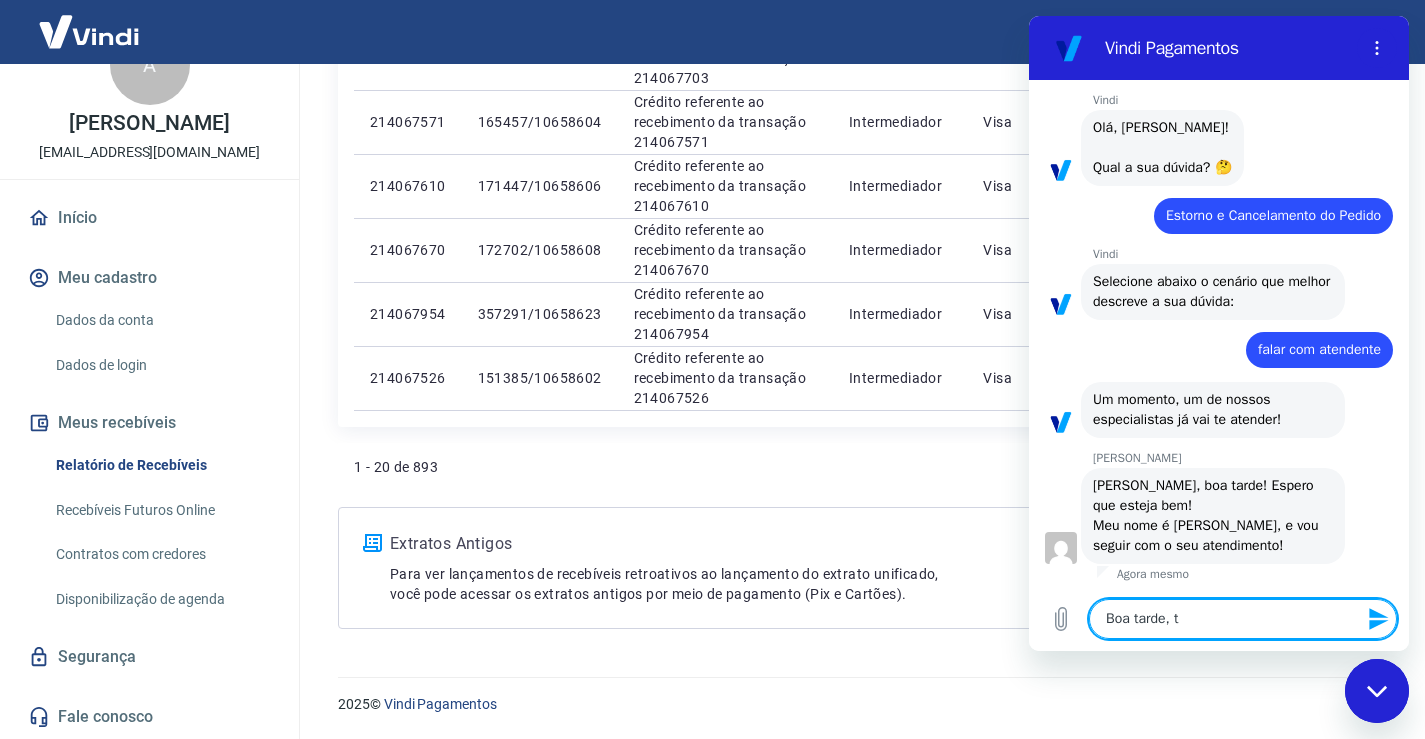 type on "Boa tarde," 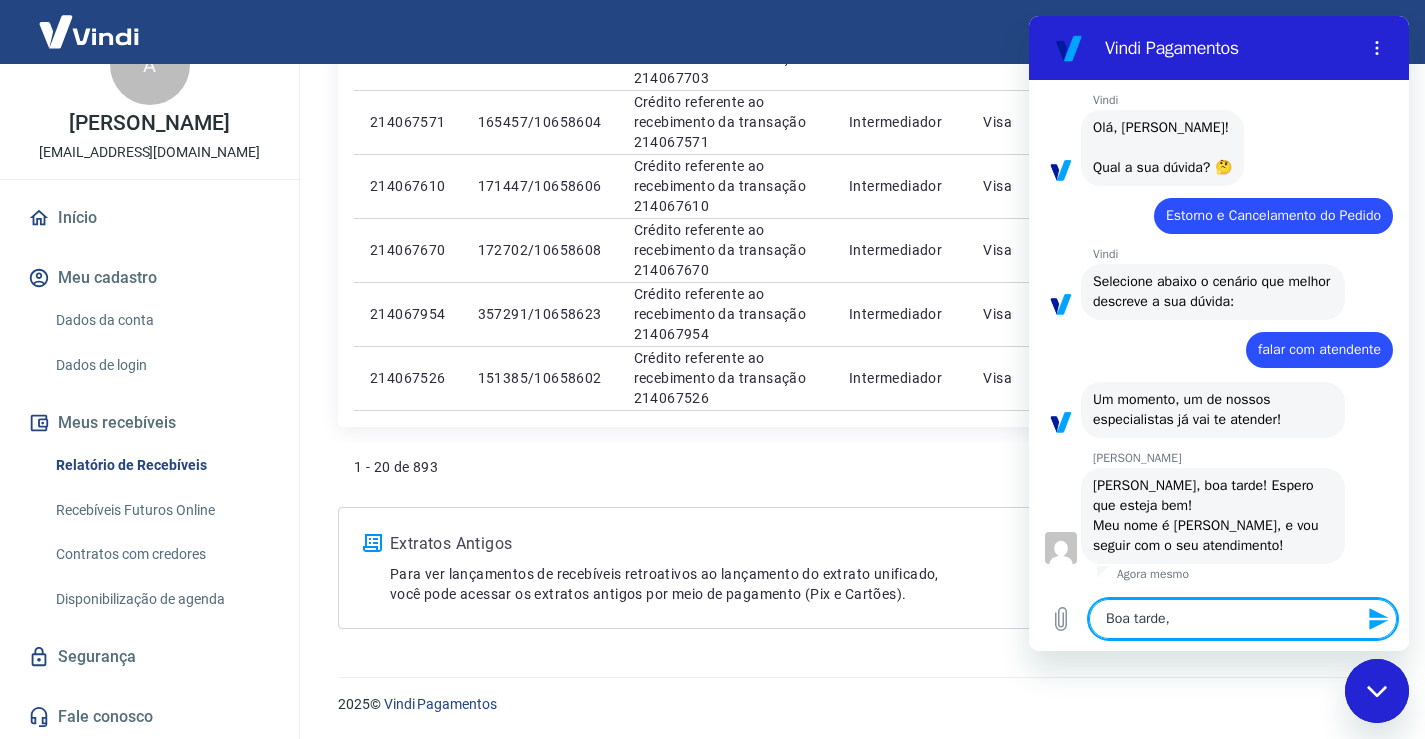 type on "Boa tarde," 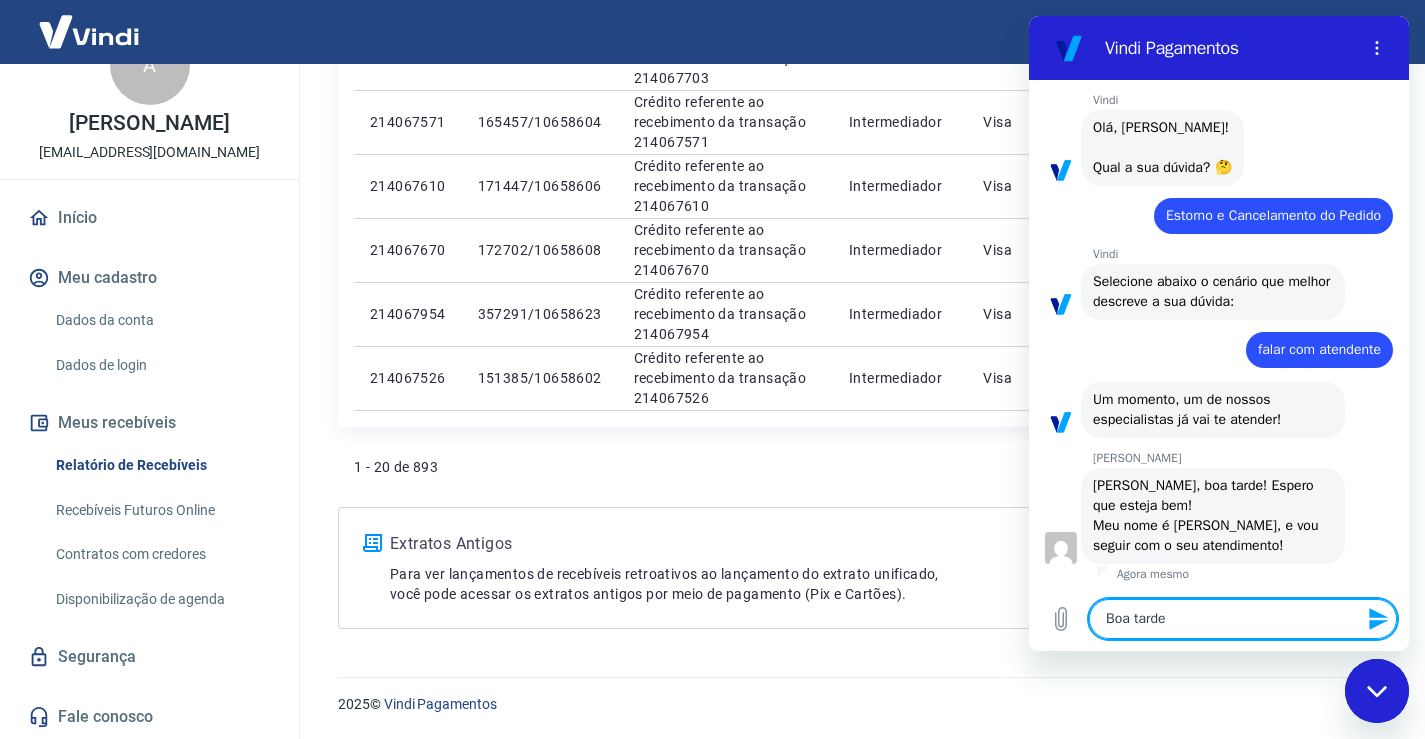 type on "Boa tarde," 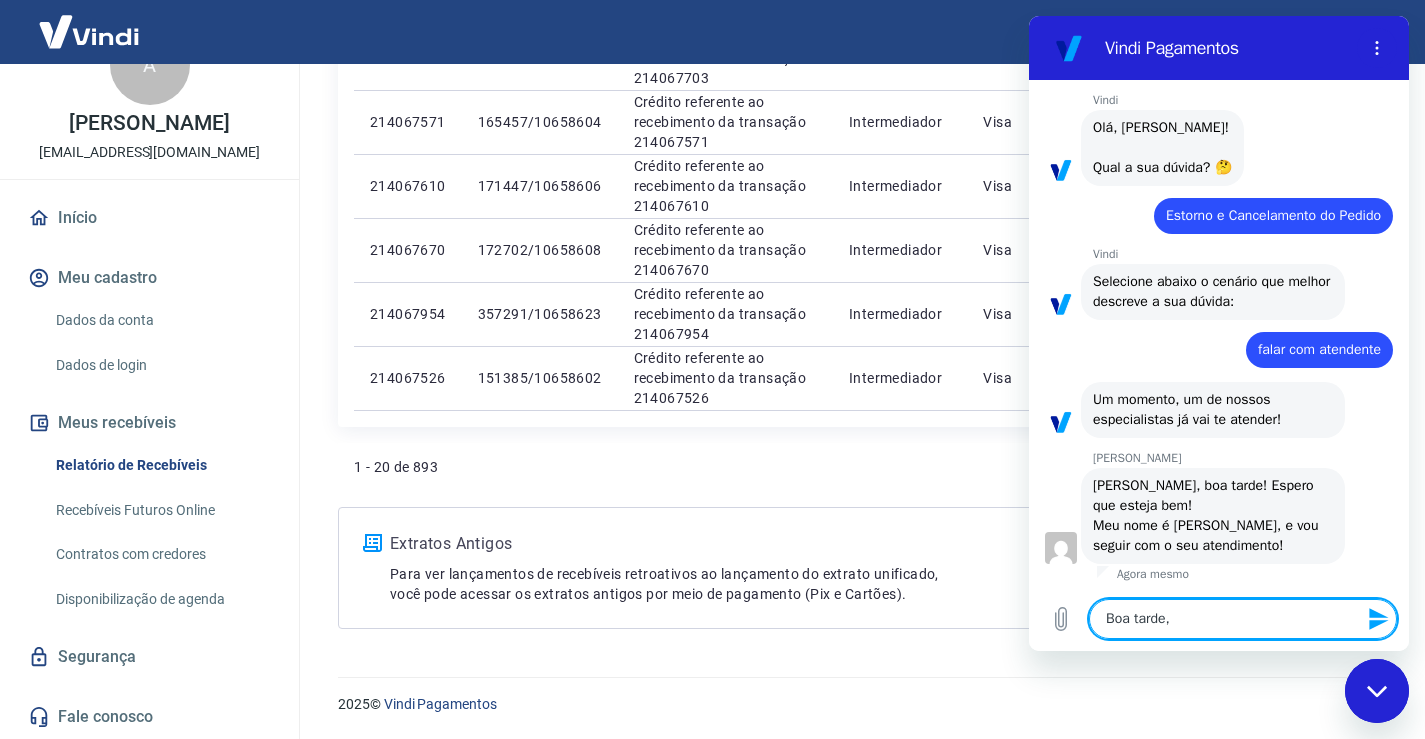 type on "Boa tarde," 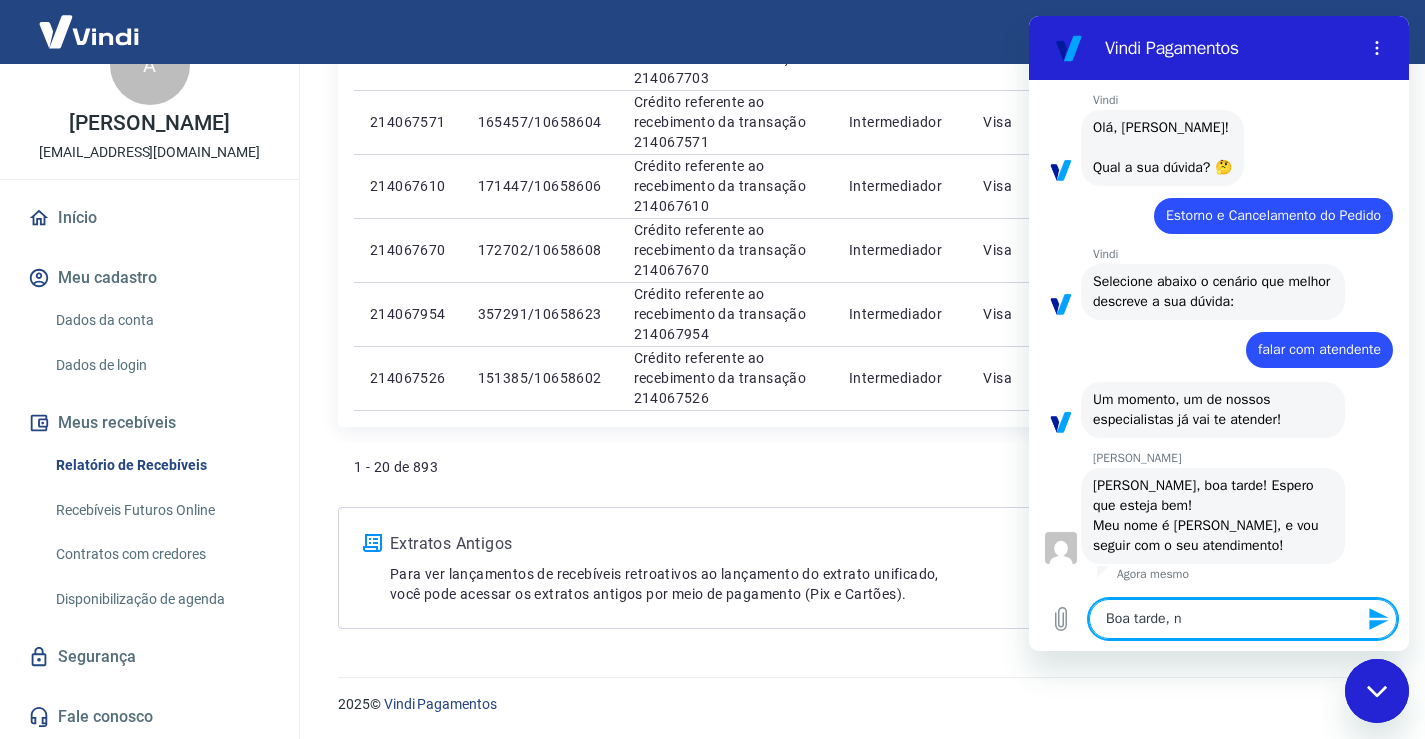 type on "Boa tarde, nã" 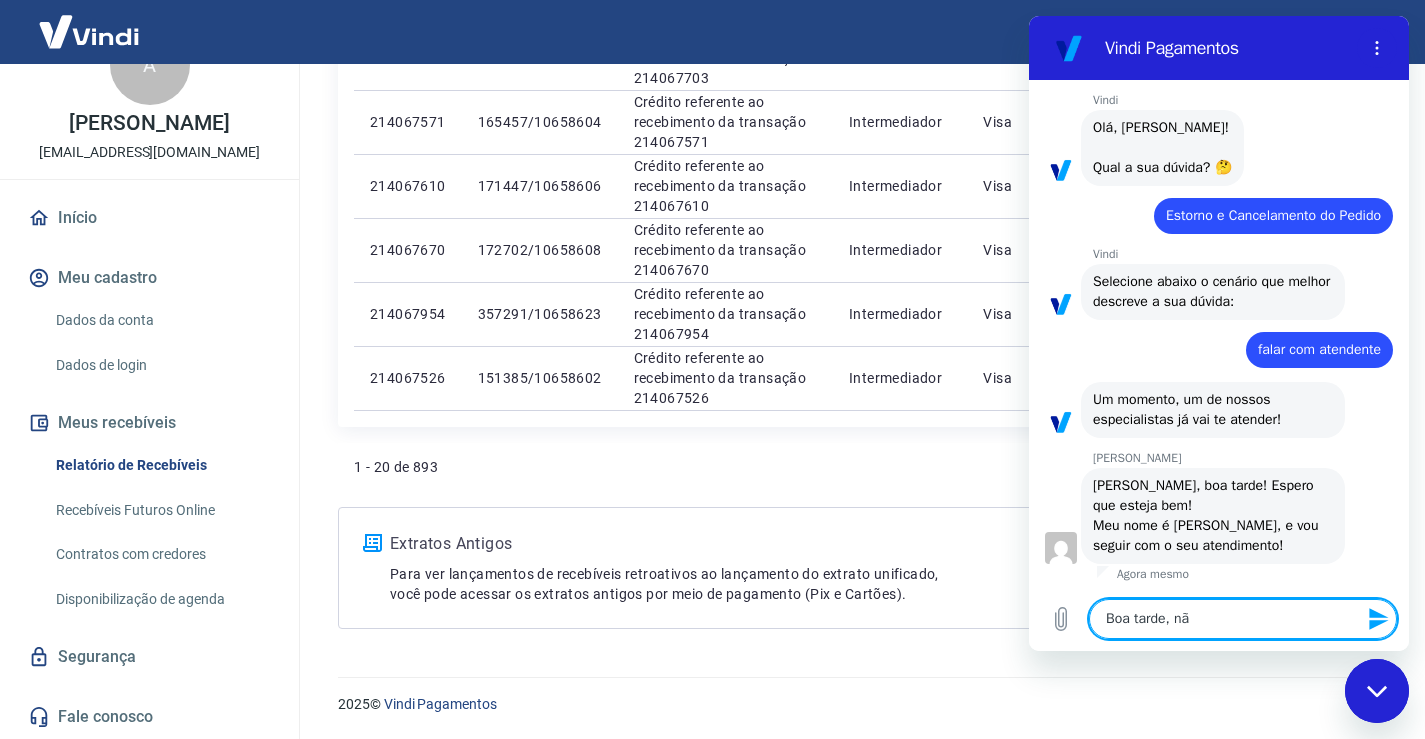 type on "Boa tarde, não" 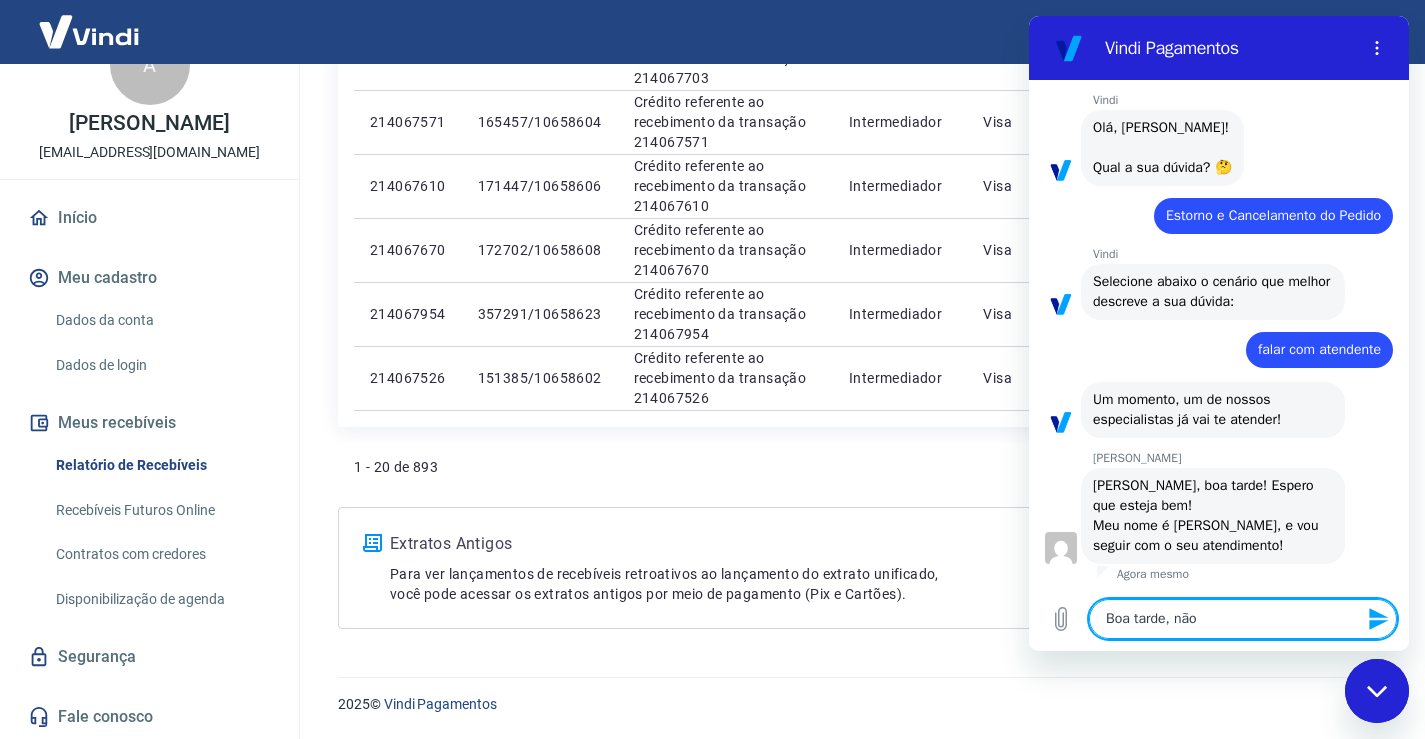type on "Boa tarde, não" 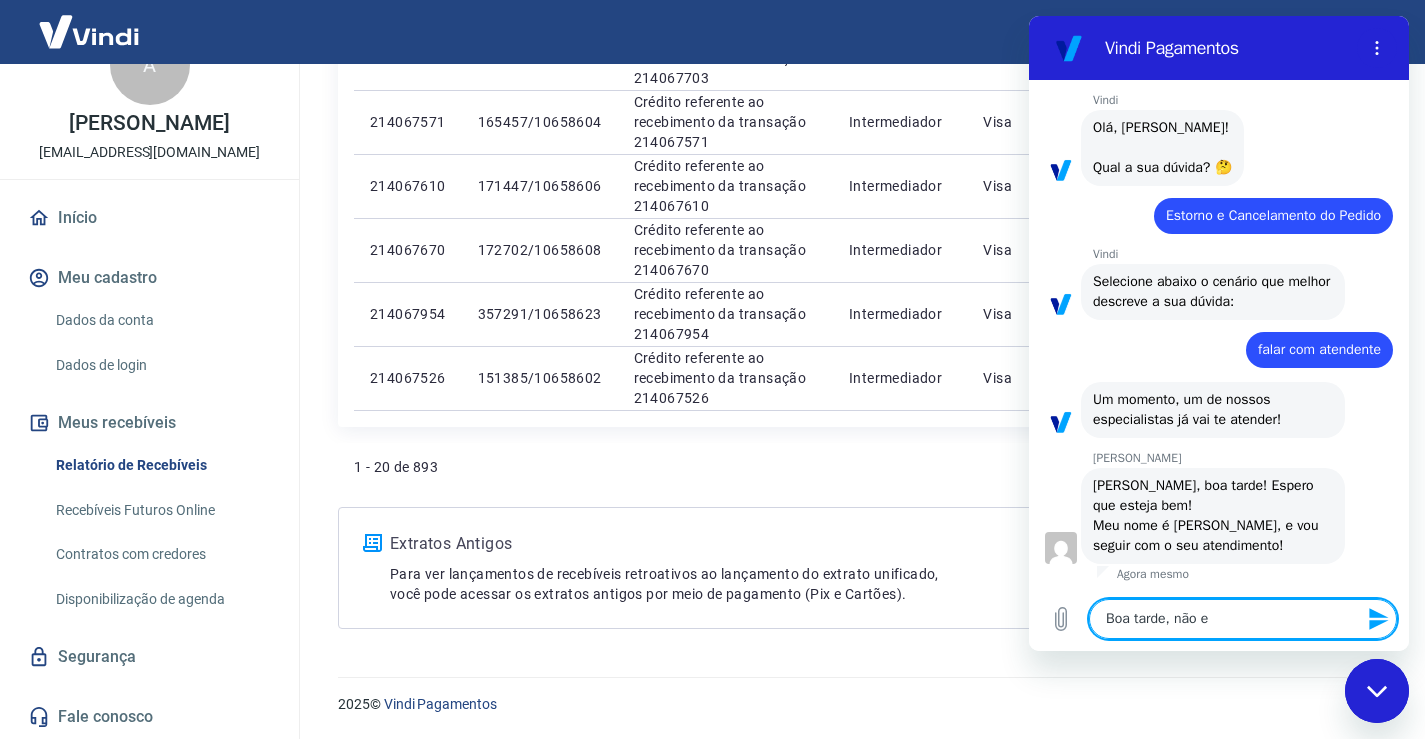 type on "Boa tarde, não es" 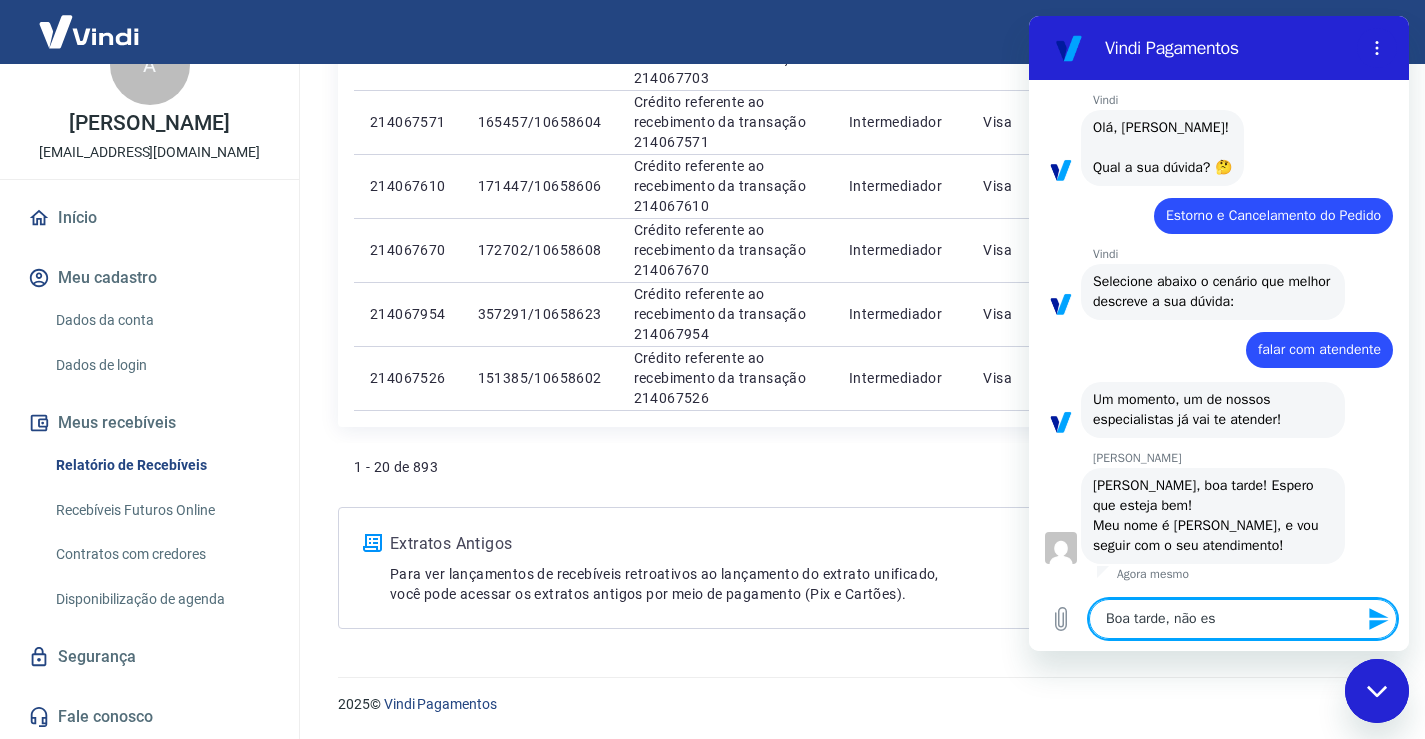 type on "Boa tarde, não est" 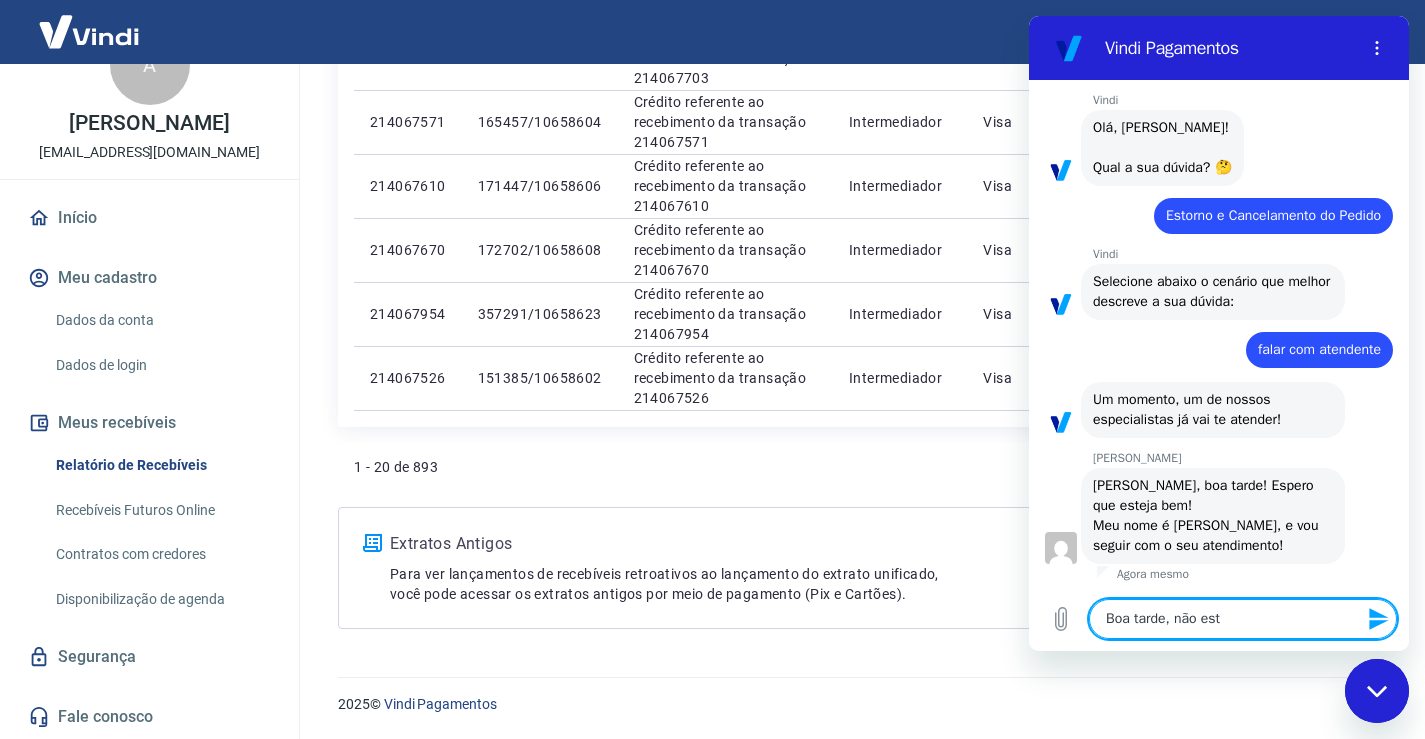 type on "Boa tarde, não esto" 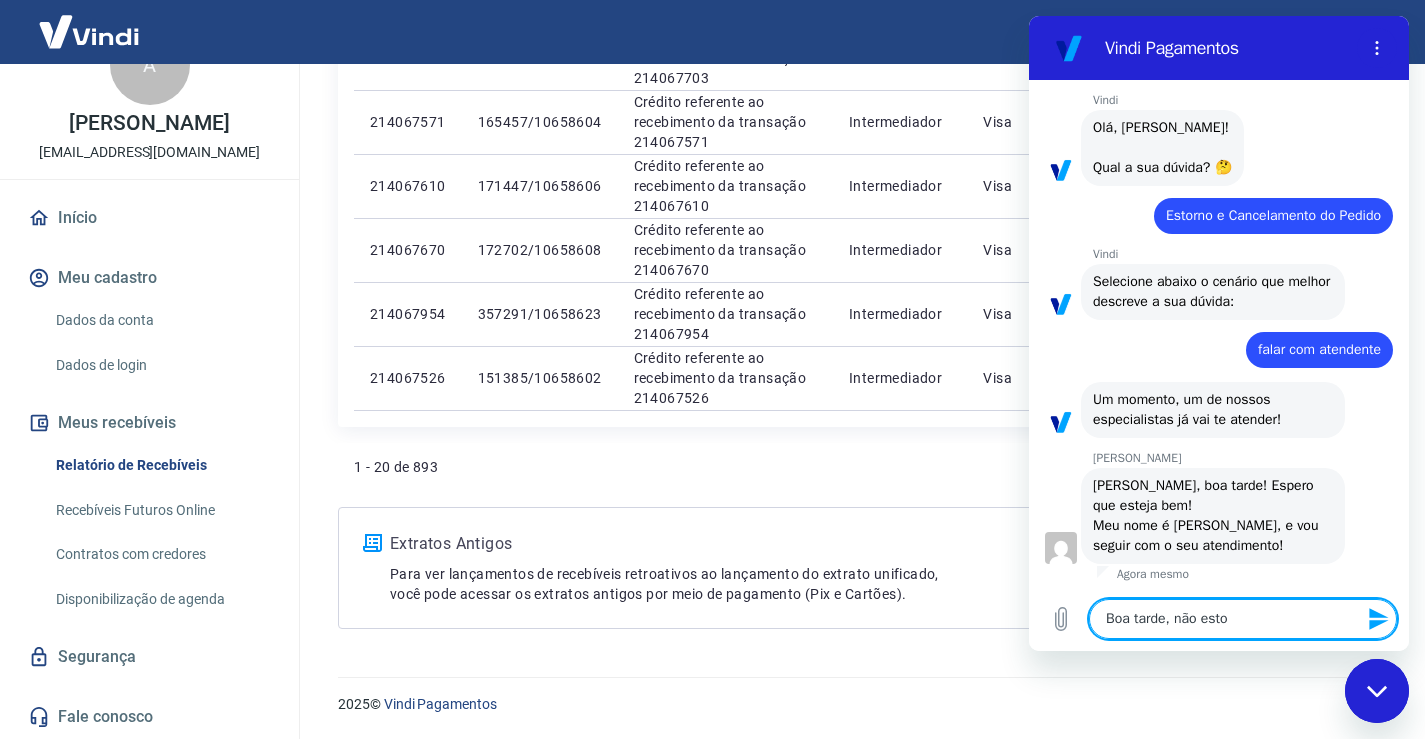 type on "Boa tarde, não estou" 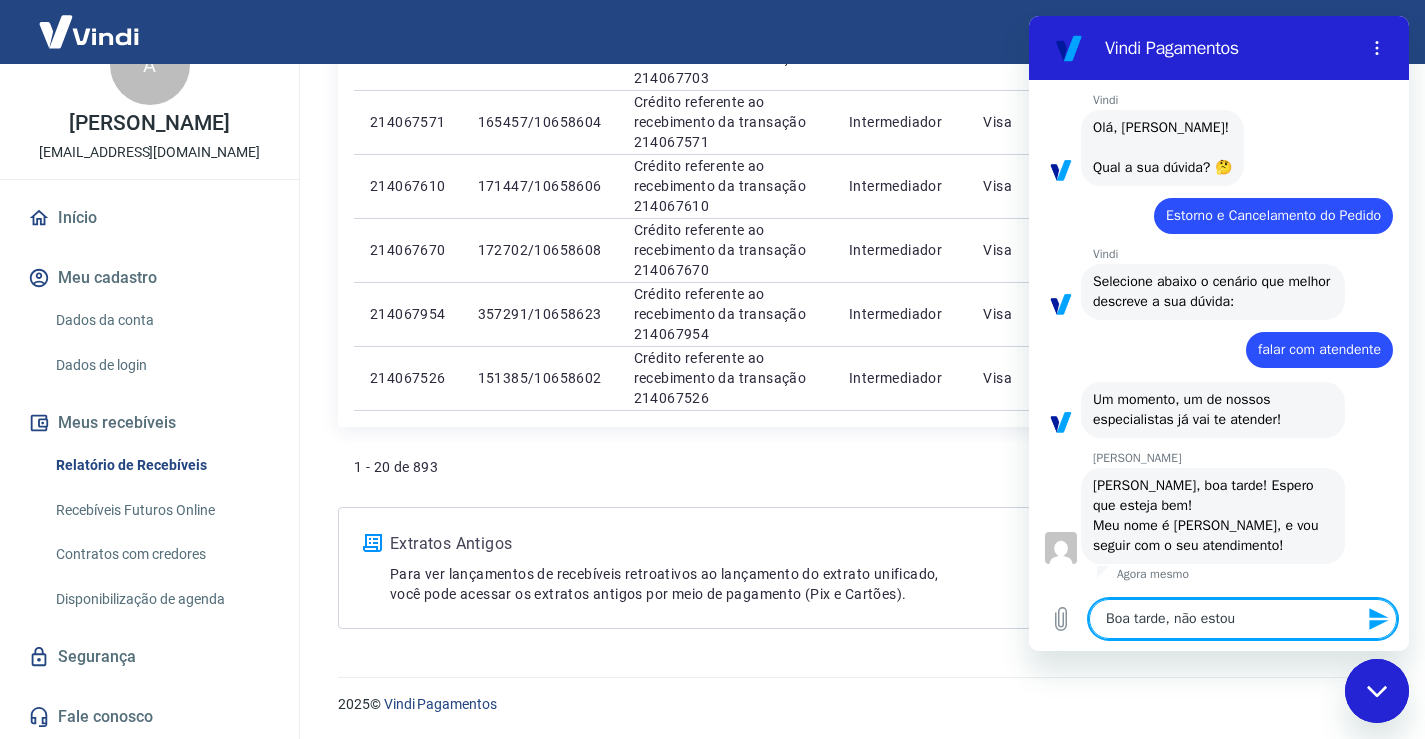 type on "Boa tarde, não estou" 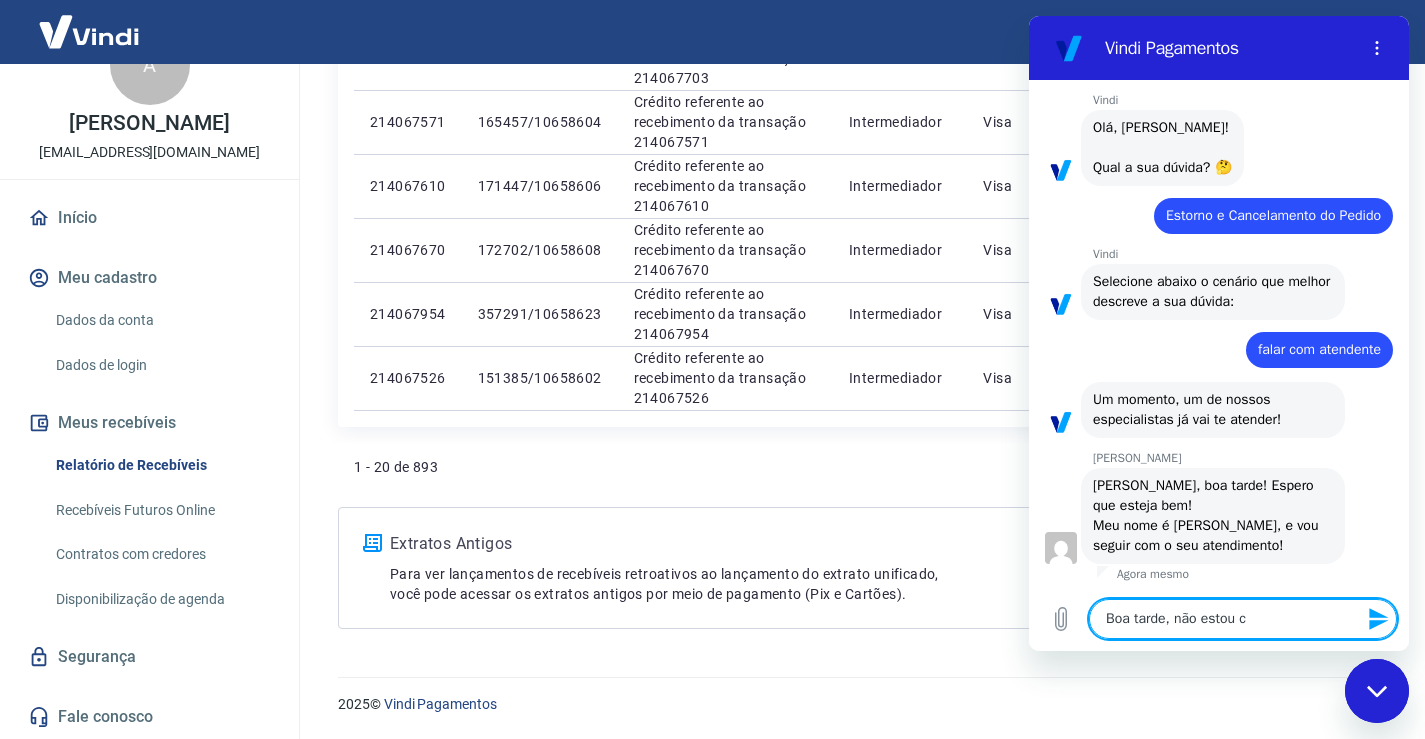 type on "Boa tarde, não estou co" 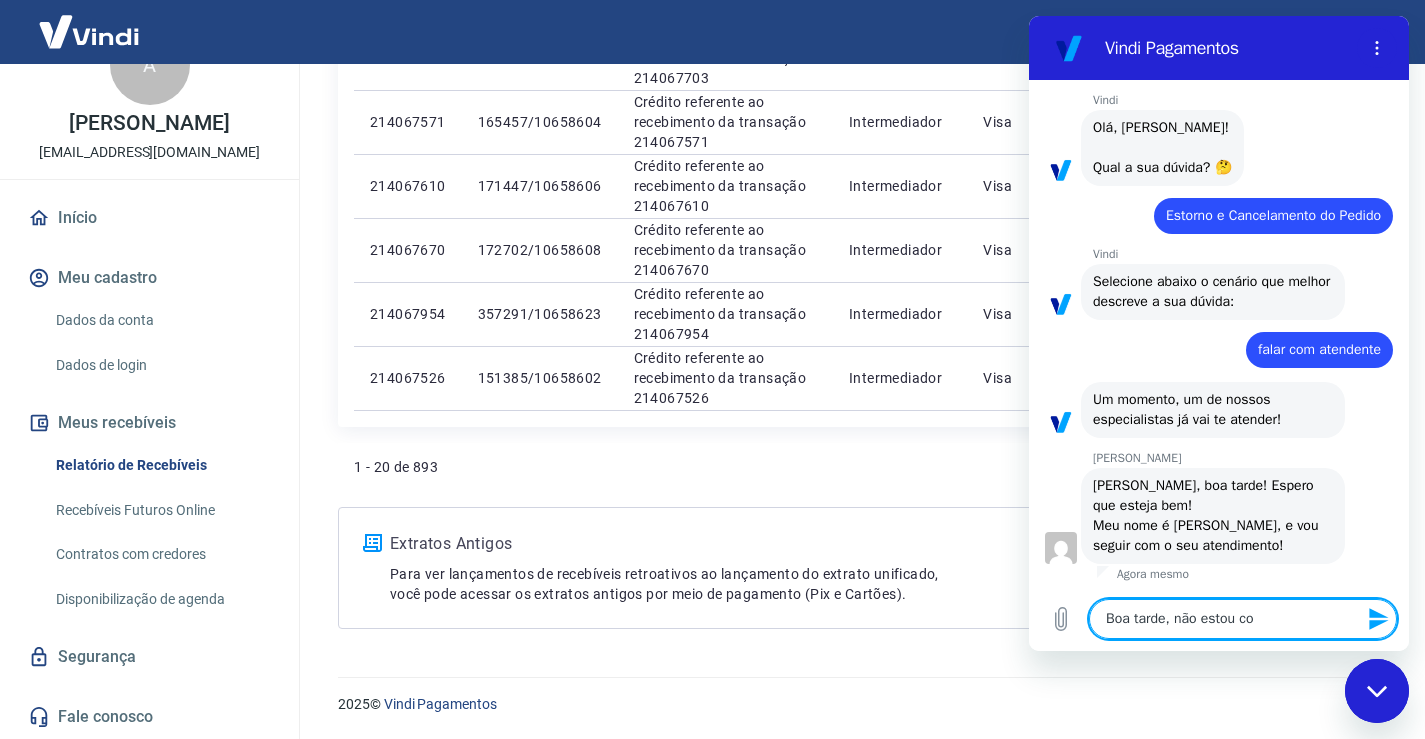 type on "Boa tarde, não estou con" 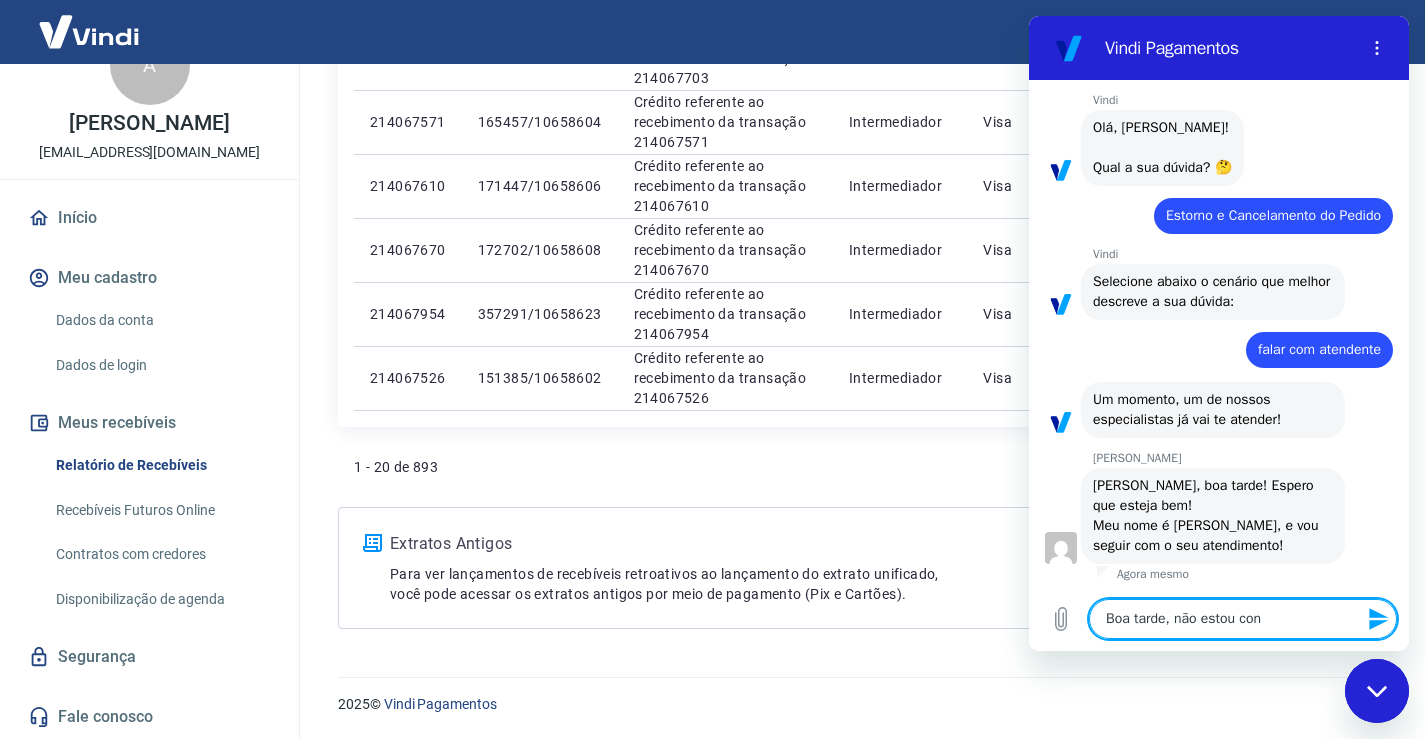 type on "Boa tarde, não estou cons" 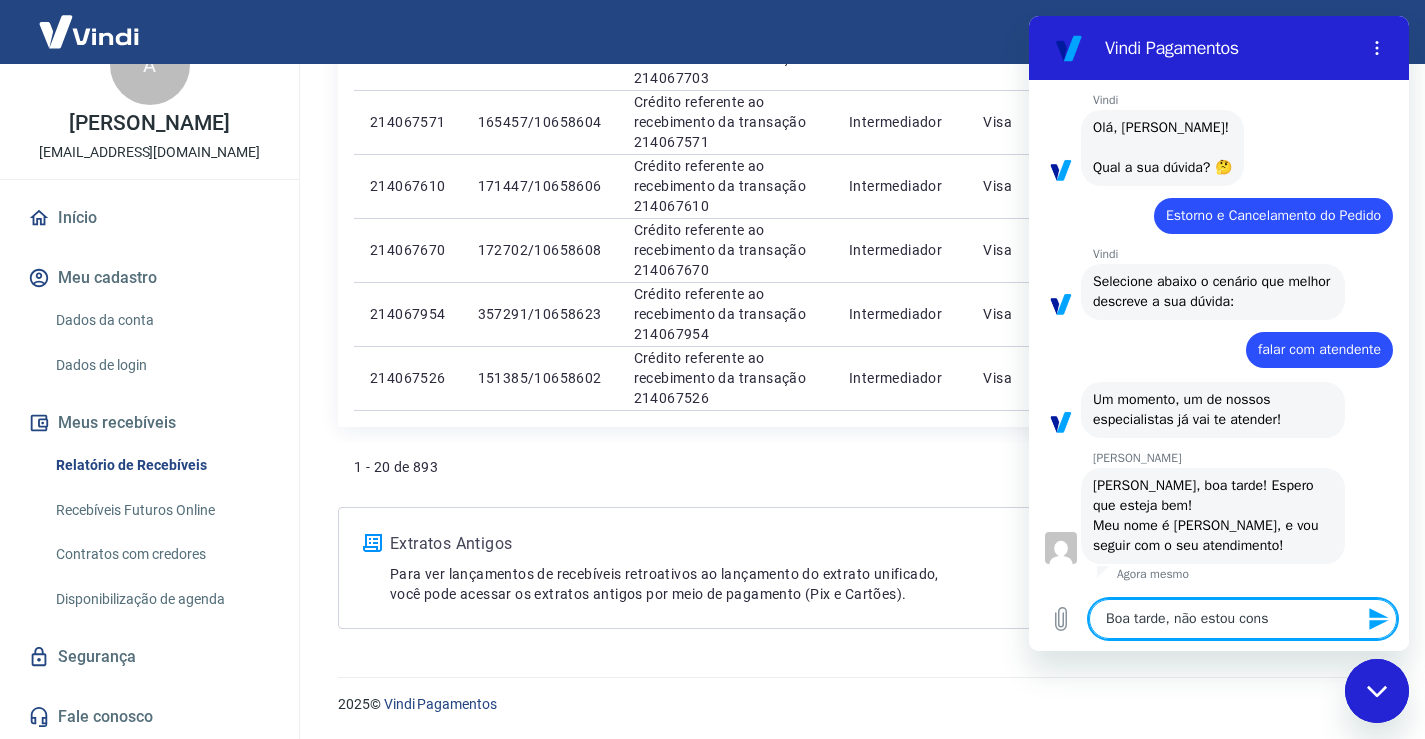 type on "Boa tarde, não estou conse" 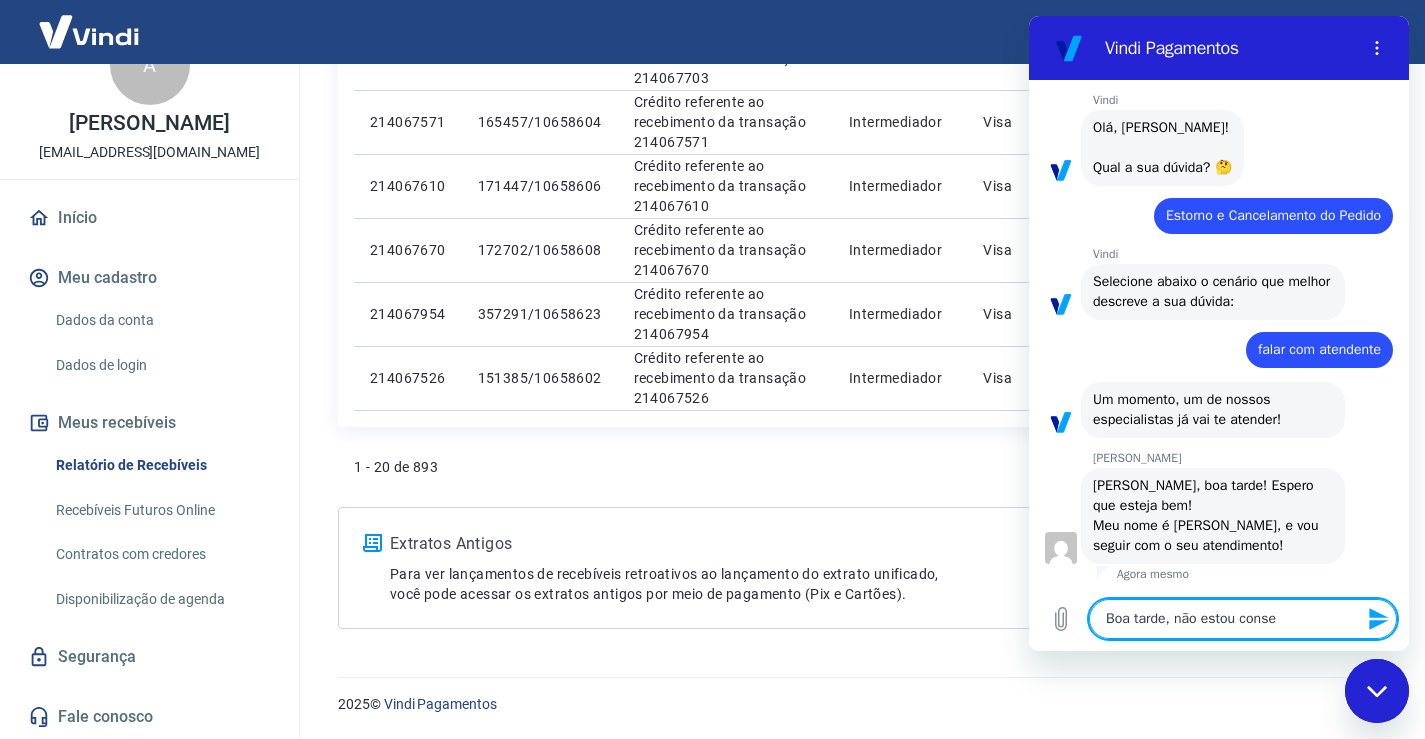 type on "Boa tarde, não estou conseg" 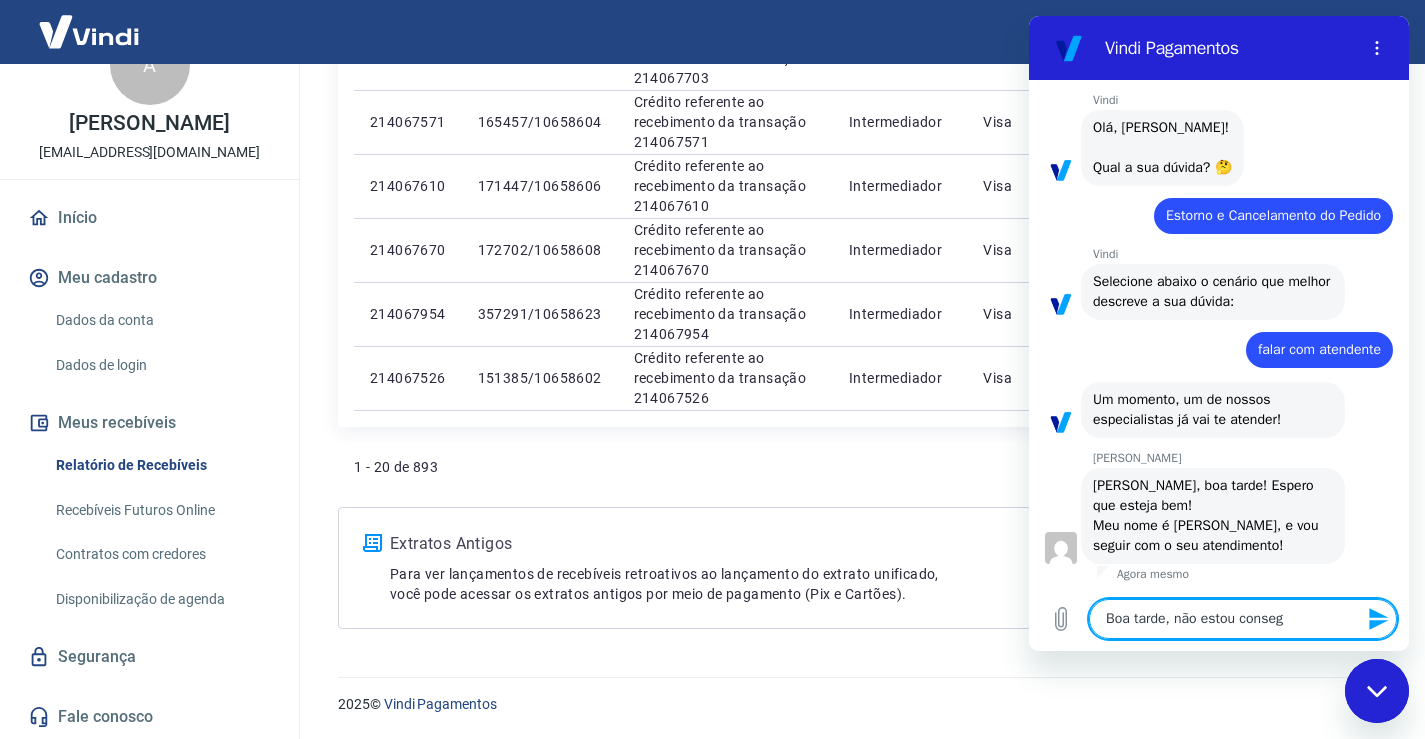 type on "Boa tarde, não estou consegu" 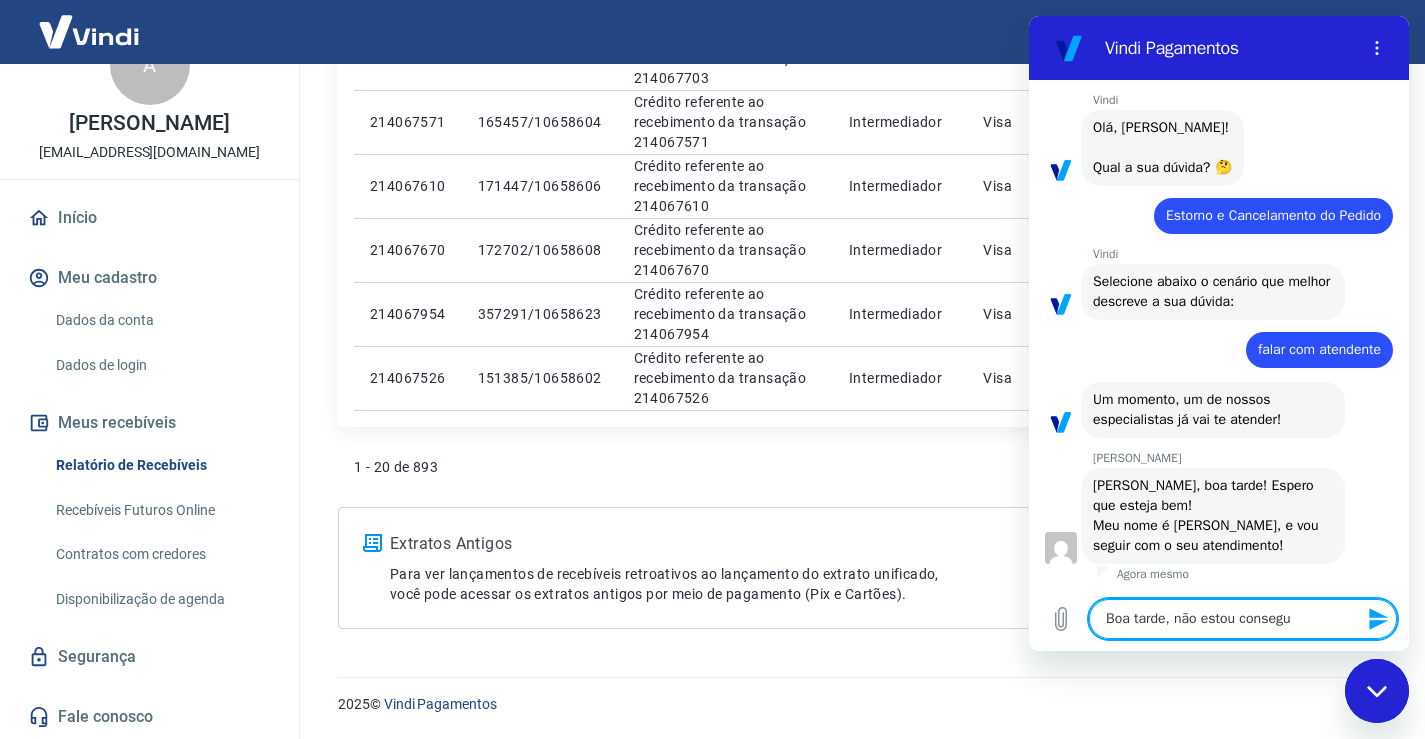 type on "Boa tarde, não estou consegui" 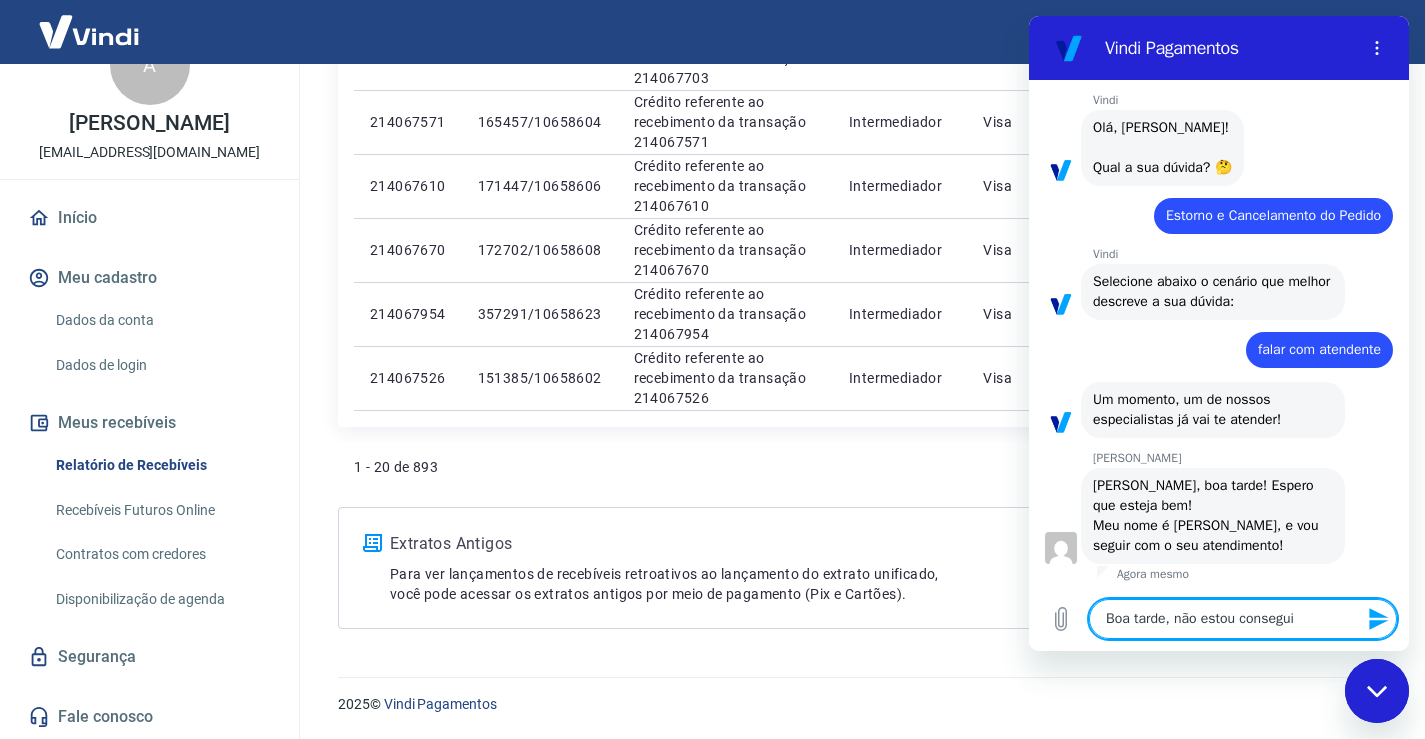 type on "Boa tarde, não estou conseguin" 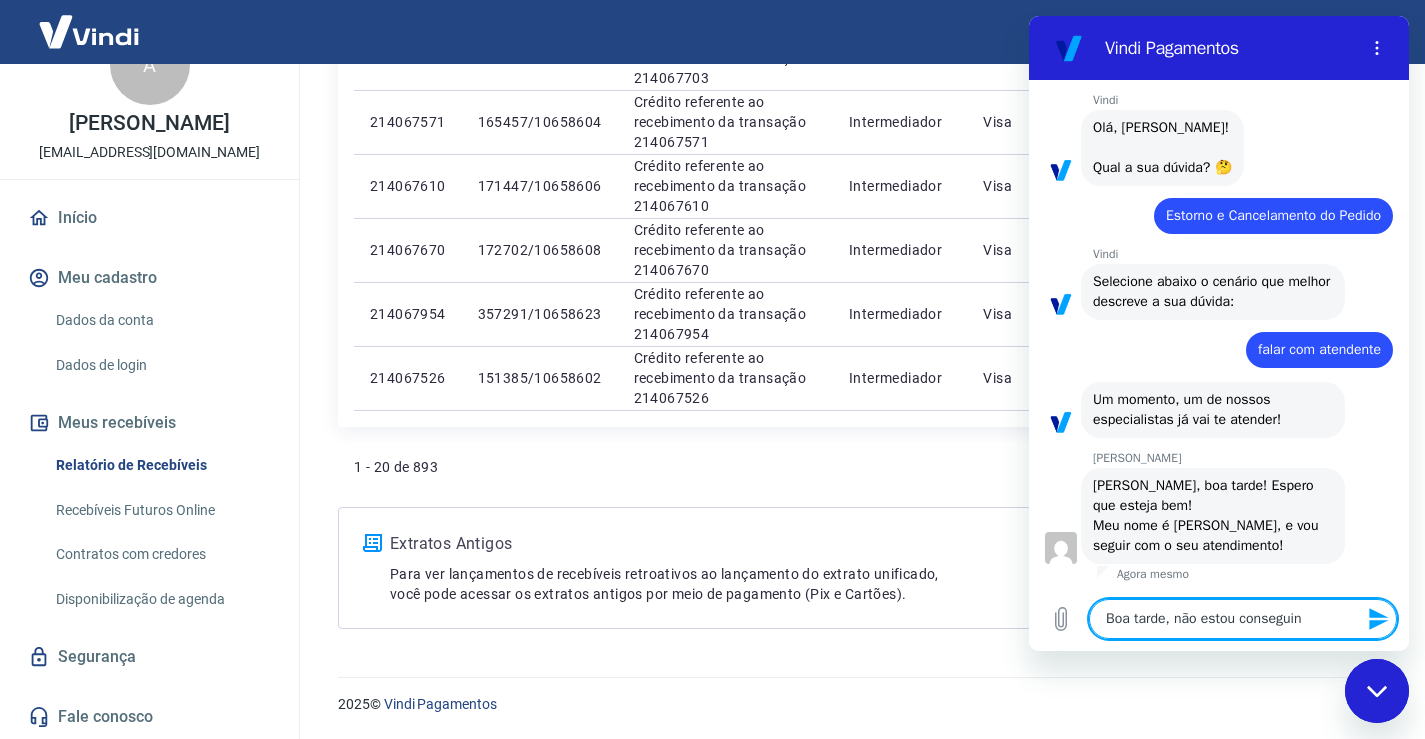 type on "Boa tarde, não estou conseguind" 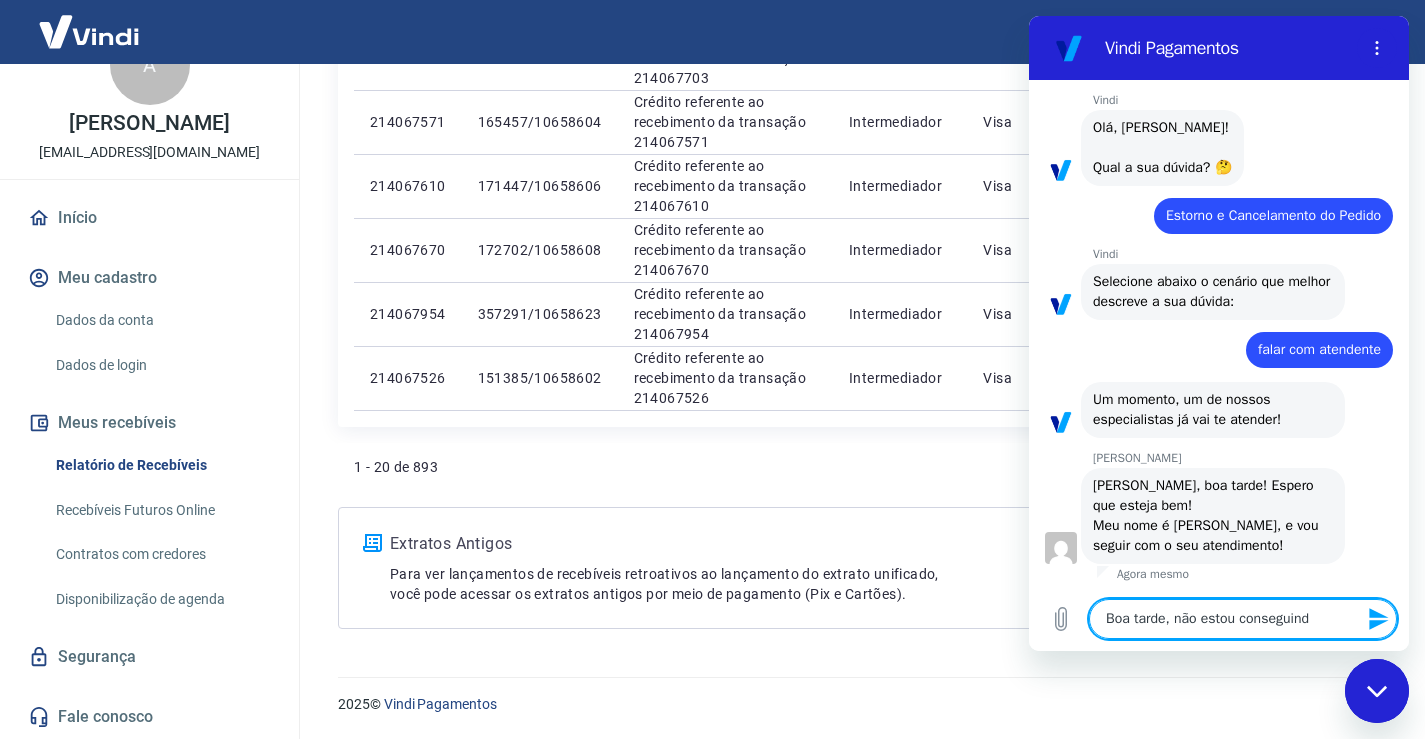 type on "Boa tarde, não estou conseguindi" 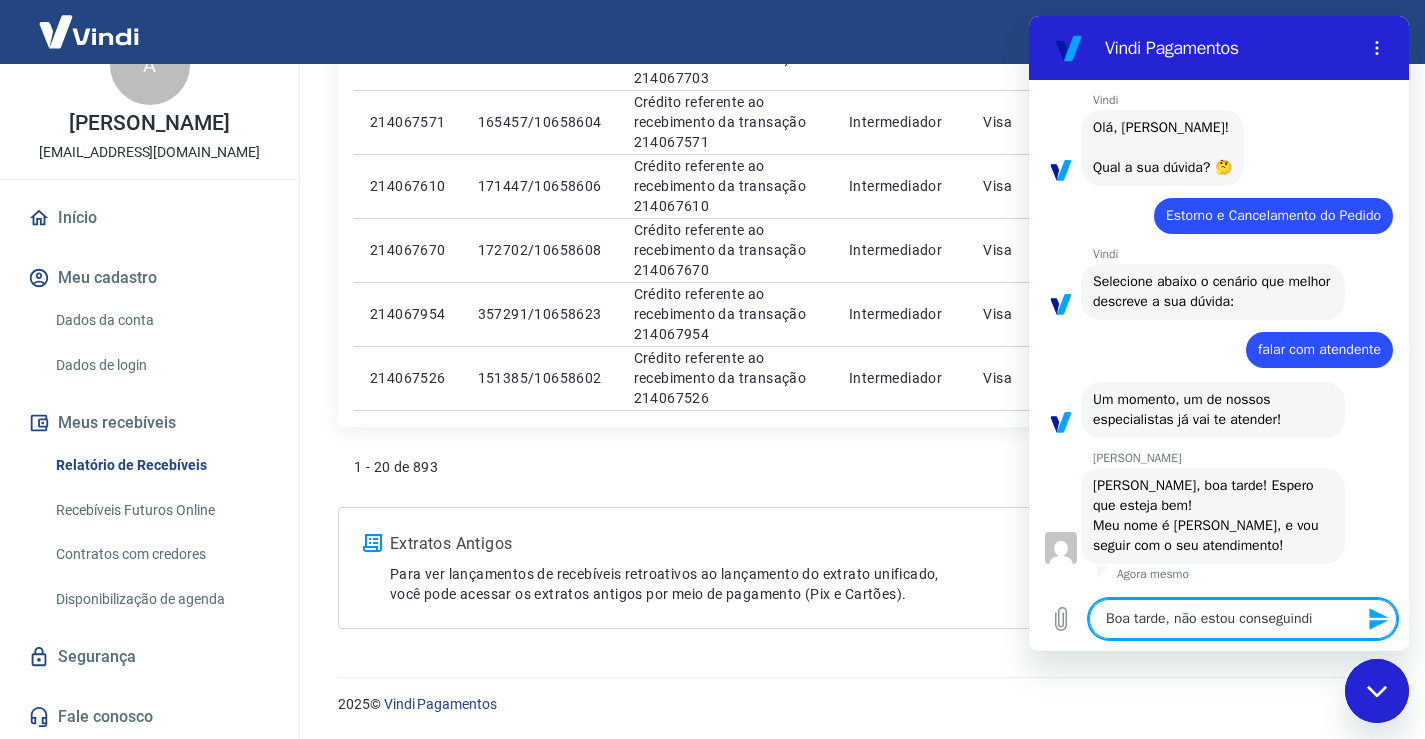 type on "Boa tarde, não estou conseguindiu" 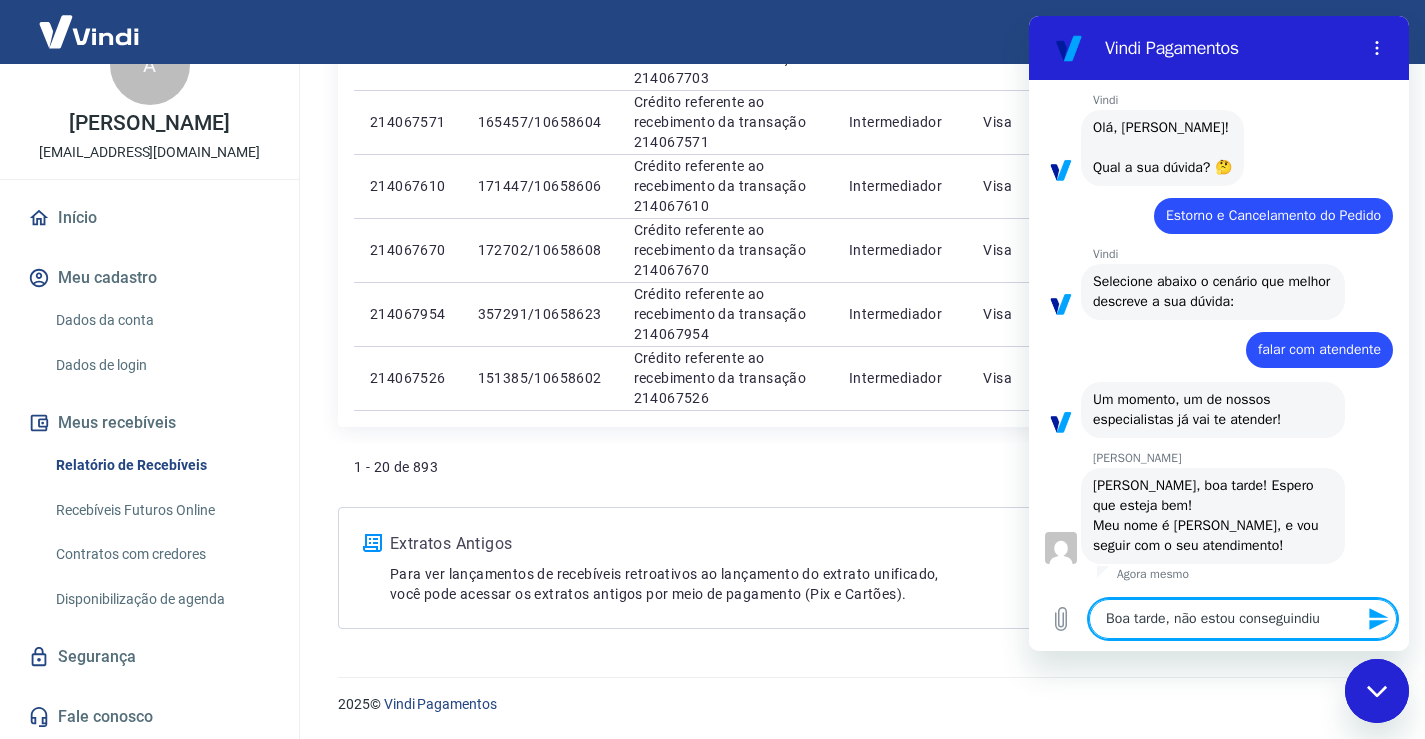 type on "Boa tarde, não estou conseguindi" 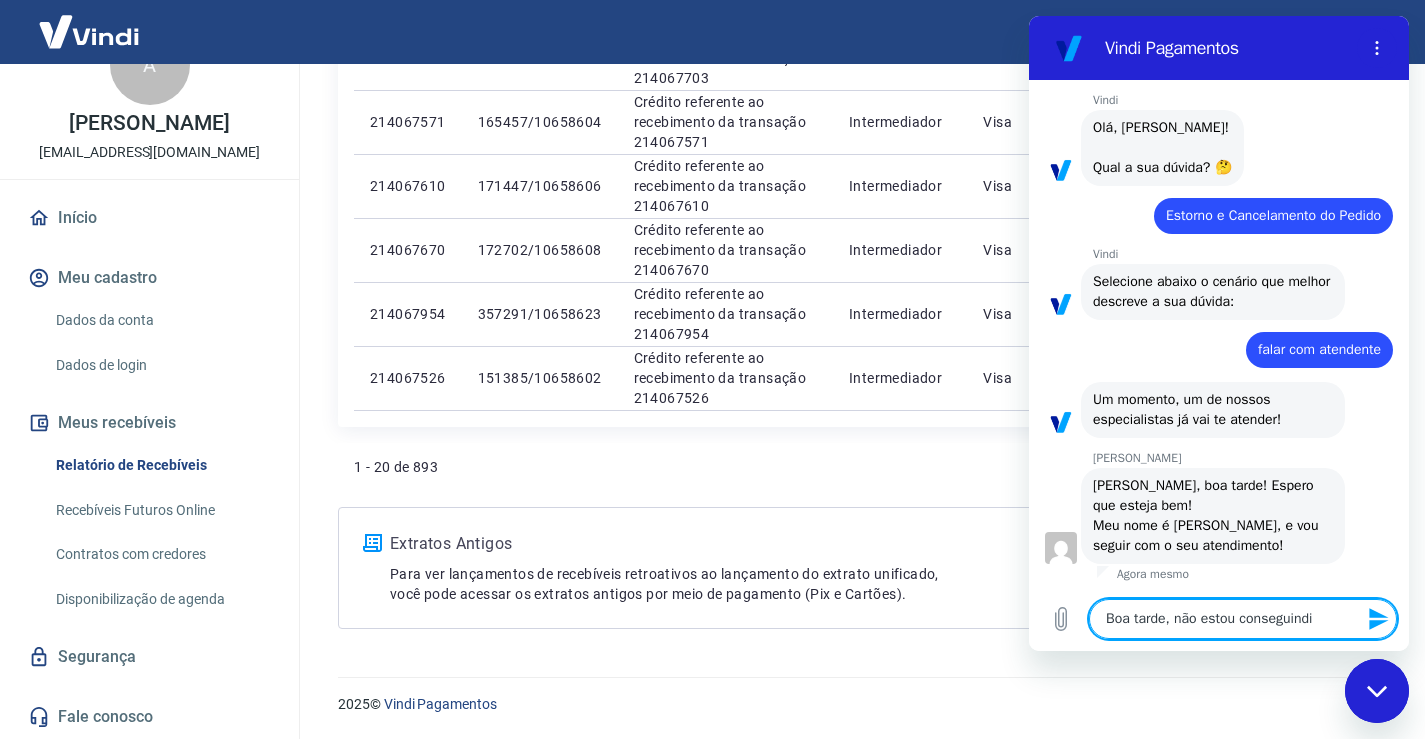 type on "Boa tarde, não estou conseguind" 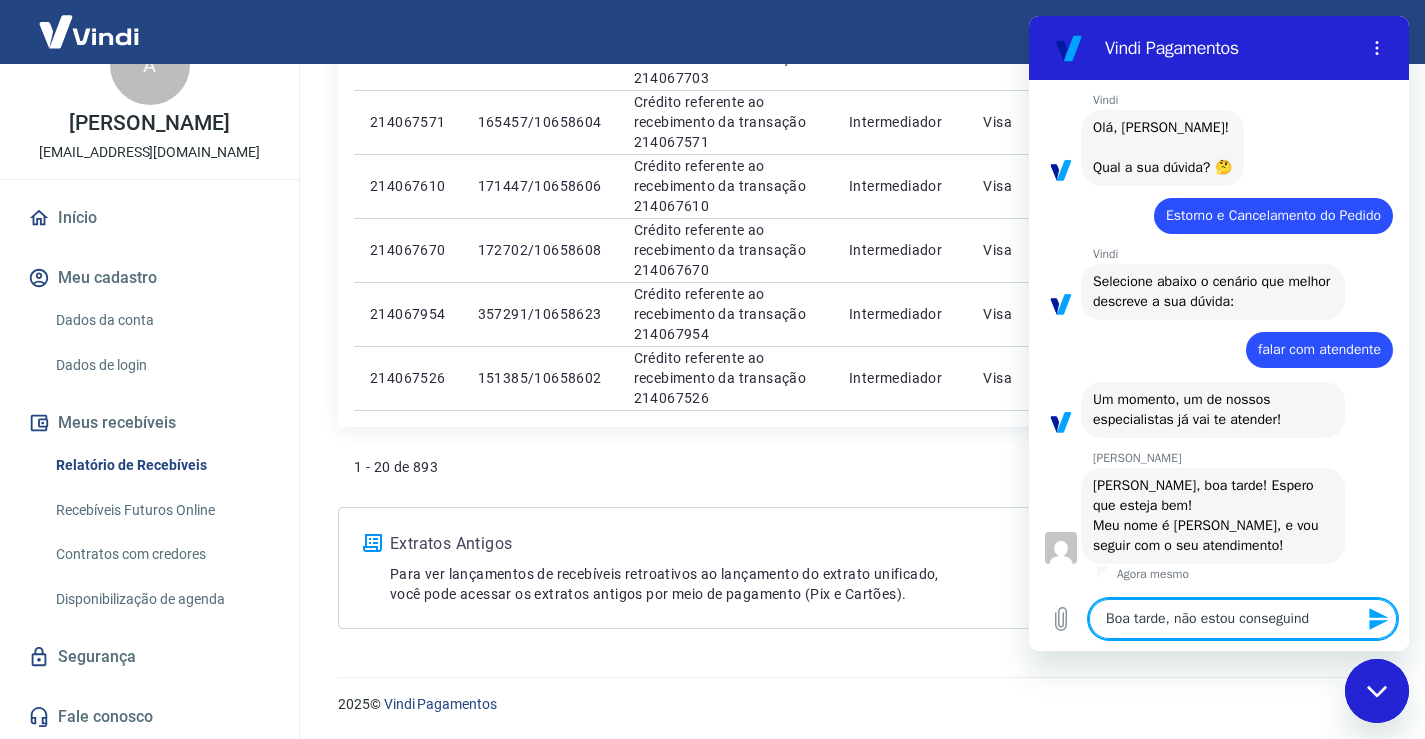 type on "Boa tarde, não estou conseguin" 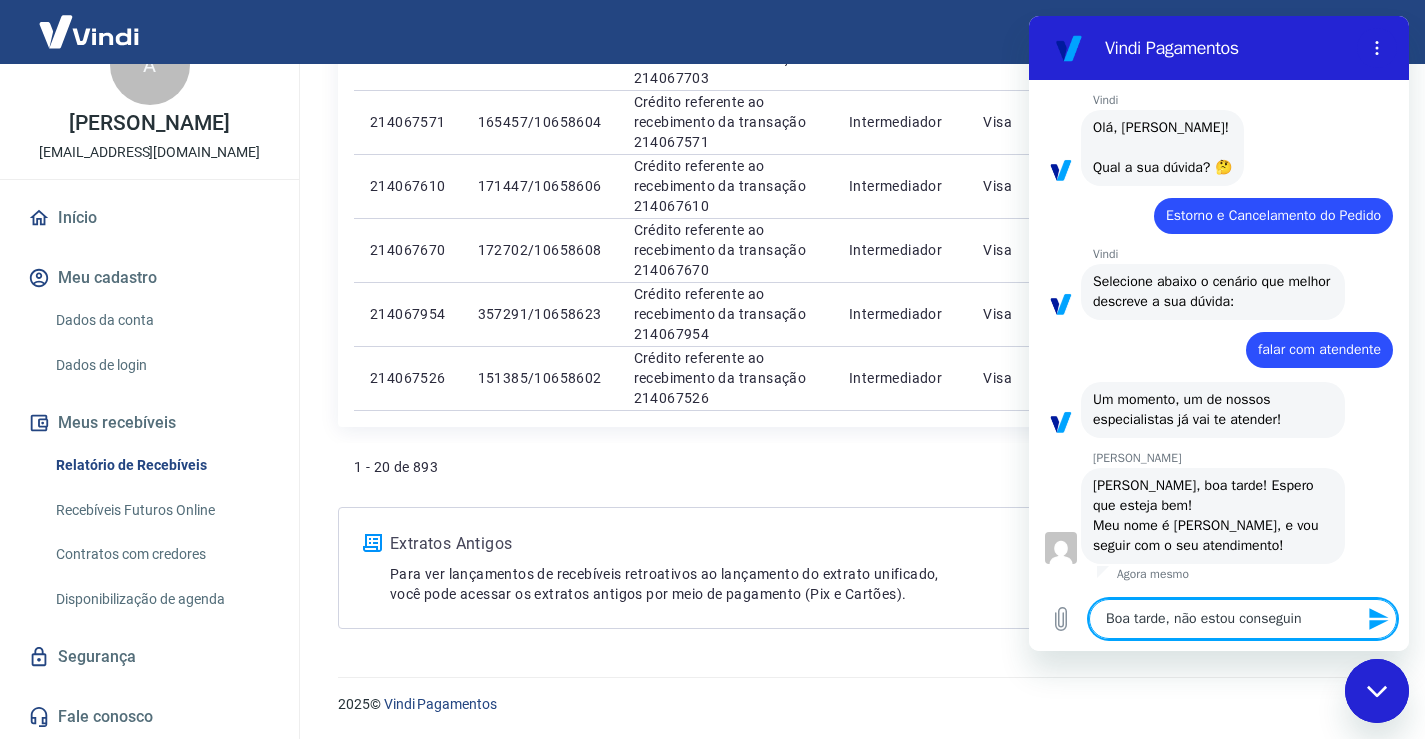 type on "Boa tarde, não estou consegui" 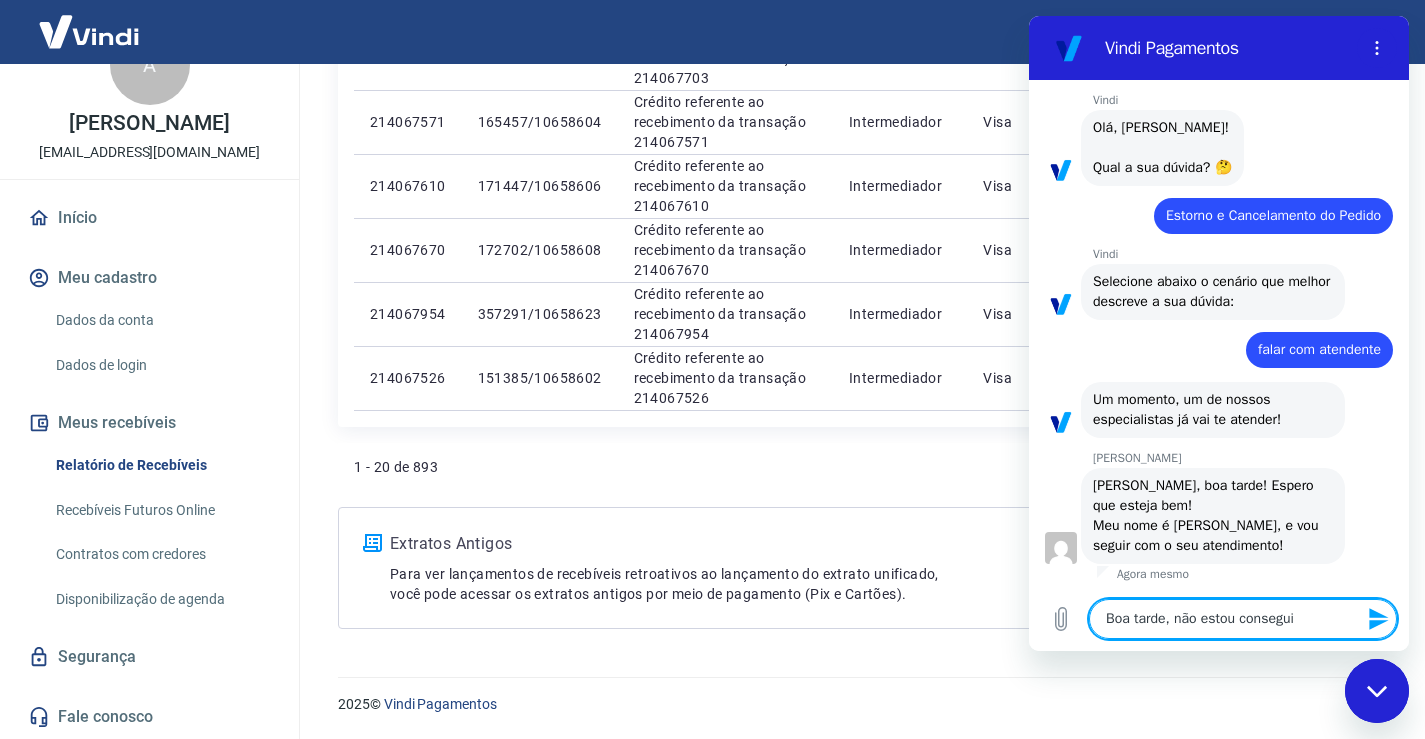 type on "Boa tarde, não estou conseguiu" 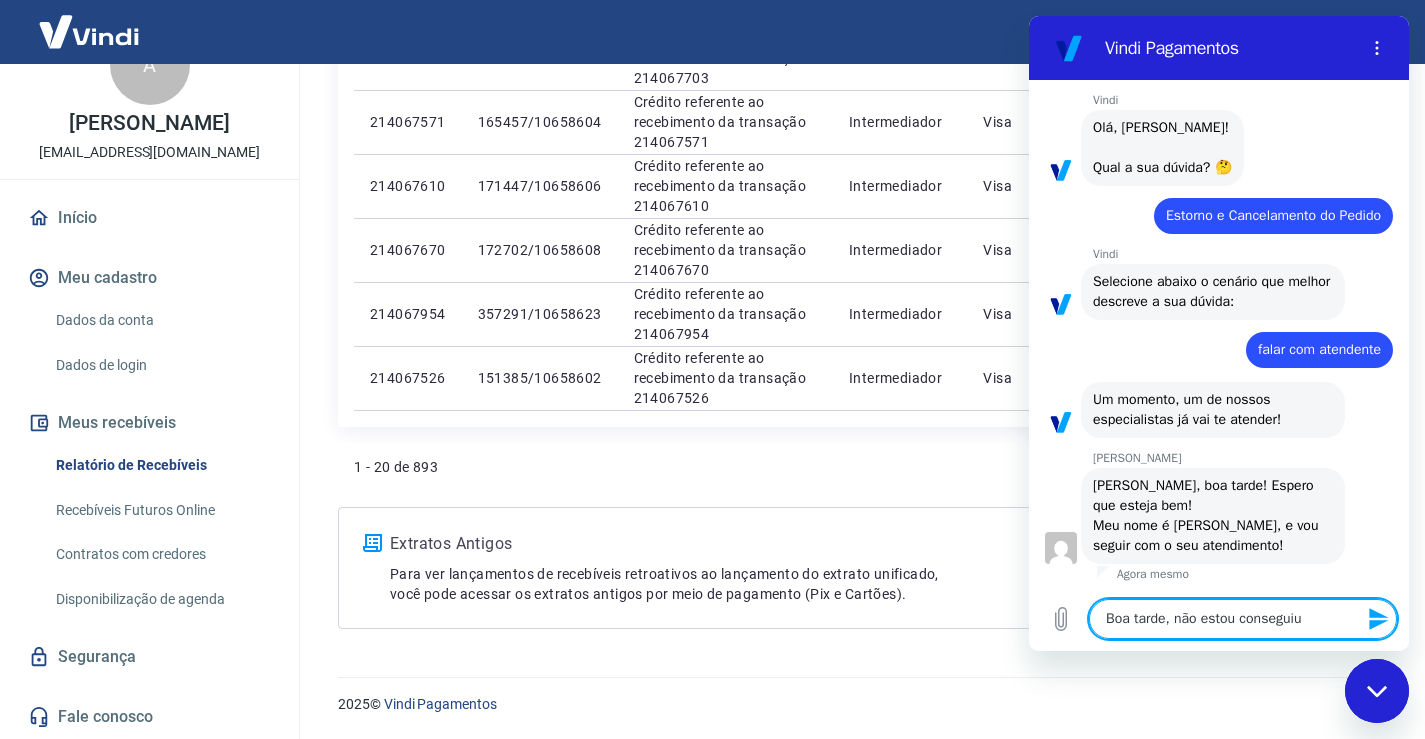 type on "Boa tarde, não estou conseguiu" 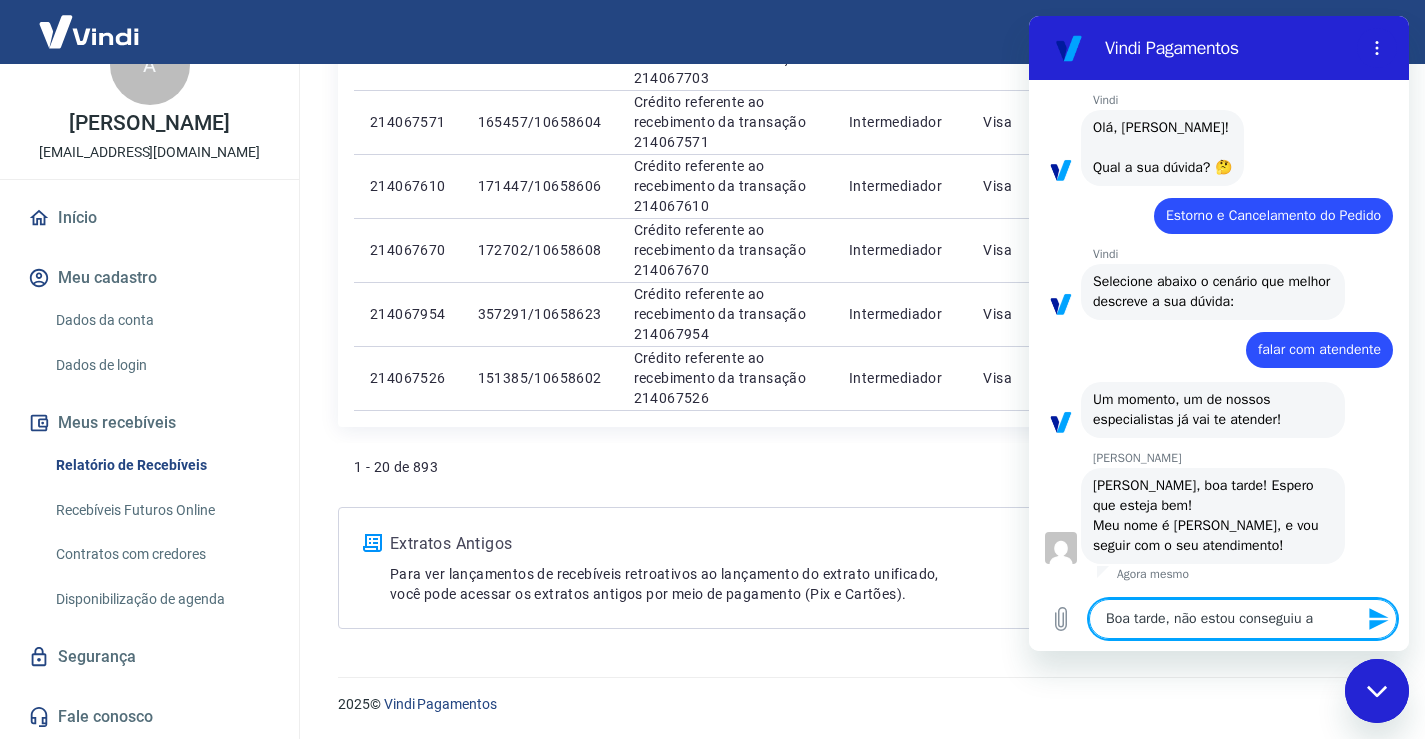 type on "Boa tarde, não estou conseguiu ac" 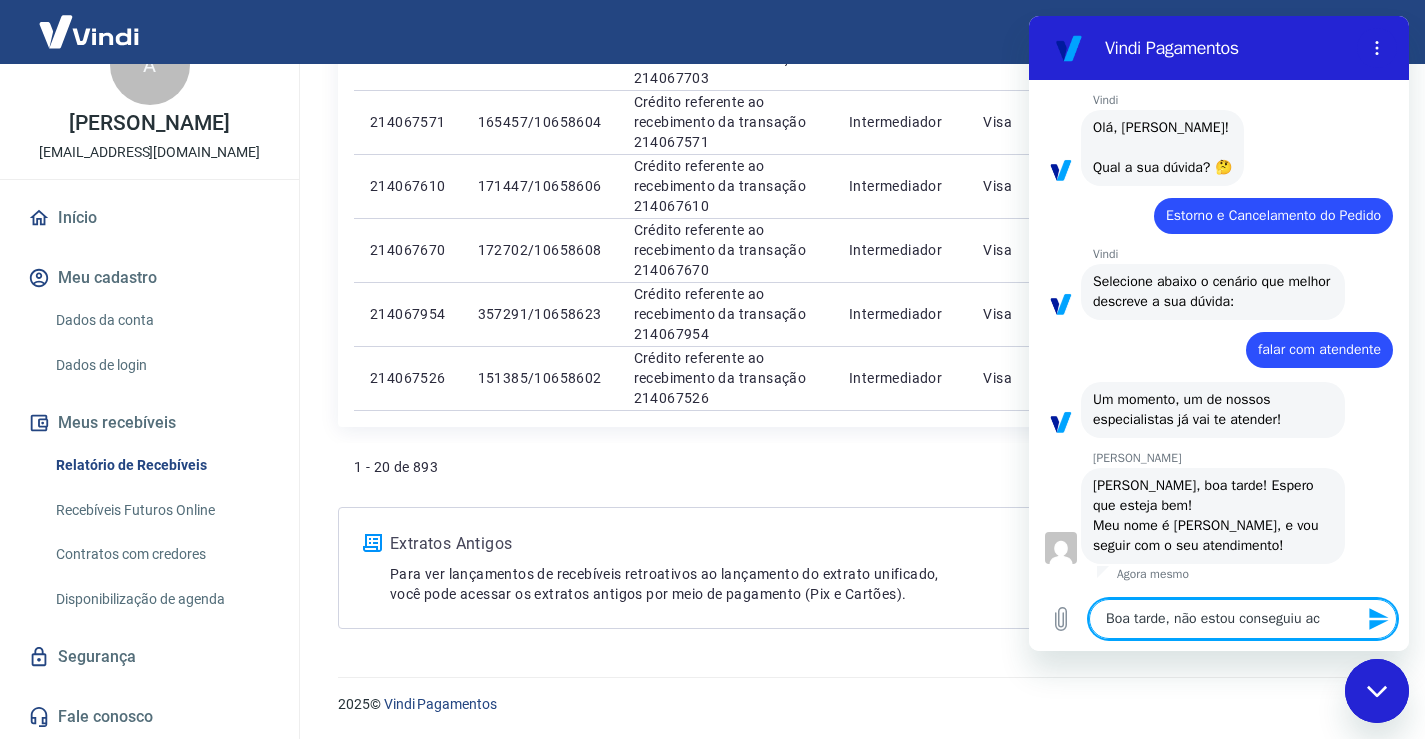 type on "Boa tarde, não estou conseguiu ace" 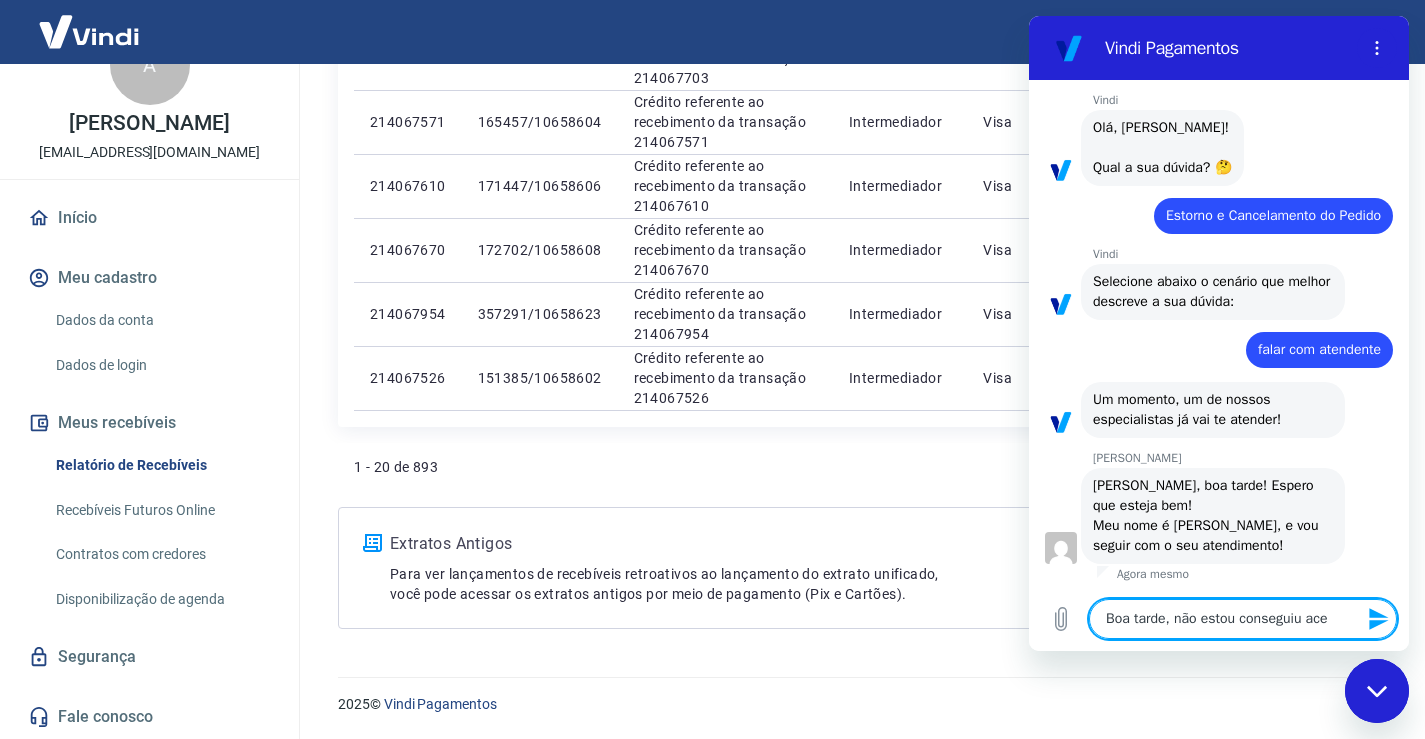 type on "Boa tarde, não estou conseguiu aces" 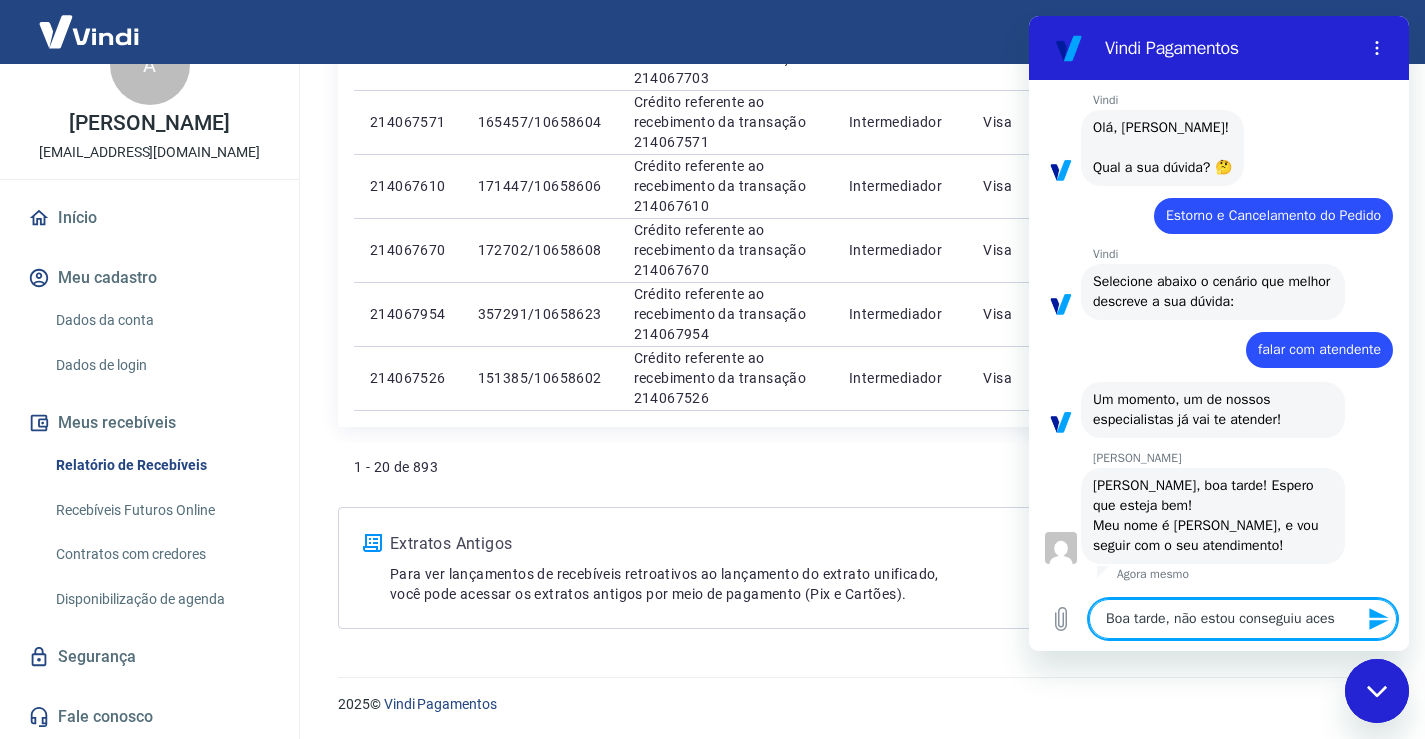 type on "Boa tarde, não estou conseguiu acess" 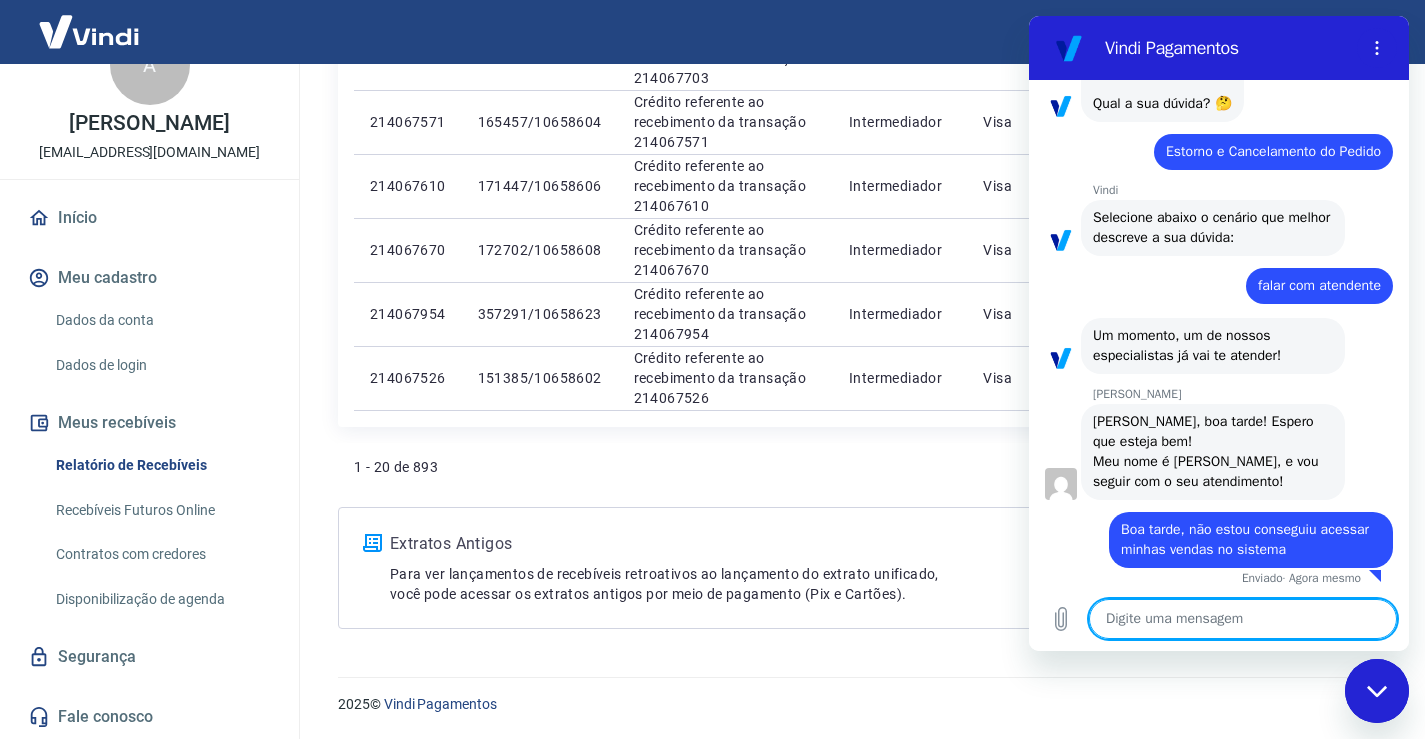scroll, scrollTop: 1548, scrollLeft: 0, axis: vertical 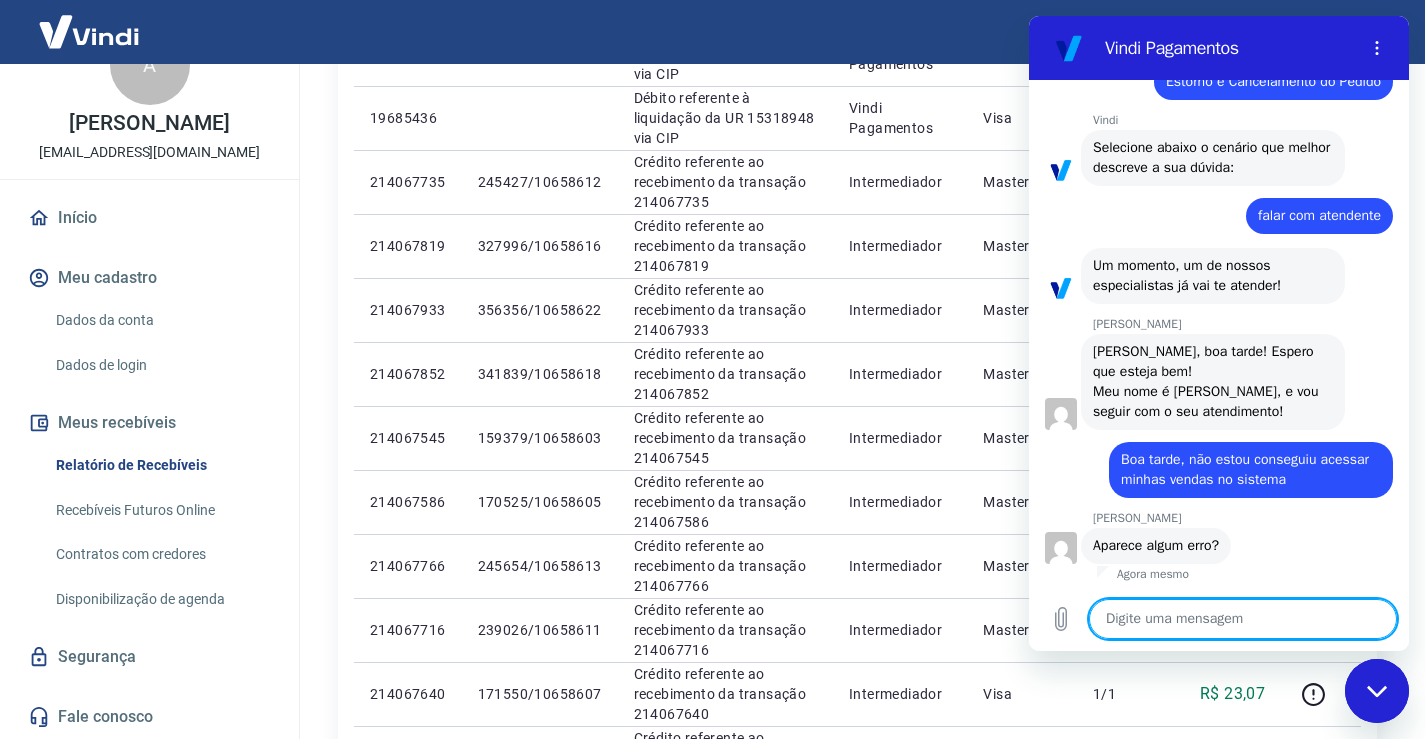 click at bounding box center (1243, 619) 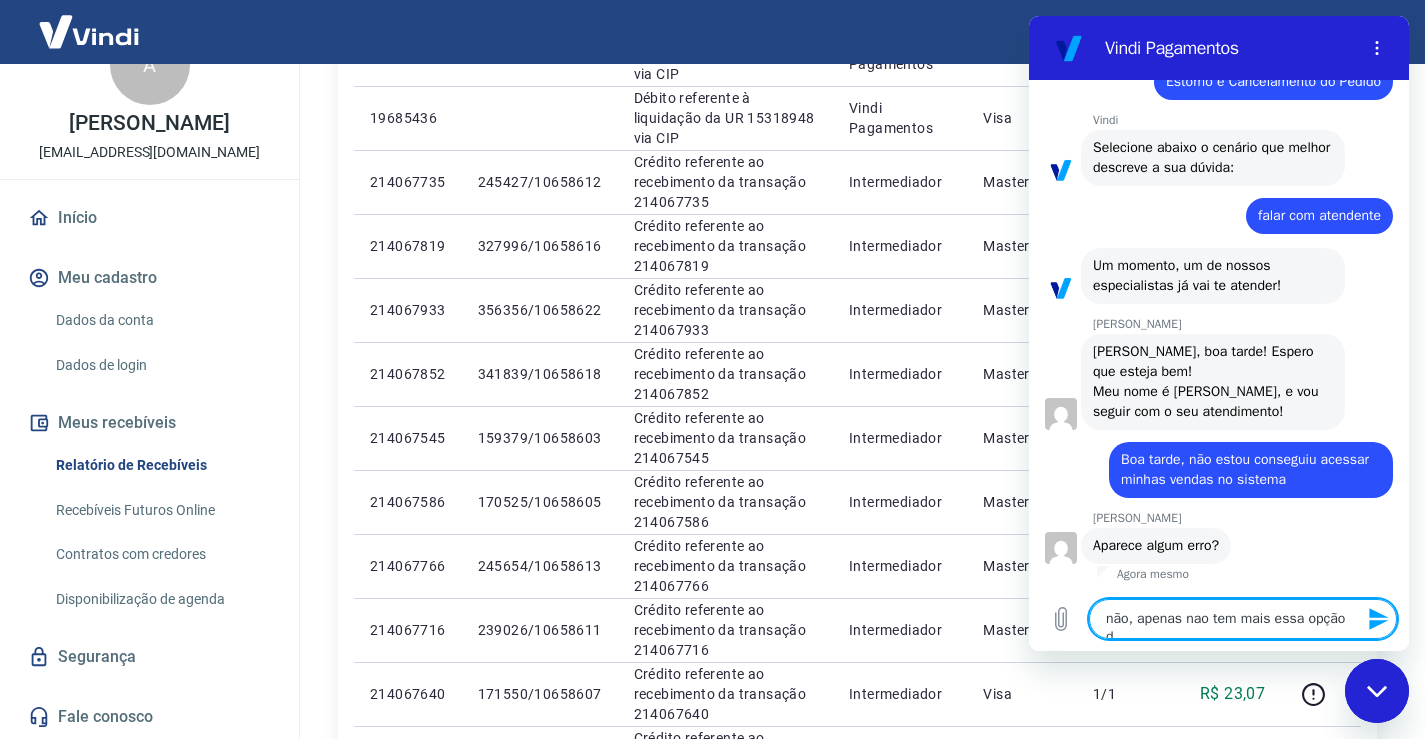 type on "não, apenas nao tem mais essa opção" 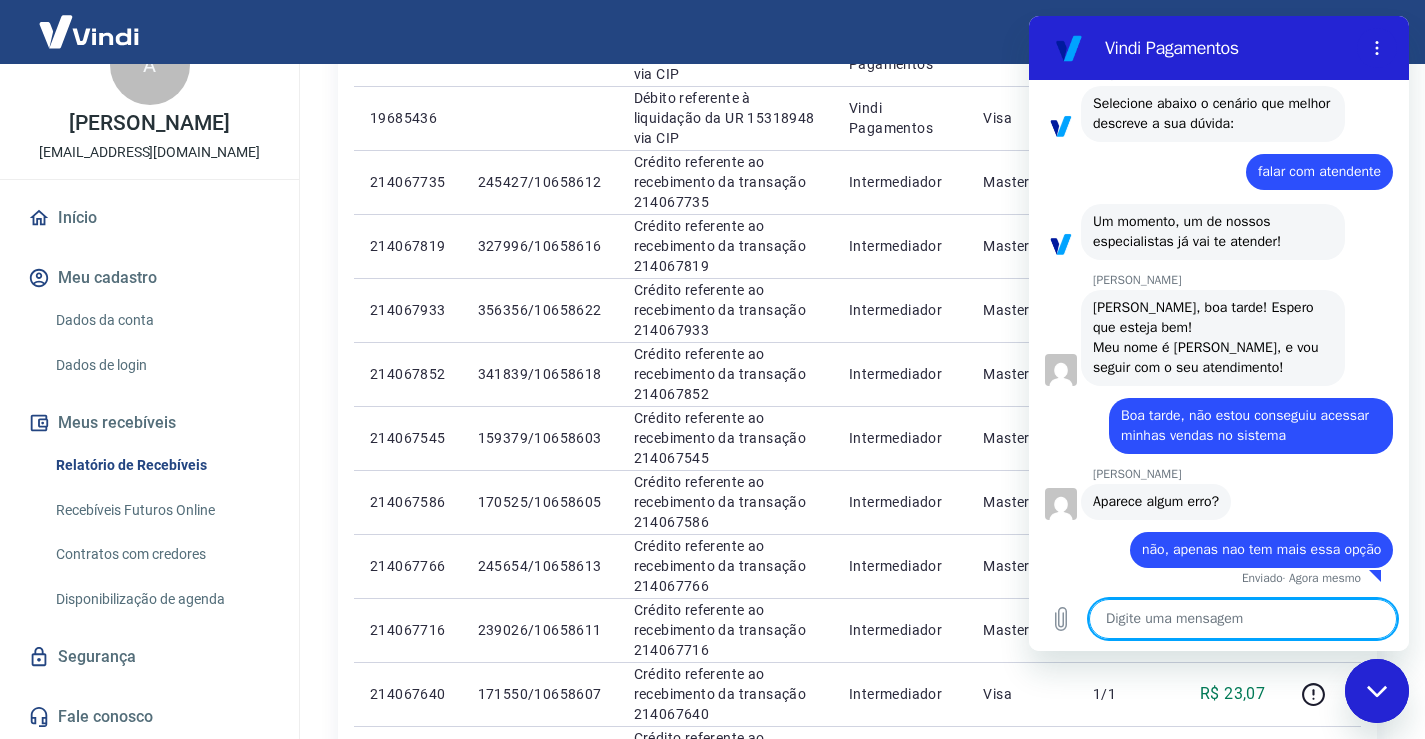 scroll, scrollTop: 1662, scrollLeft: 0, axis: vertical 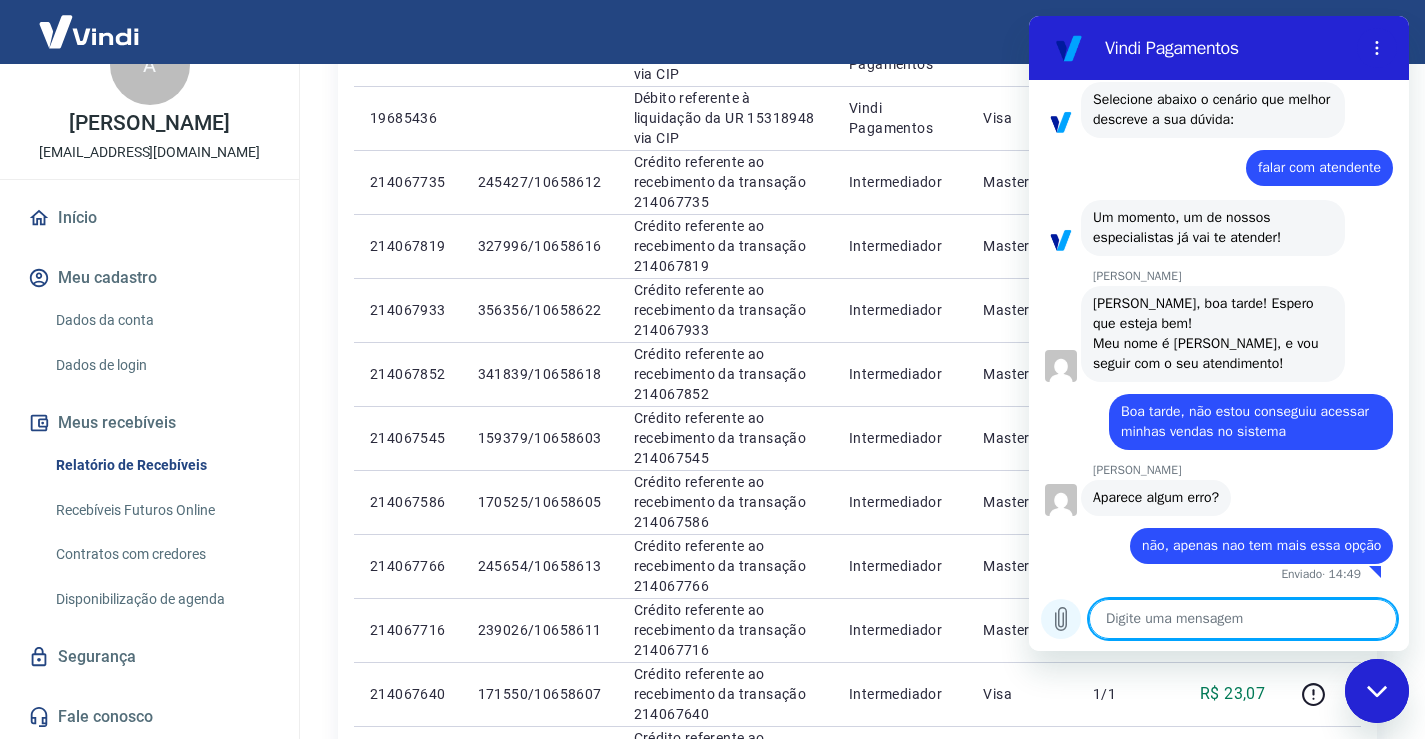 click at bounding box center (1061, 619) 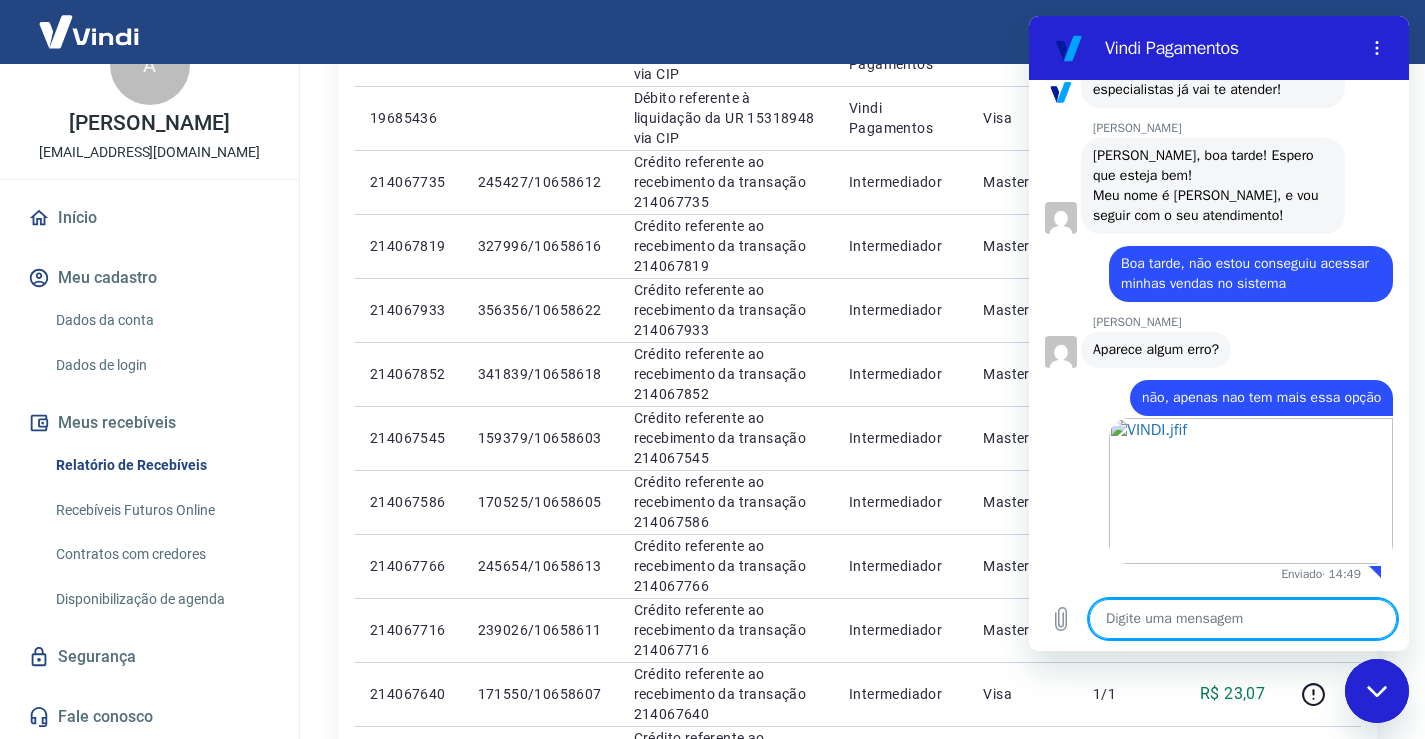 scroll, scrollTop: 1810, scrollLeft: 0, axis: vertical 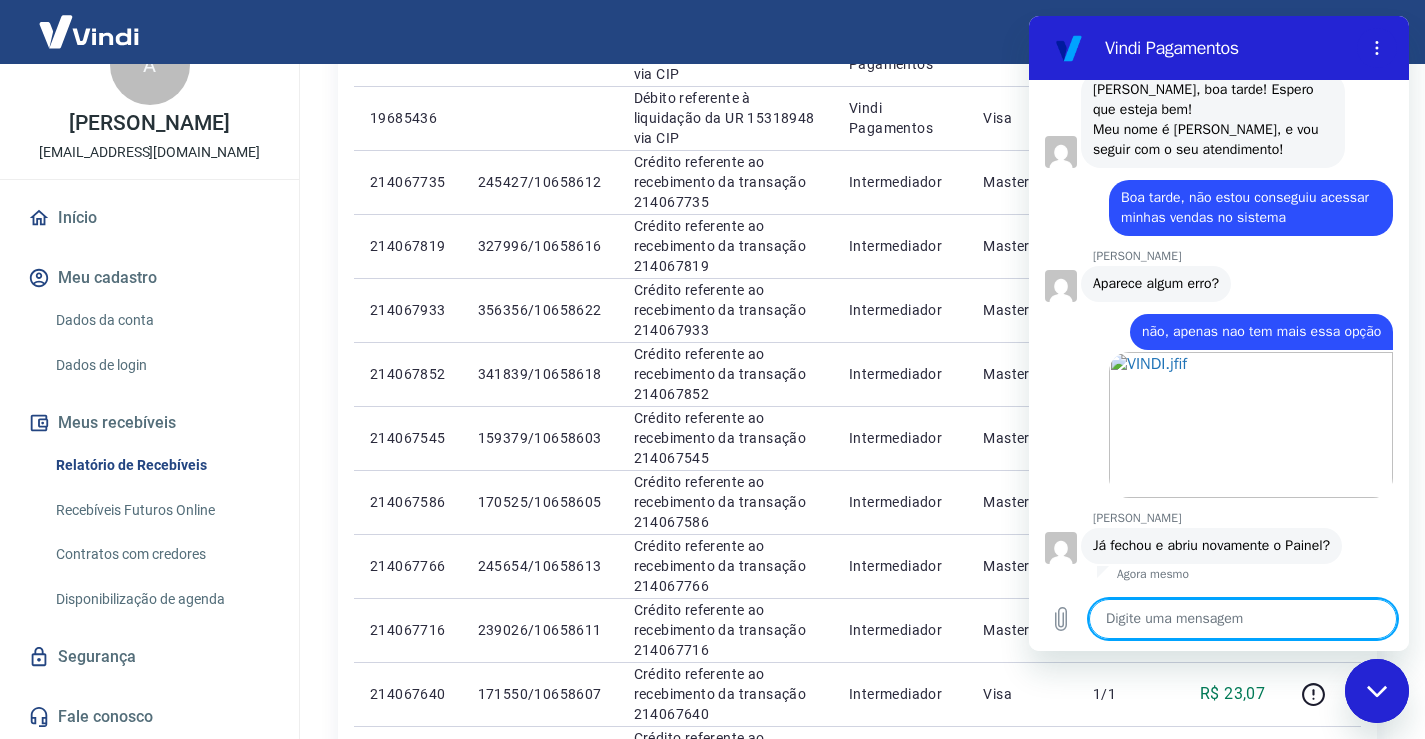click at bounding box center (1243, 619) 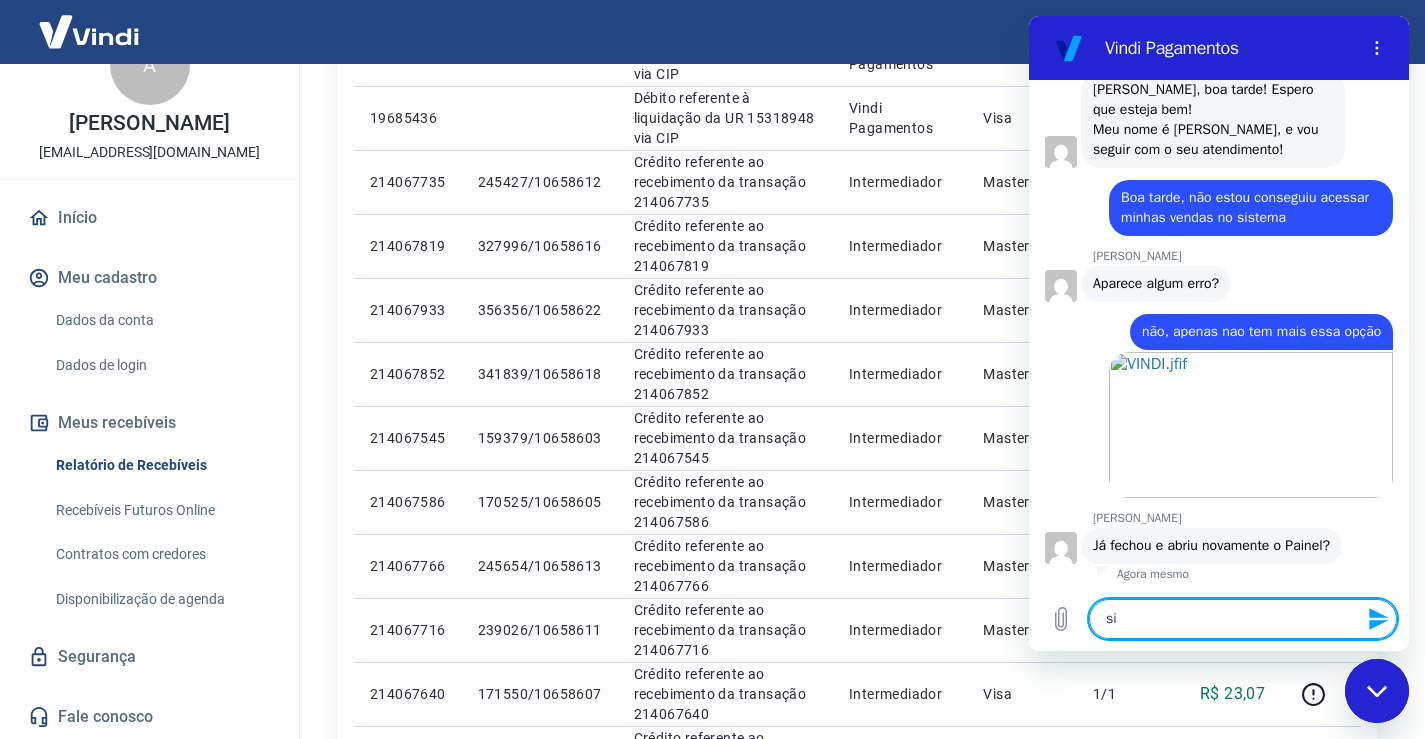 type on "sim" 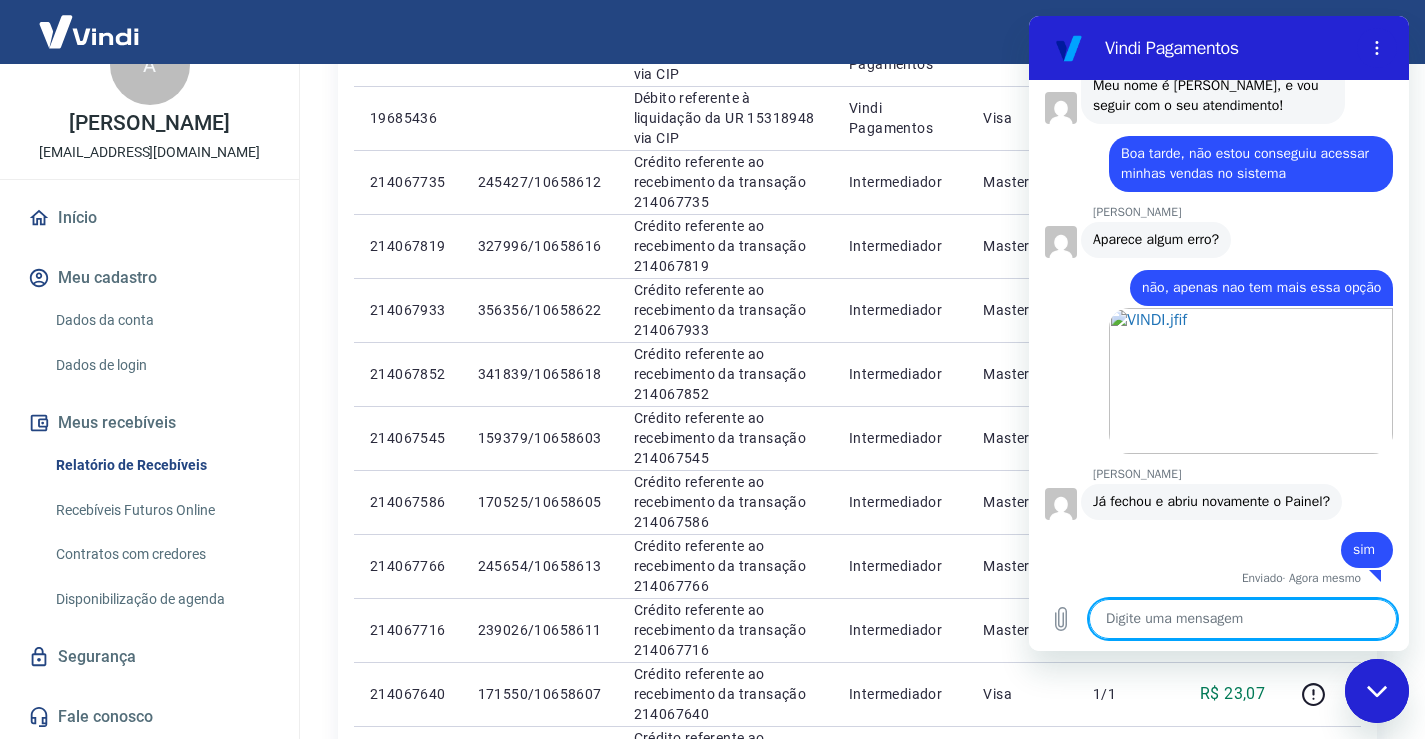 scroll, scrollTop: 1944, scrollLeft: 0, axis: vertical 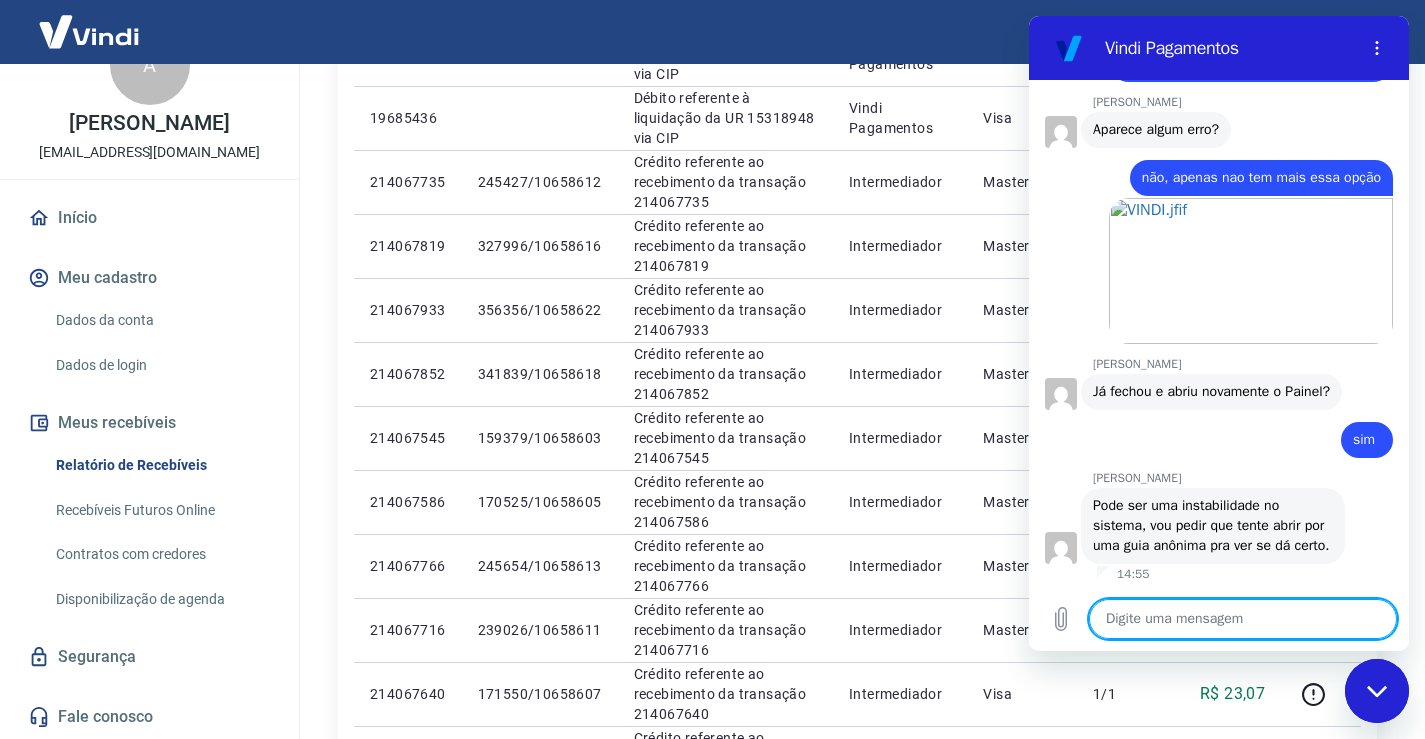 click at bounding box center (1243, 619) 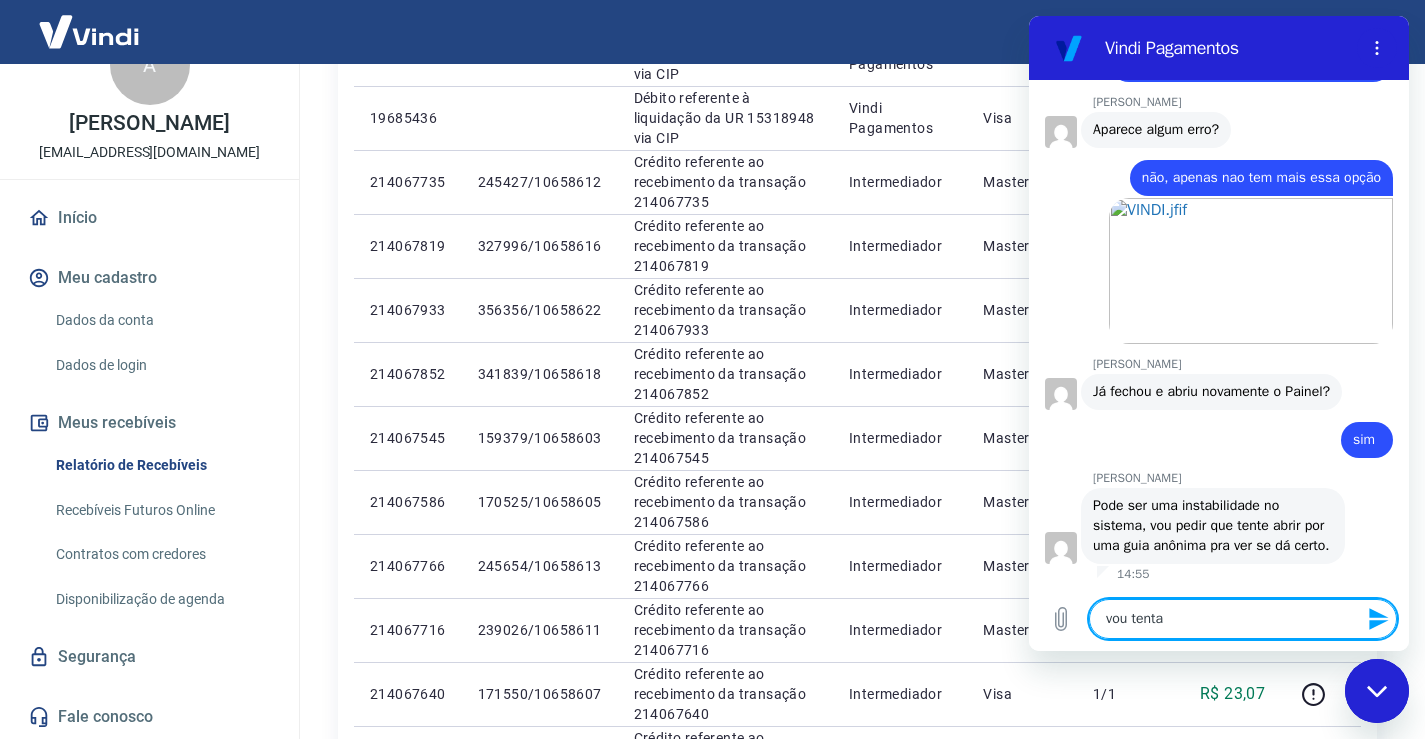 type on "vou tentar" 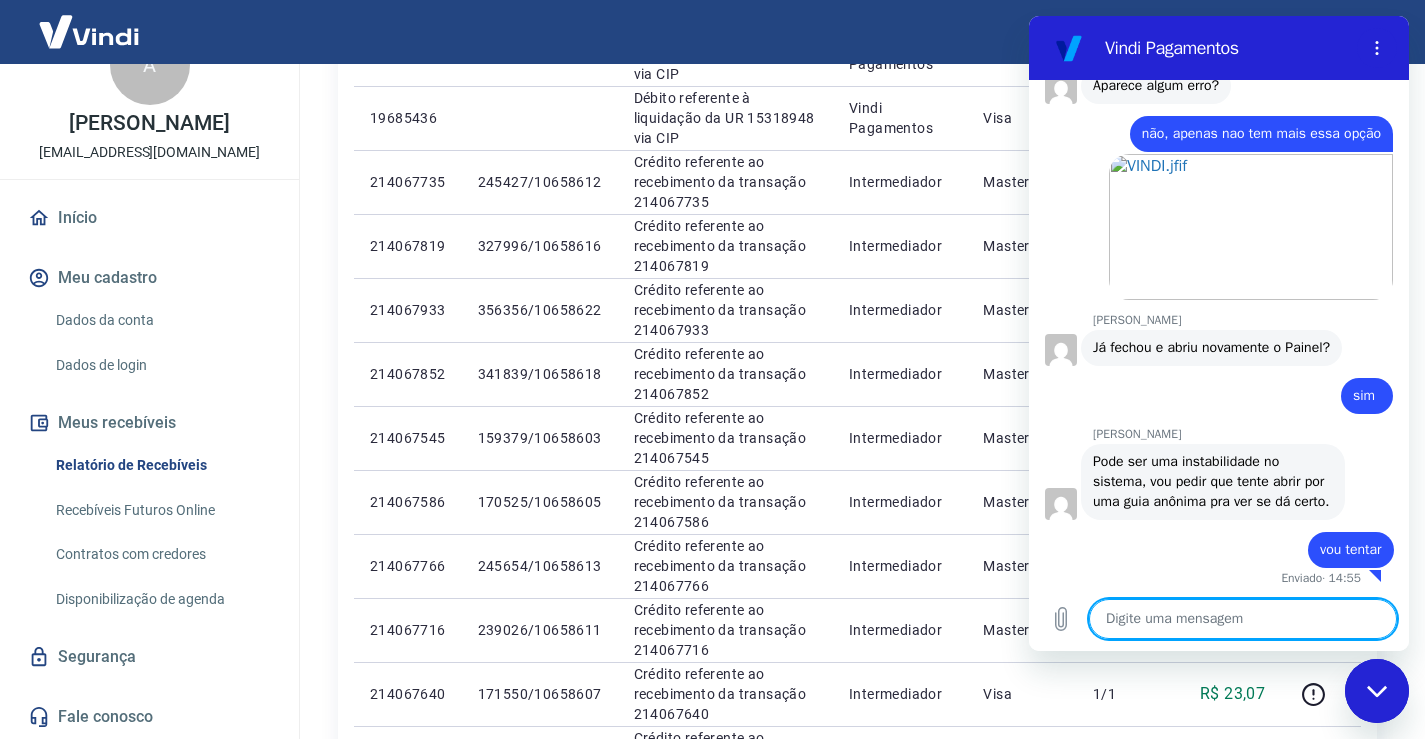 scroll, scrollTop: 2118, scrollLeft: 0, axis: vertical 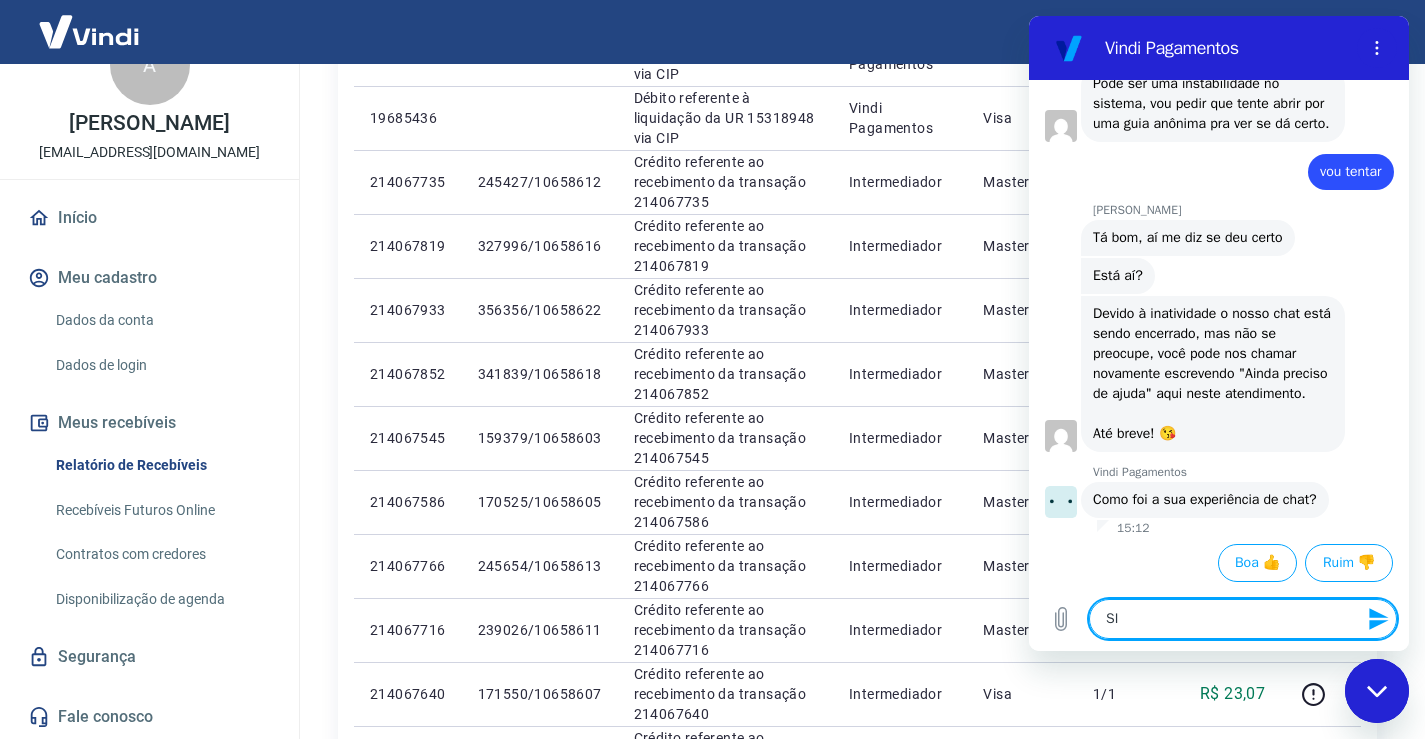 type on "SIM" 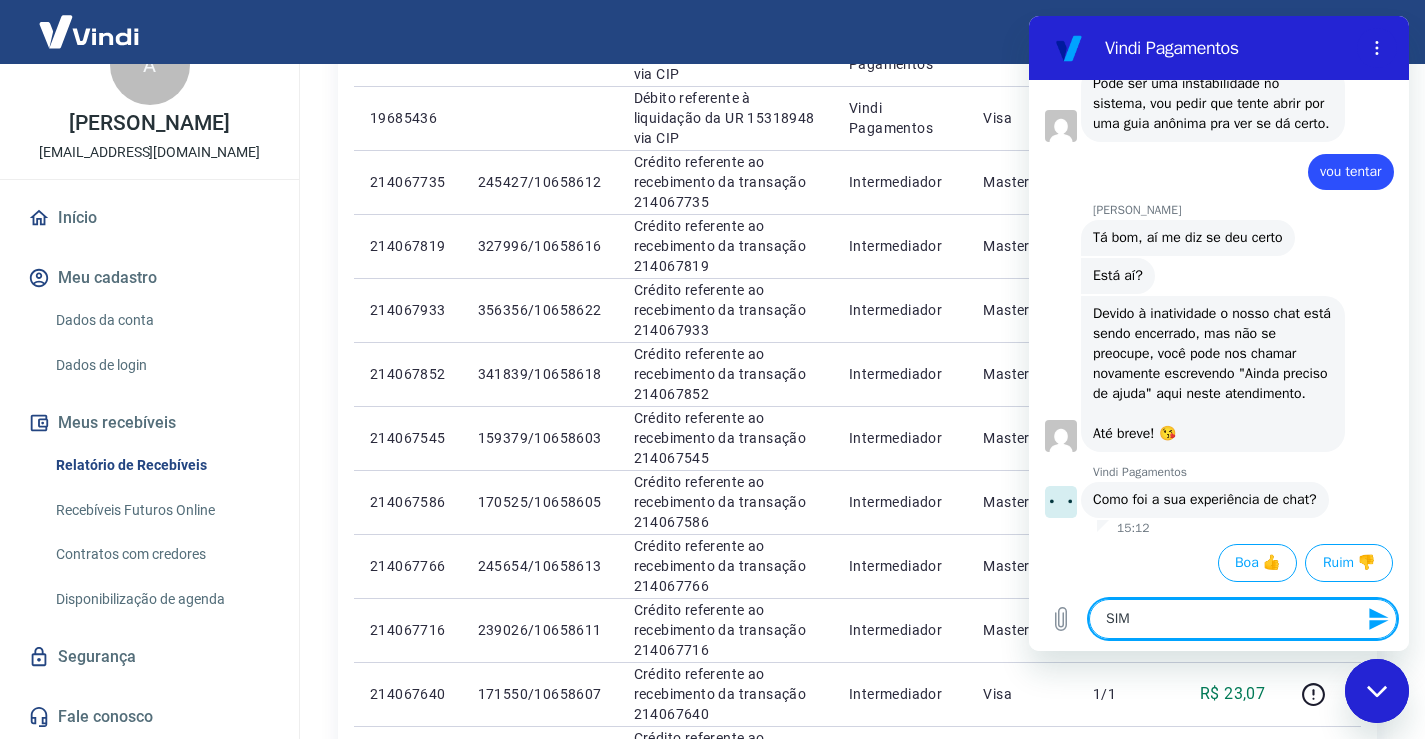 type 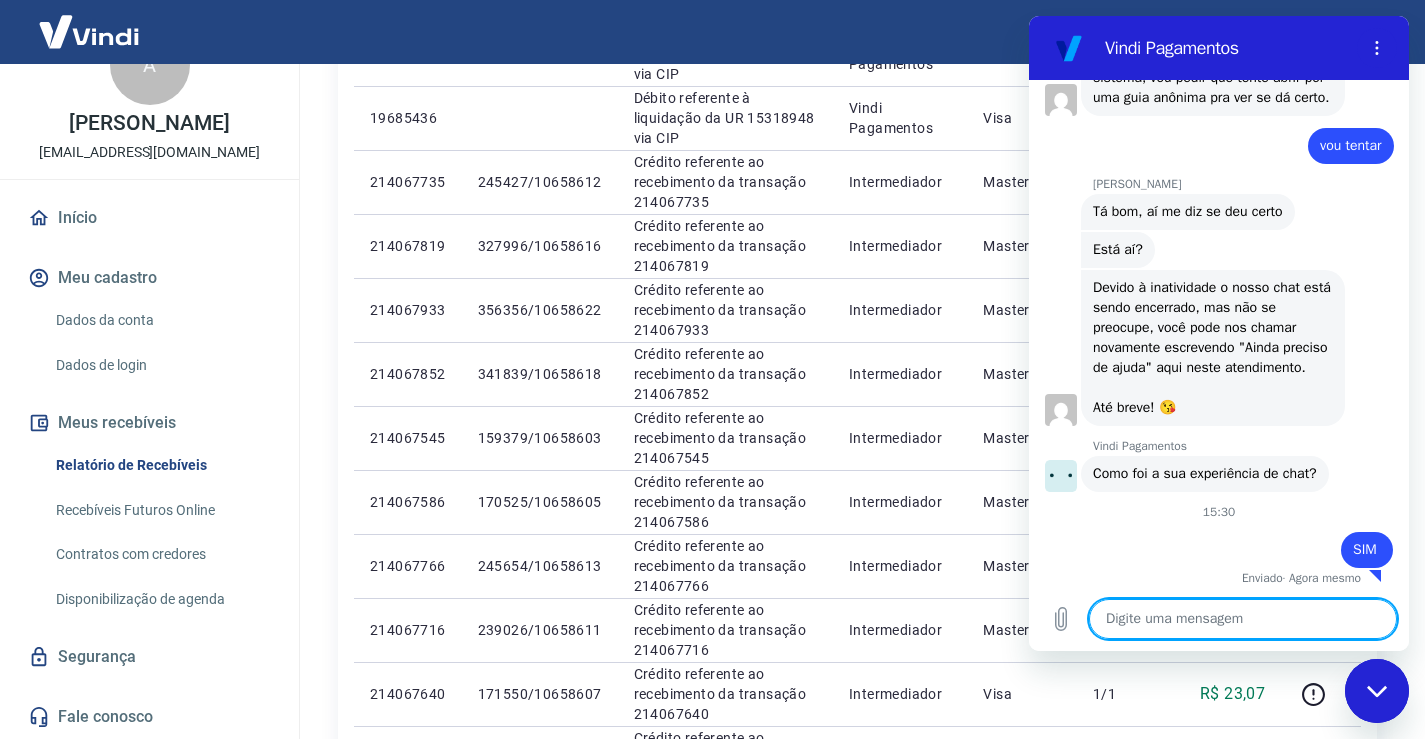 scroll, scrollTop: 2542, scrollLeft: 0, axis: vertical 